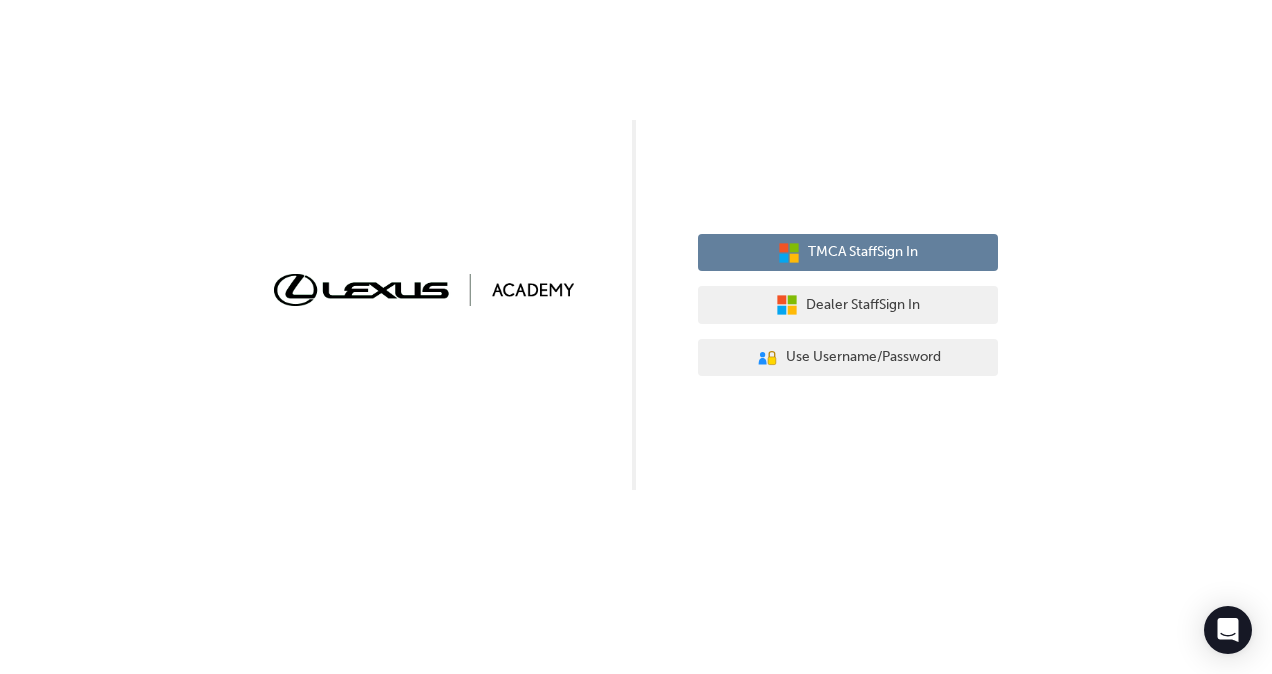 scroll, scrollTop: 0, scrollLeft: 0, axis: both 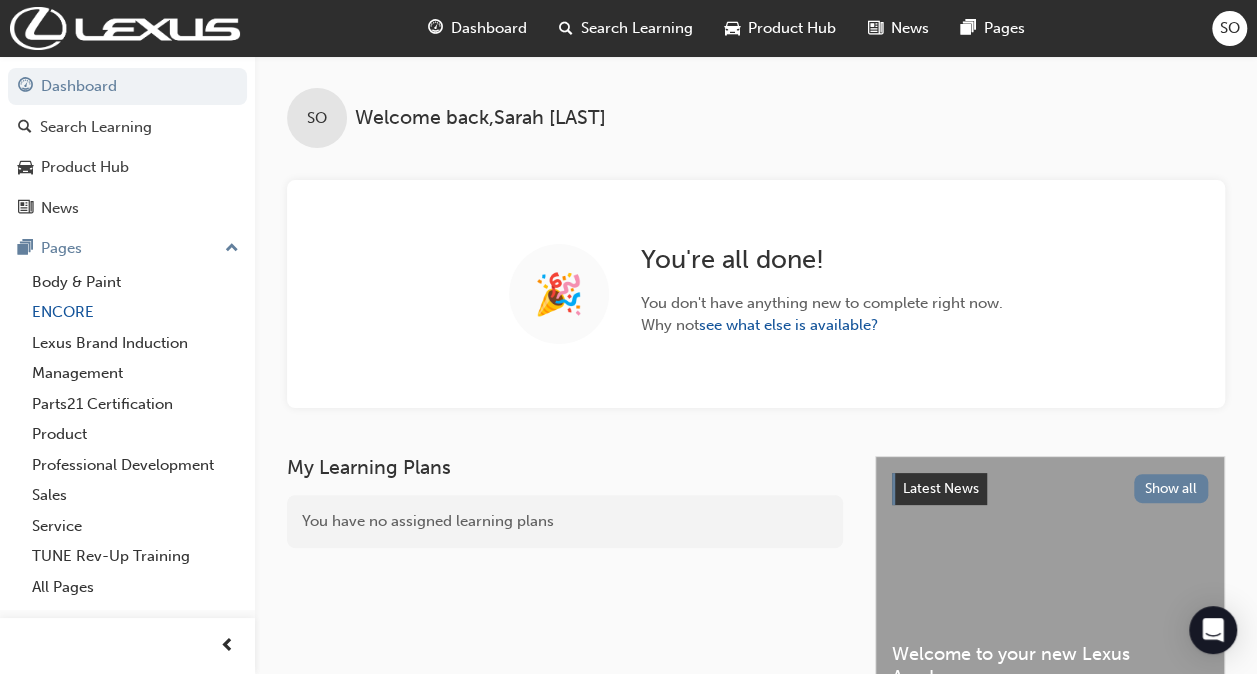 click on "ENCORE" at bounding box center (135, 312) 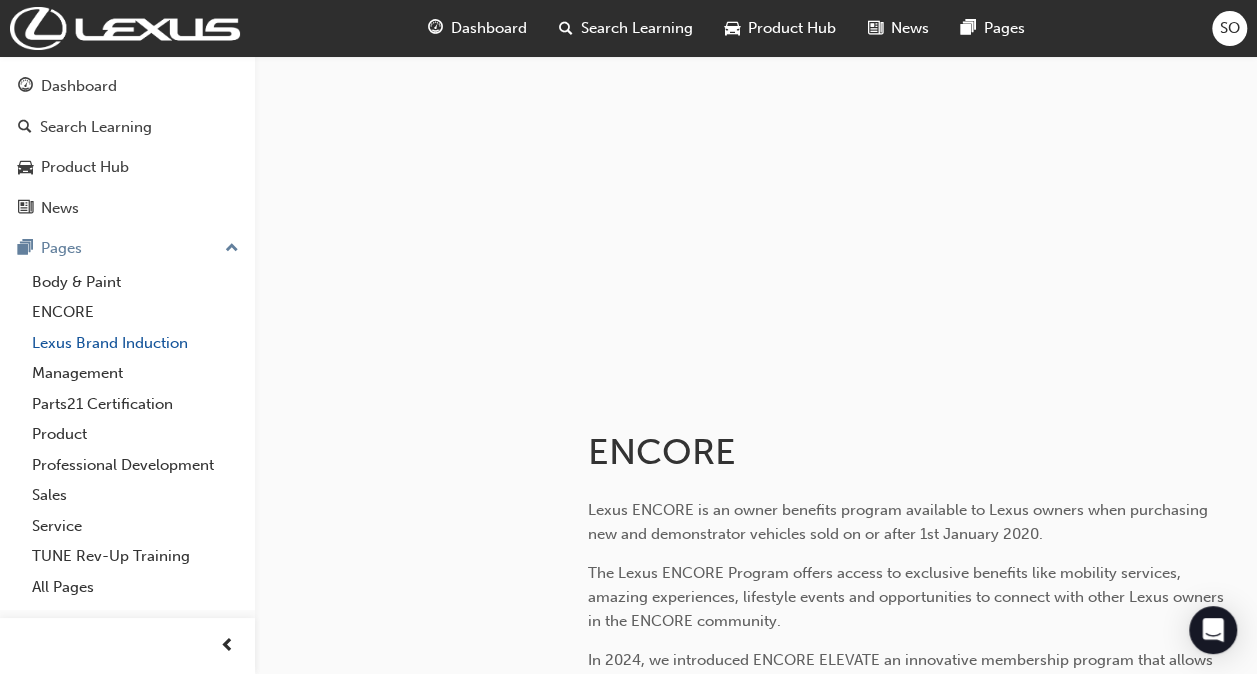 click on "Lexus Brand Induction" at bounding box center [135, 343] 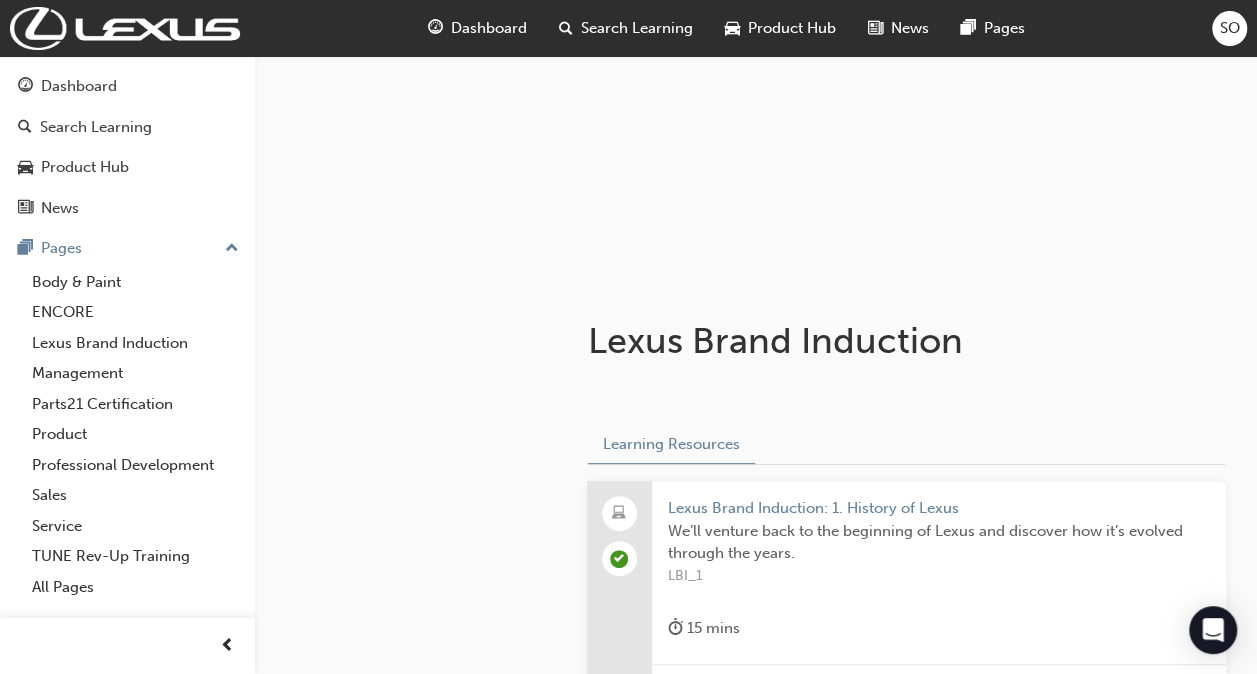 scroll, scrollTop: 300, scrollLeft: 0, axis: vertical 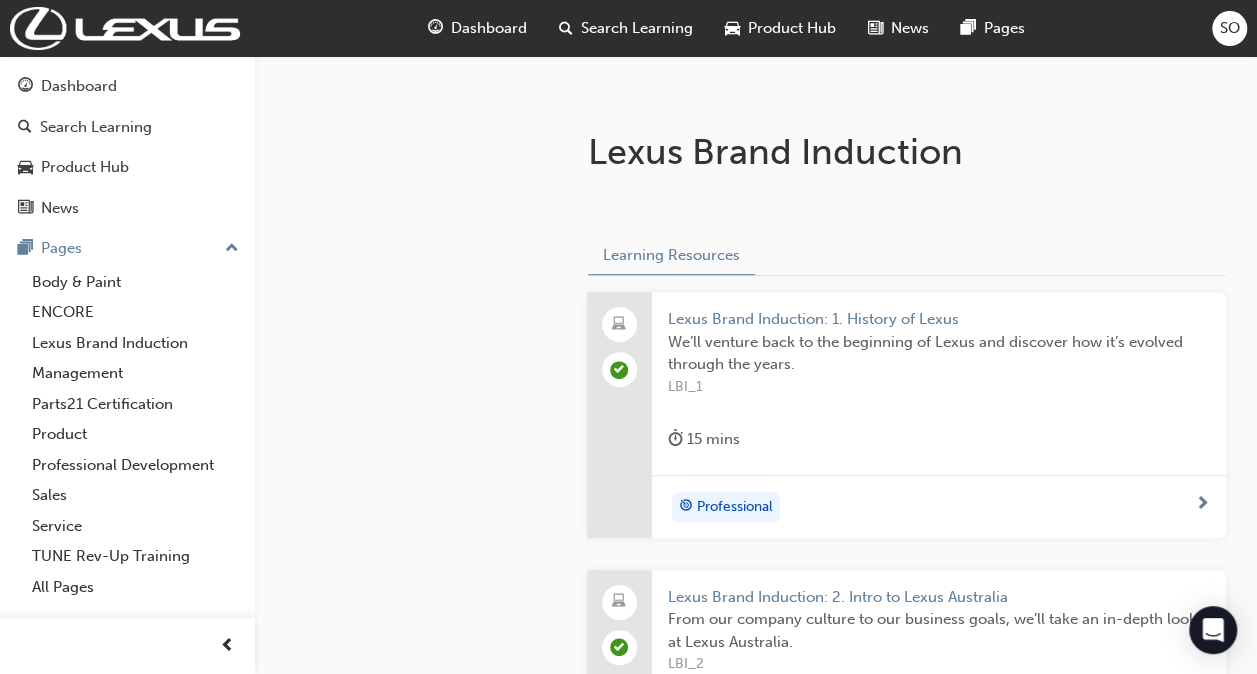 click on "Lexus Brand Induction: 1. History of Lexus" at bounding box center (939, 319) 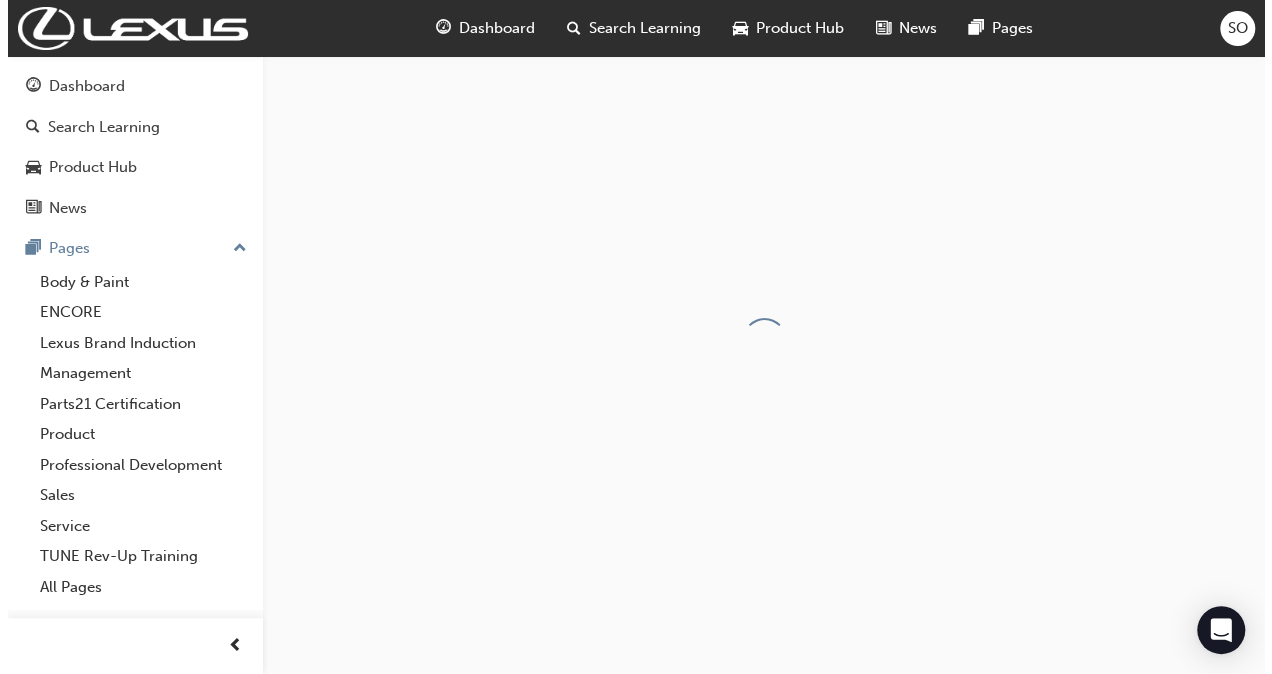 scroll, scrollTop: 0, scrollLeft: 0, axis: both 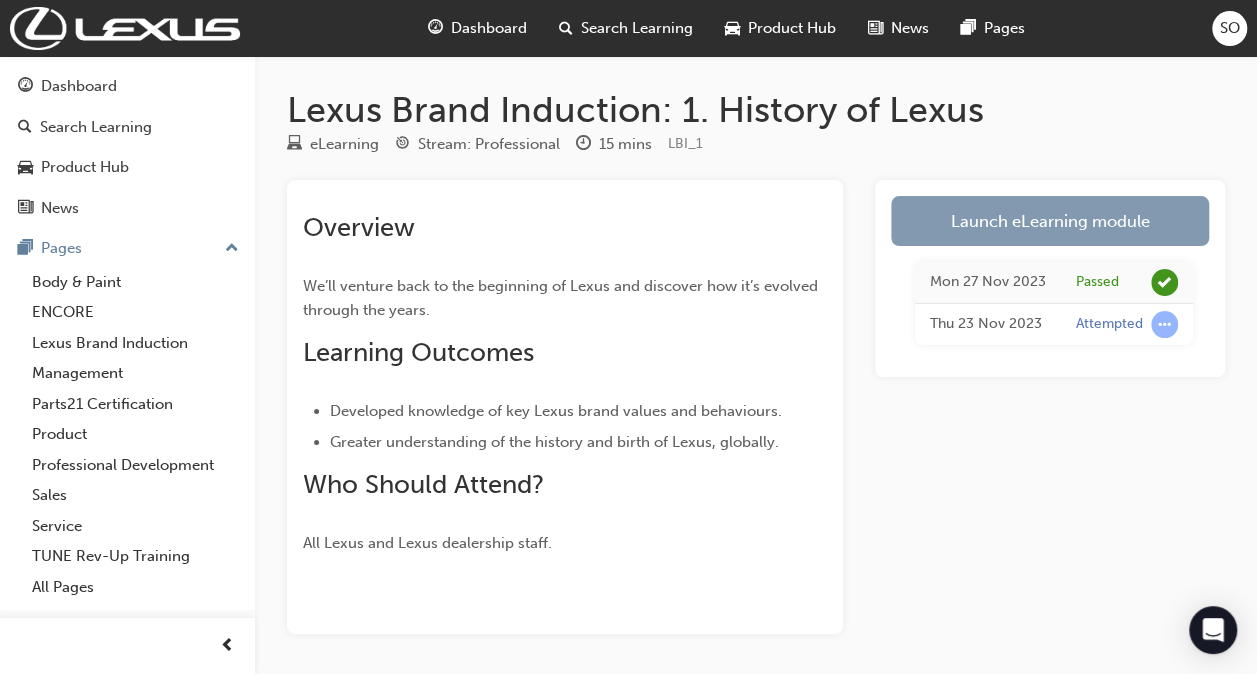 click on "Launch eLearning module" at bounding box center [1050, 221] 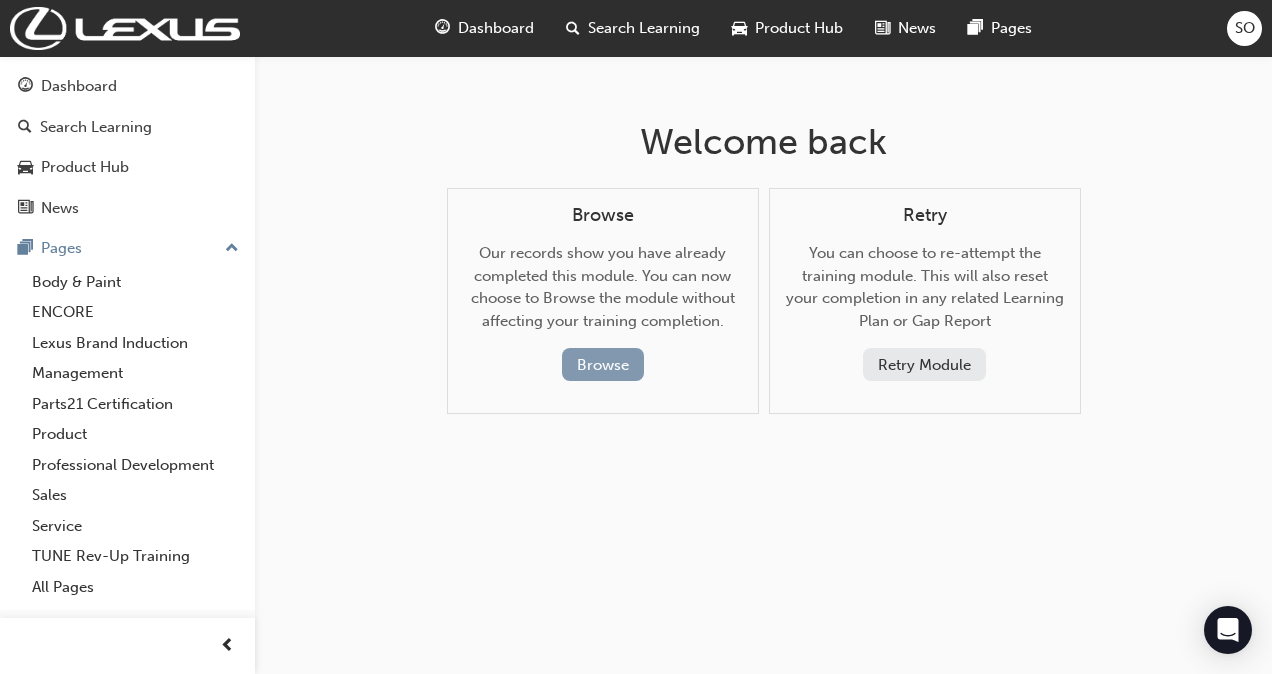 click on "Browse" at bounding box center (603, 364) 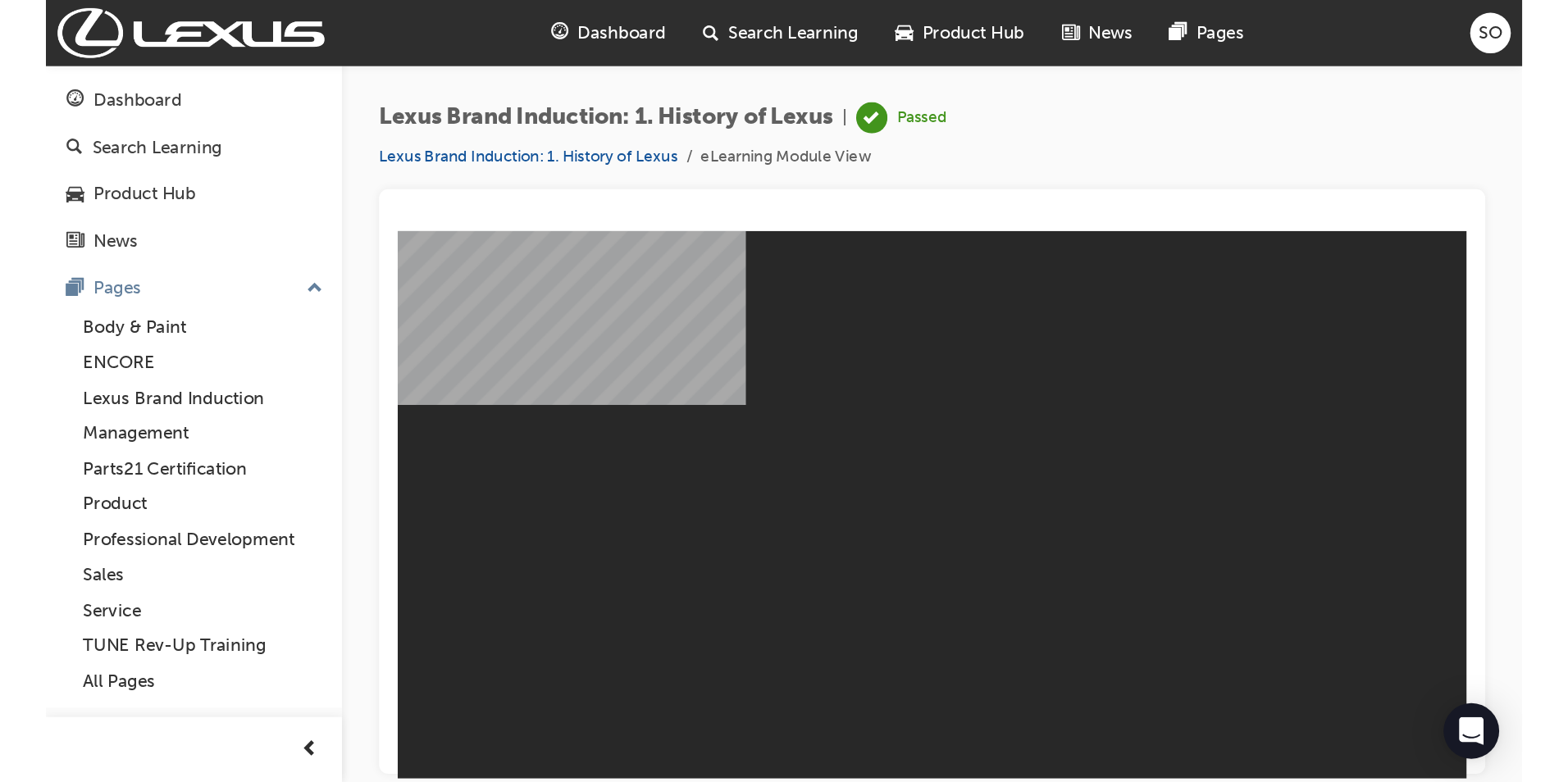 scroll, scrollTop: 0, scrollLeft: 0, axis: both 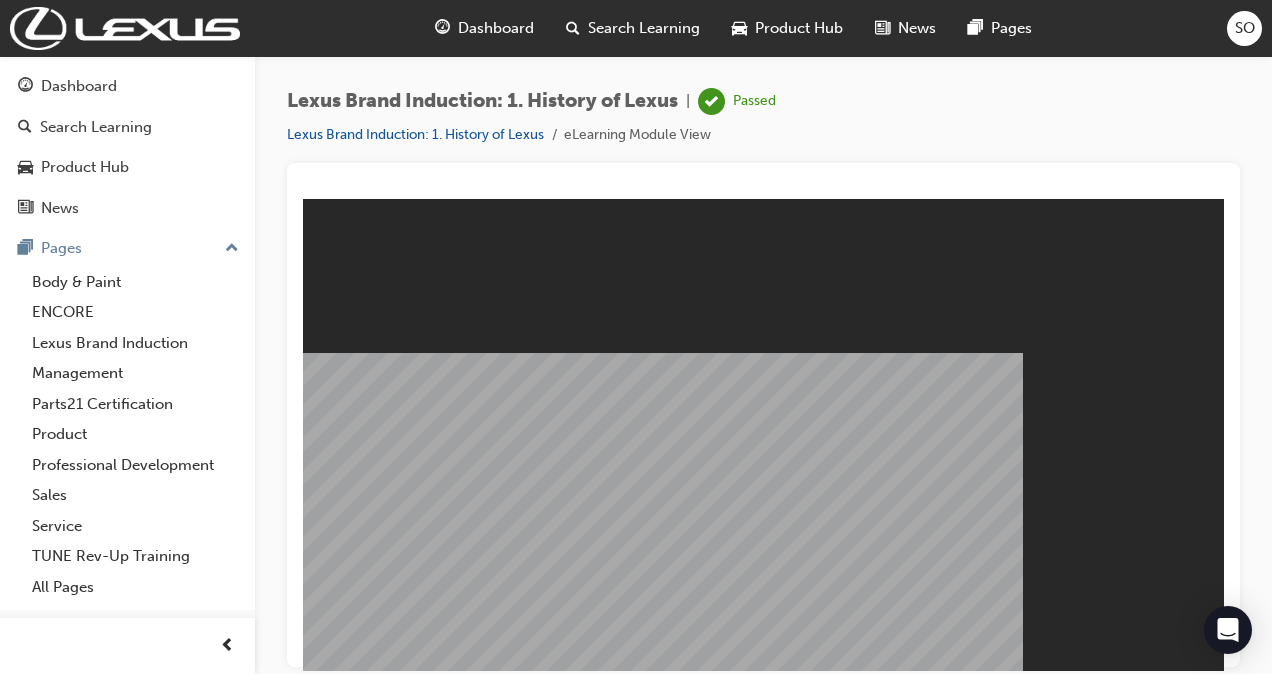 click on "Restart" at bounding box center (351, 967) 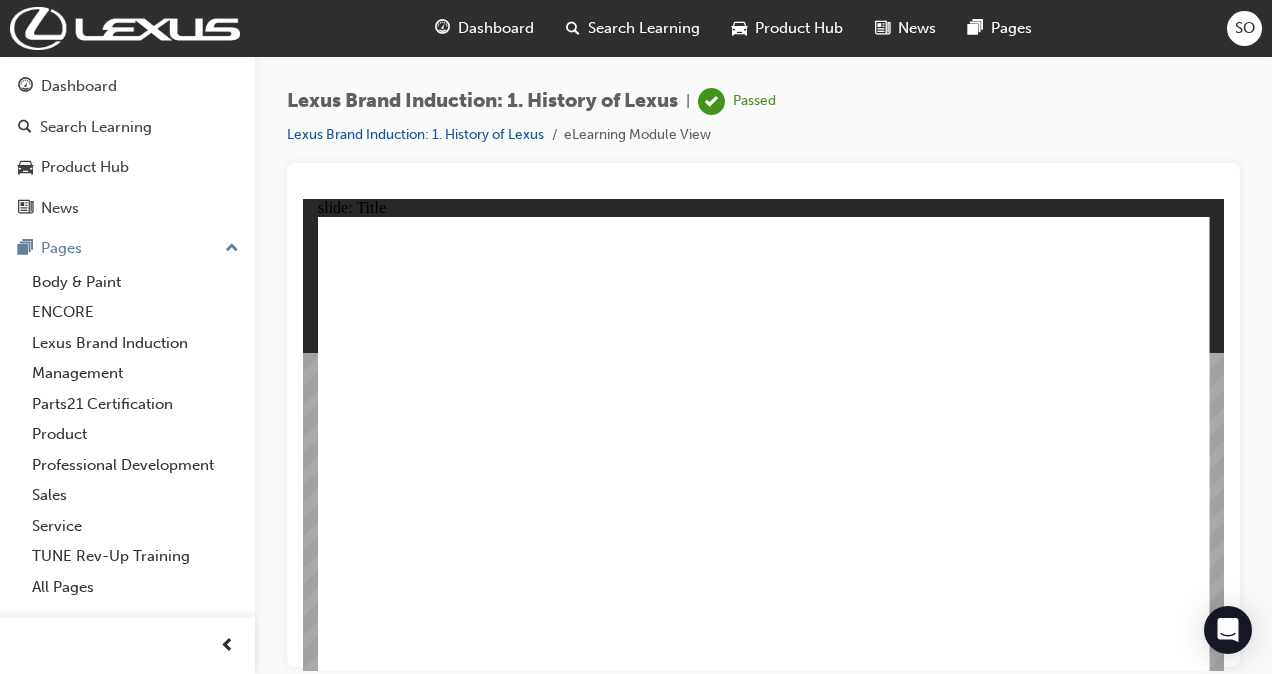 click 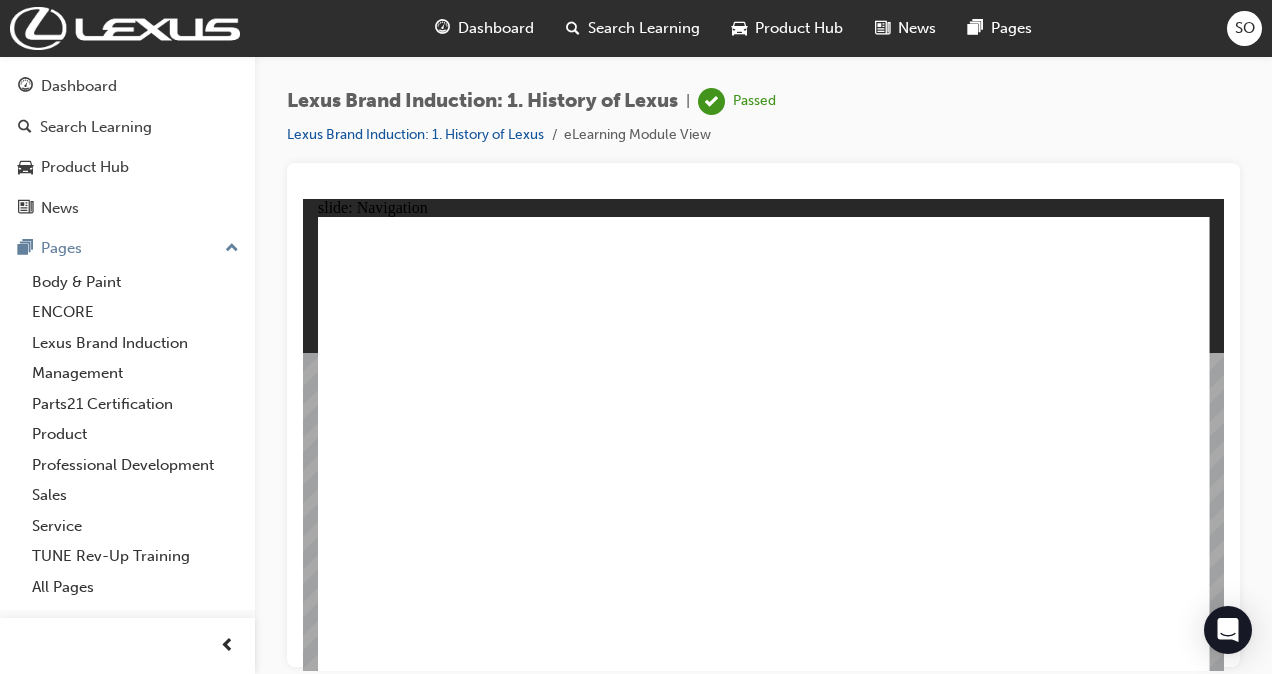 click at bounding box center (764, 1428) 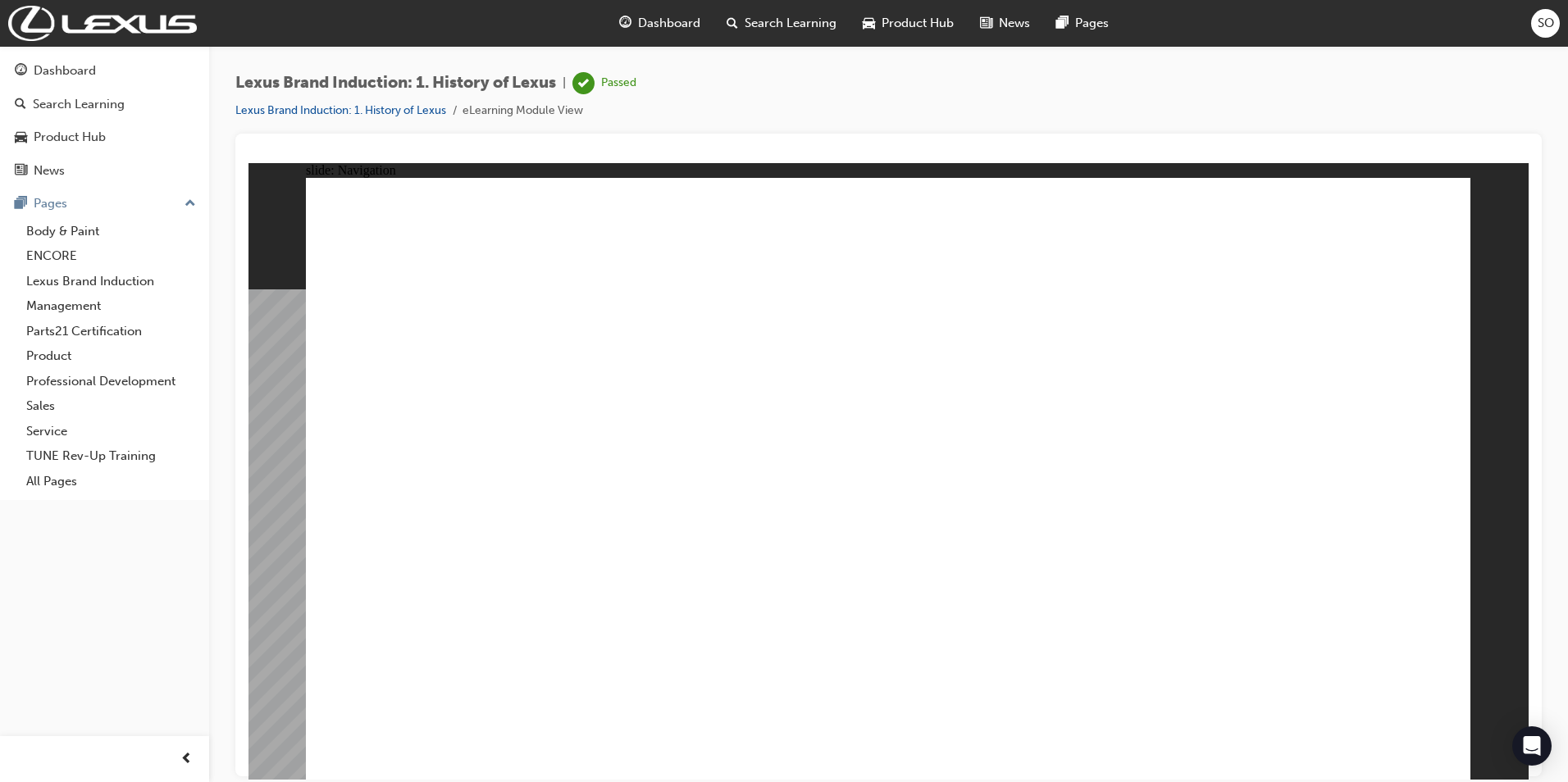 click 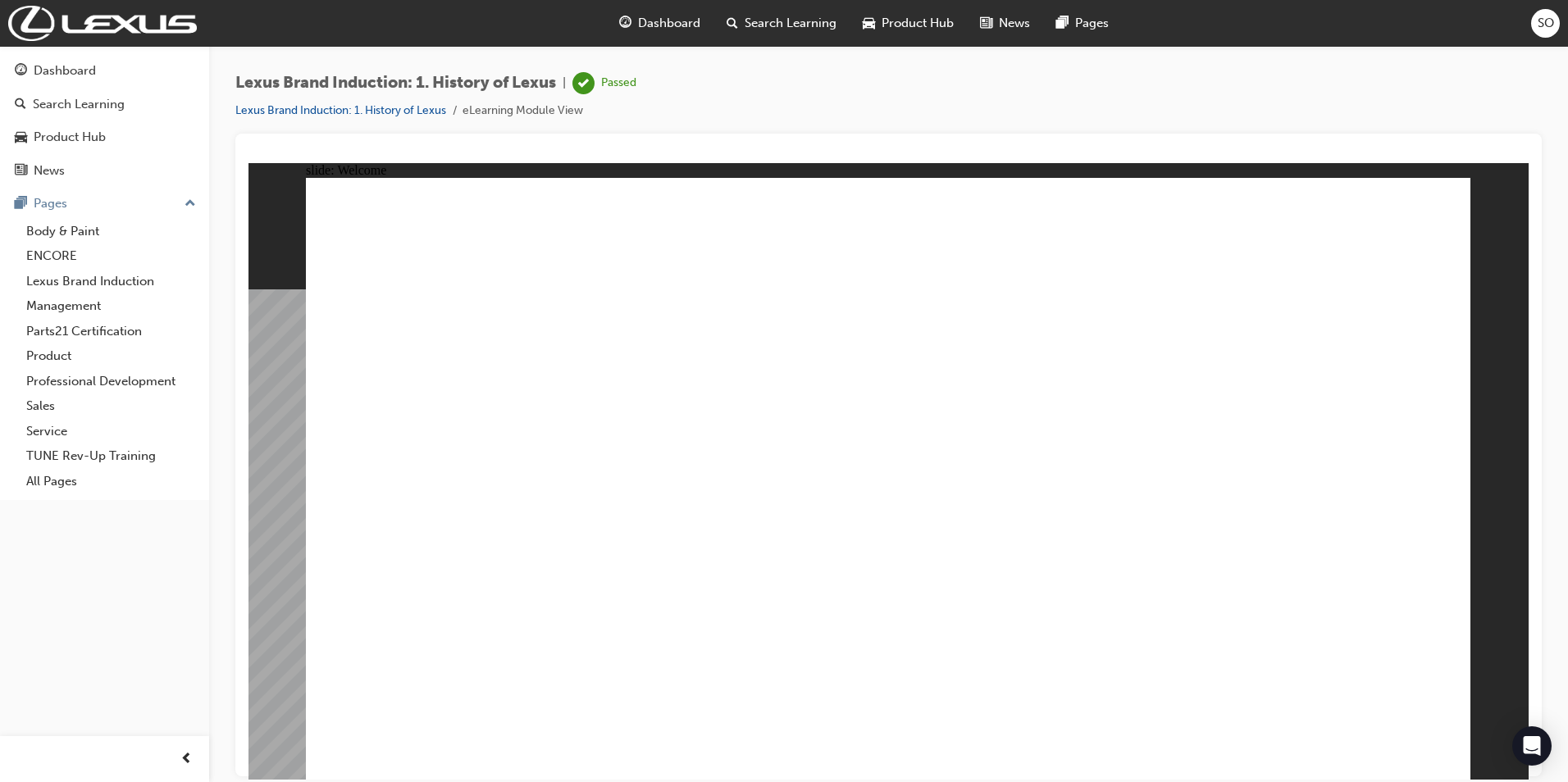 click 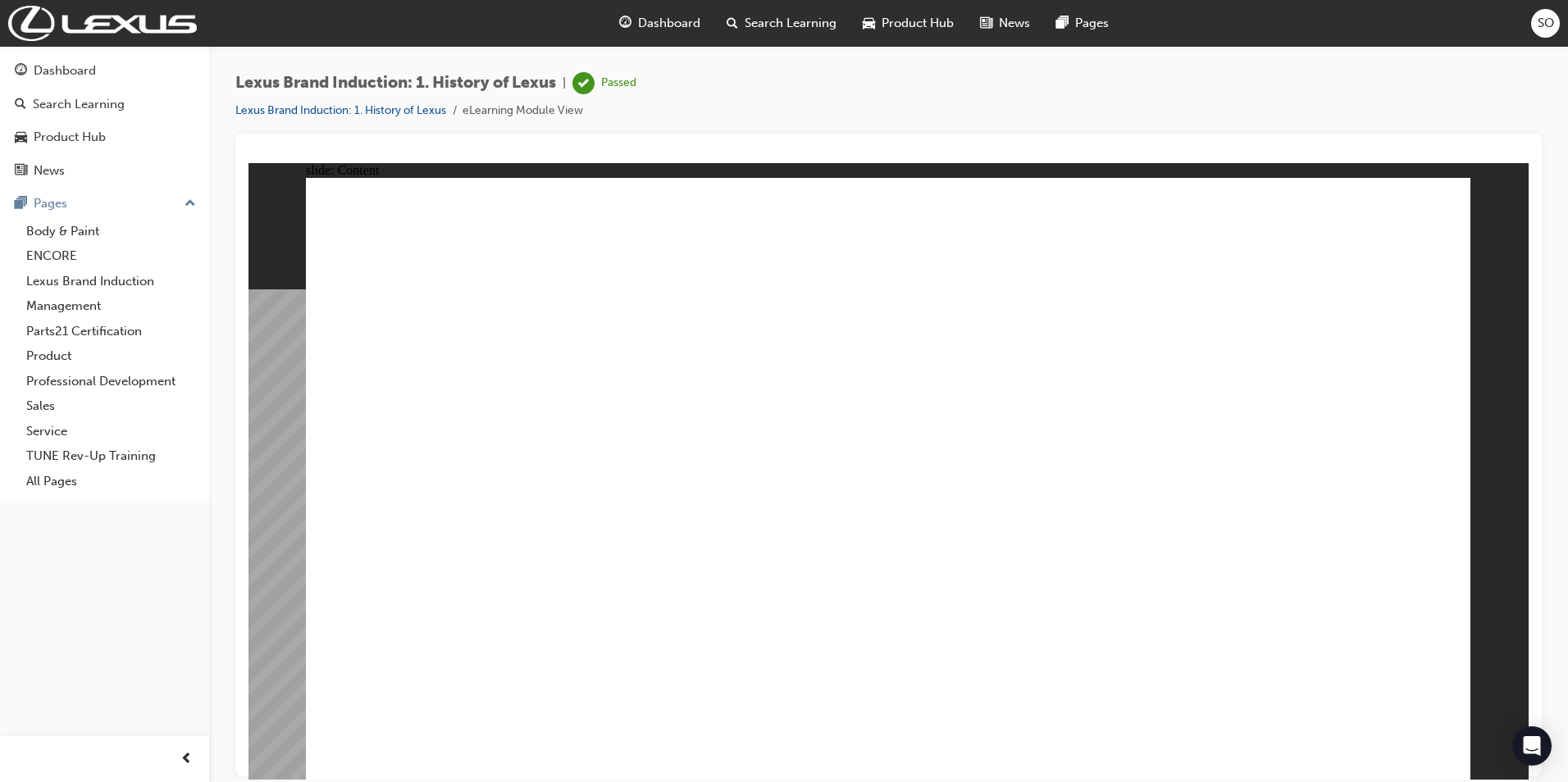 click 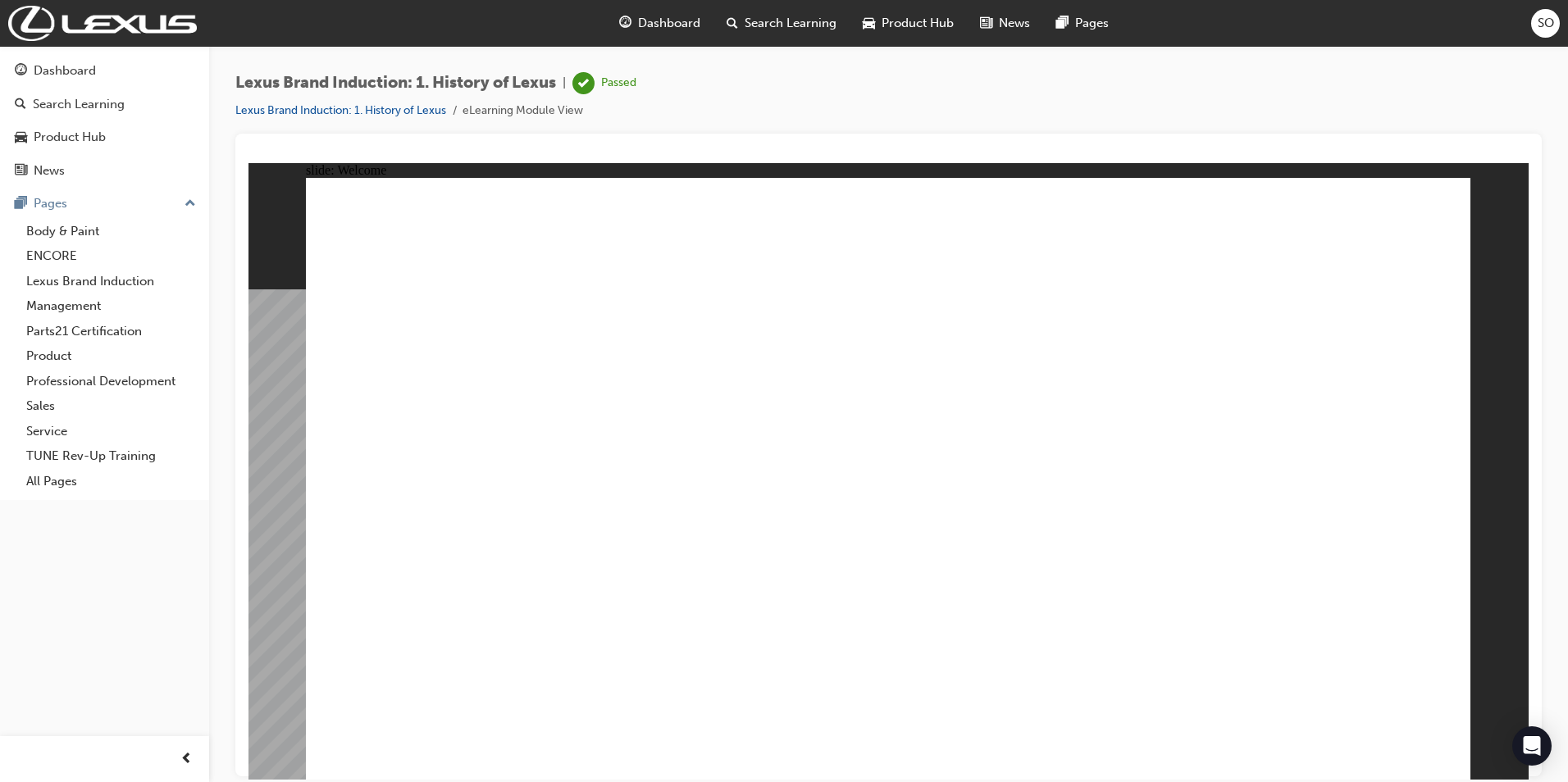 click 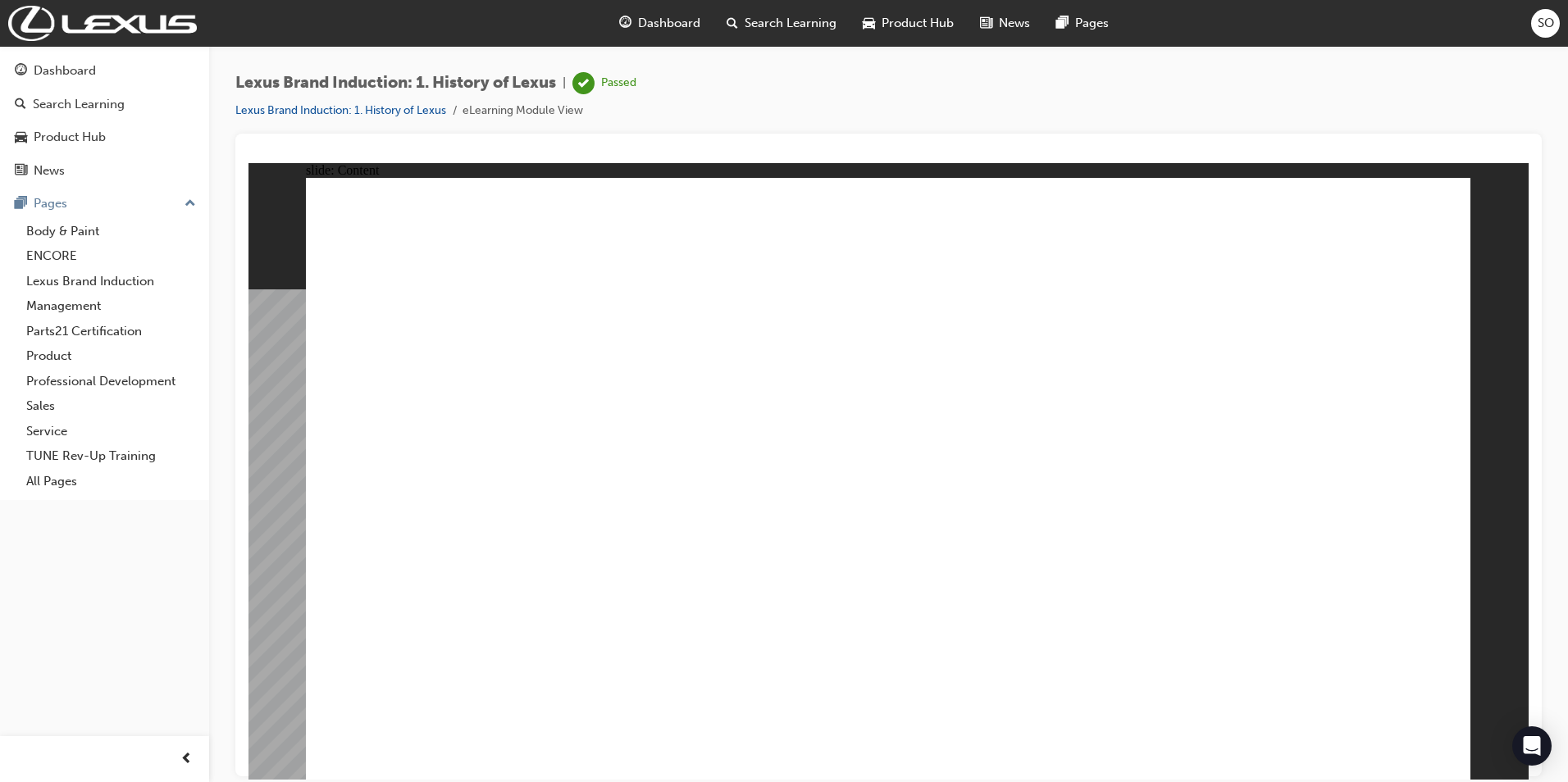 click 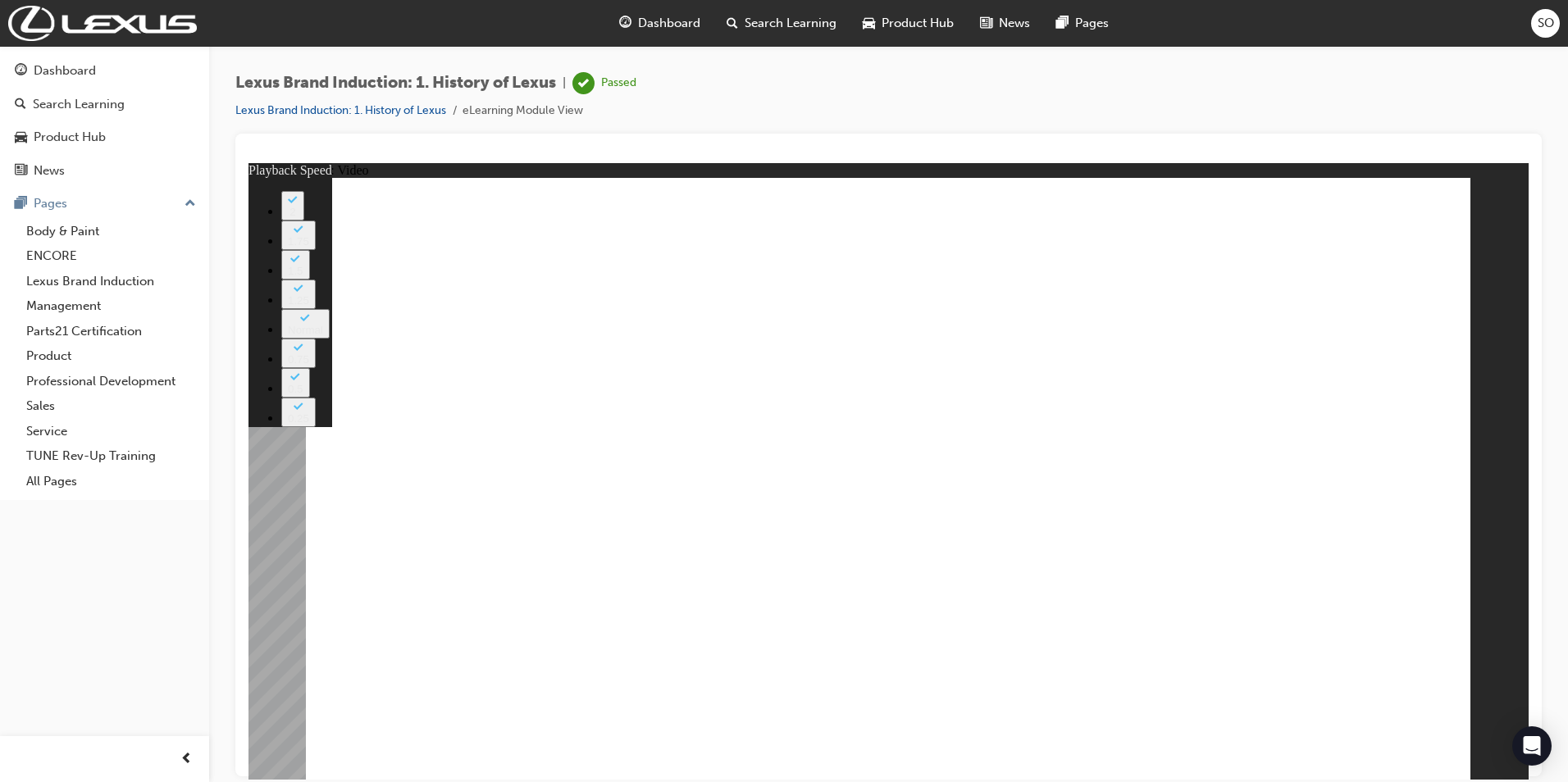 click on "Rectangle Lexus_LMS-BACK-BUTTON-LIGHT.png BACK BACK Lexus_LMS-LOGO-LIGHT.png Lexus_LMS-CLOSE-BUTTON-LIGHT.png CLOSE CLOSE playback speed 2 1.75 1.5 1.25 Normal 0.75 0.5 0.25 30% Lexus_LMS-VOLUME-BUTTON-LIGHT.png Lexus_LMS-VOLUME-DISABLED-BUTTON-LIGHT.png Lexus_LMS-HAMBURGER-BUTTON-LIGHT.png LEXUS-LMS-CONTINUE-BUTTON-LIGHT.gif 1.2 THE BIRTH OF LEXUS 1.2 THE BIRTH OF LEXUS CLOSE CLOSE BACK BACK 30% 00:00 00:00 / 01:49 Playback Speed 2 1.75 1.5 1.25 Normal 0.75 0.5 0.25" at bounding box center (888, 1102) 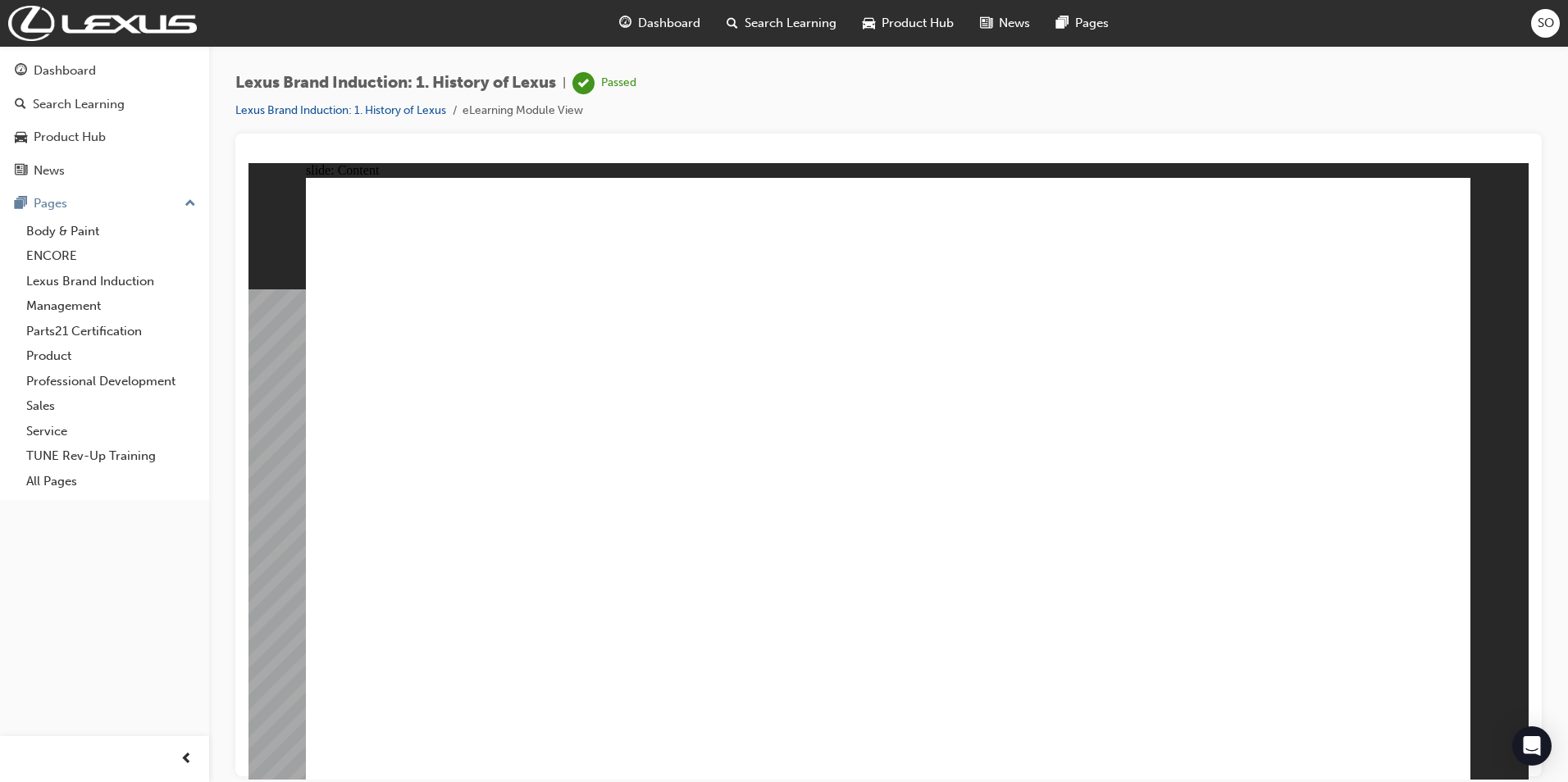 click 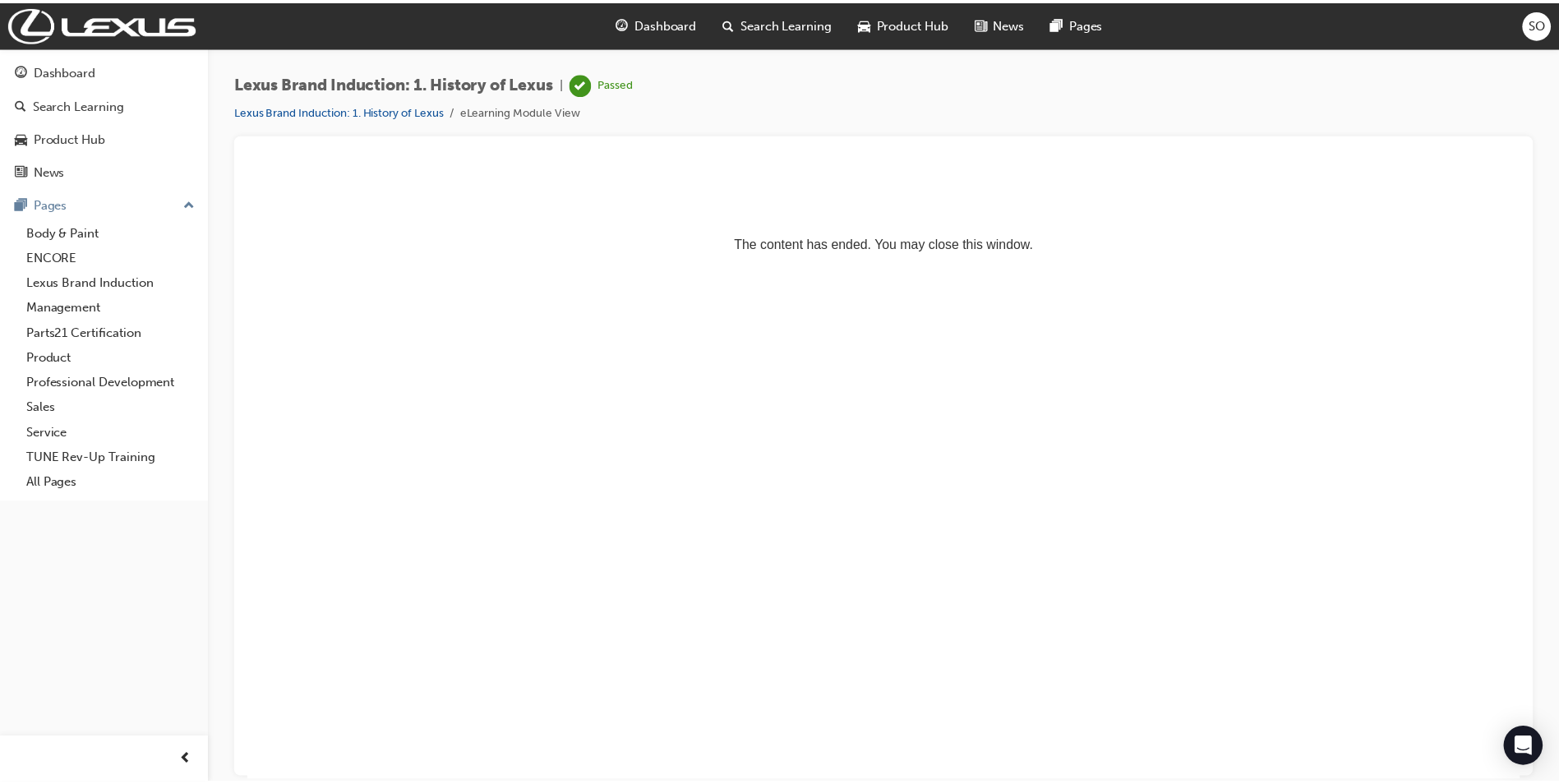 scroll, scrollTop: 0, scrollLeft: 0, axis: both 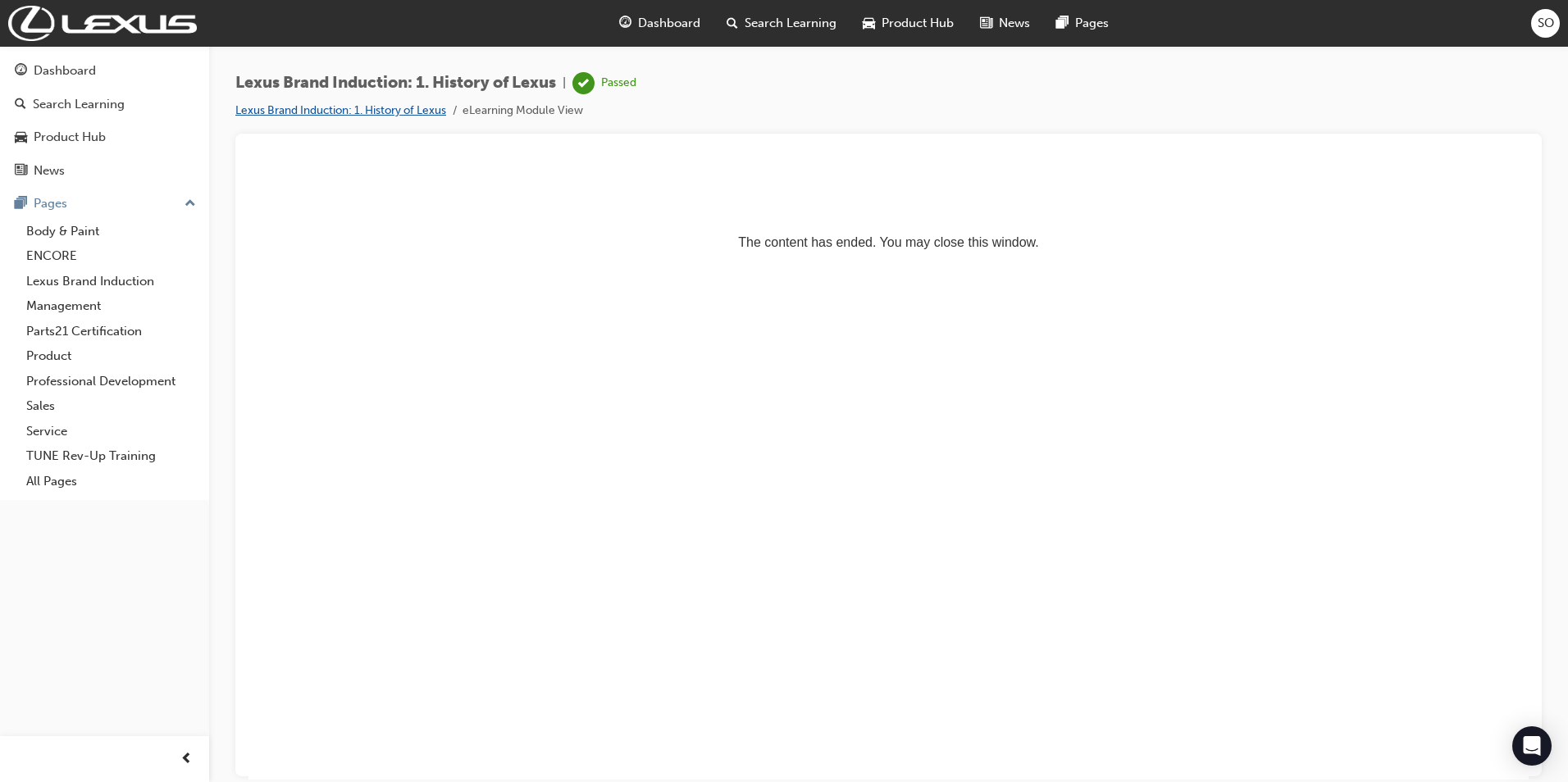 click on "Lexus Brand Induction: 1. History of Lexus" at bounding box center [340, 110] 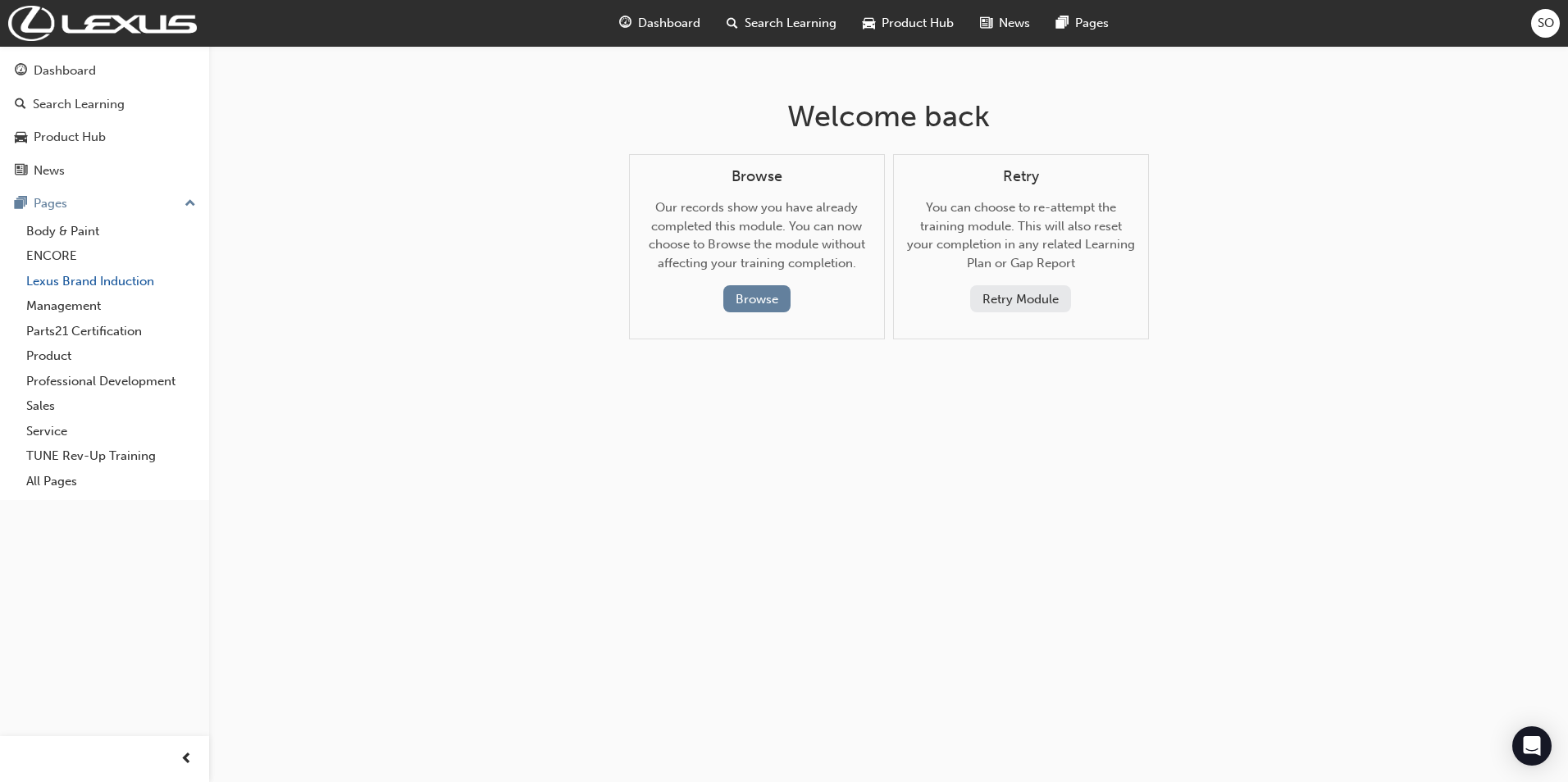 click on "Lexus Brand Induction" at bounding box center (111, 281) 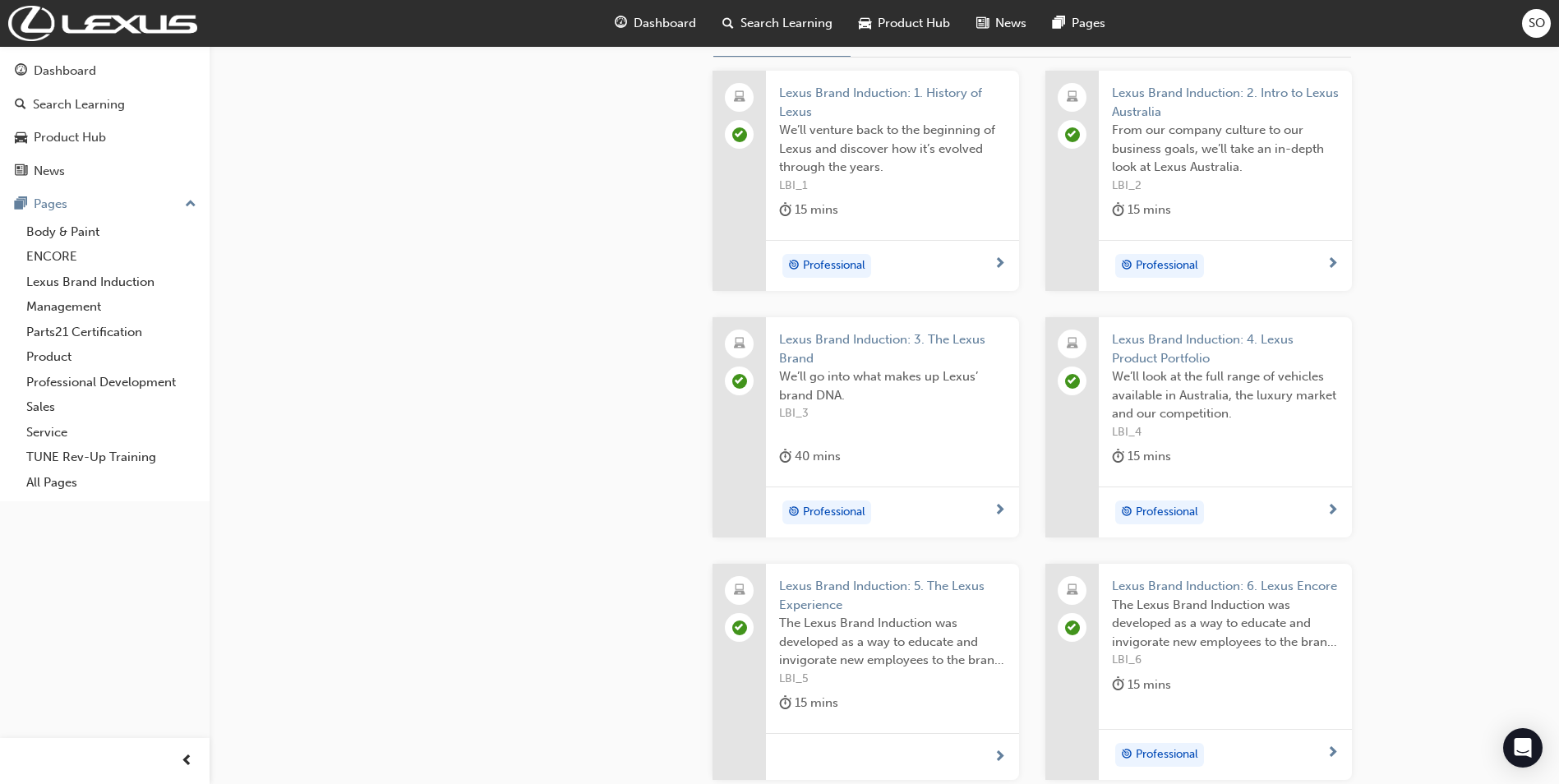 scroll, scrollTop: 493, scrollLeft: 0, axis: vertical 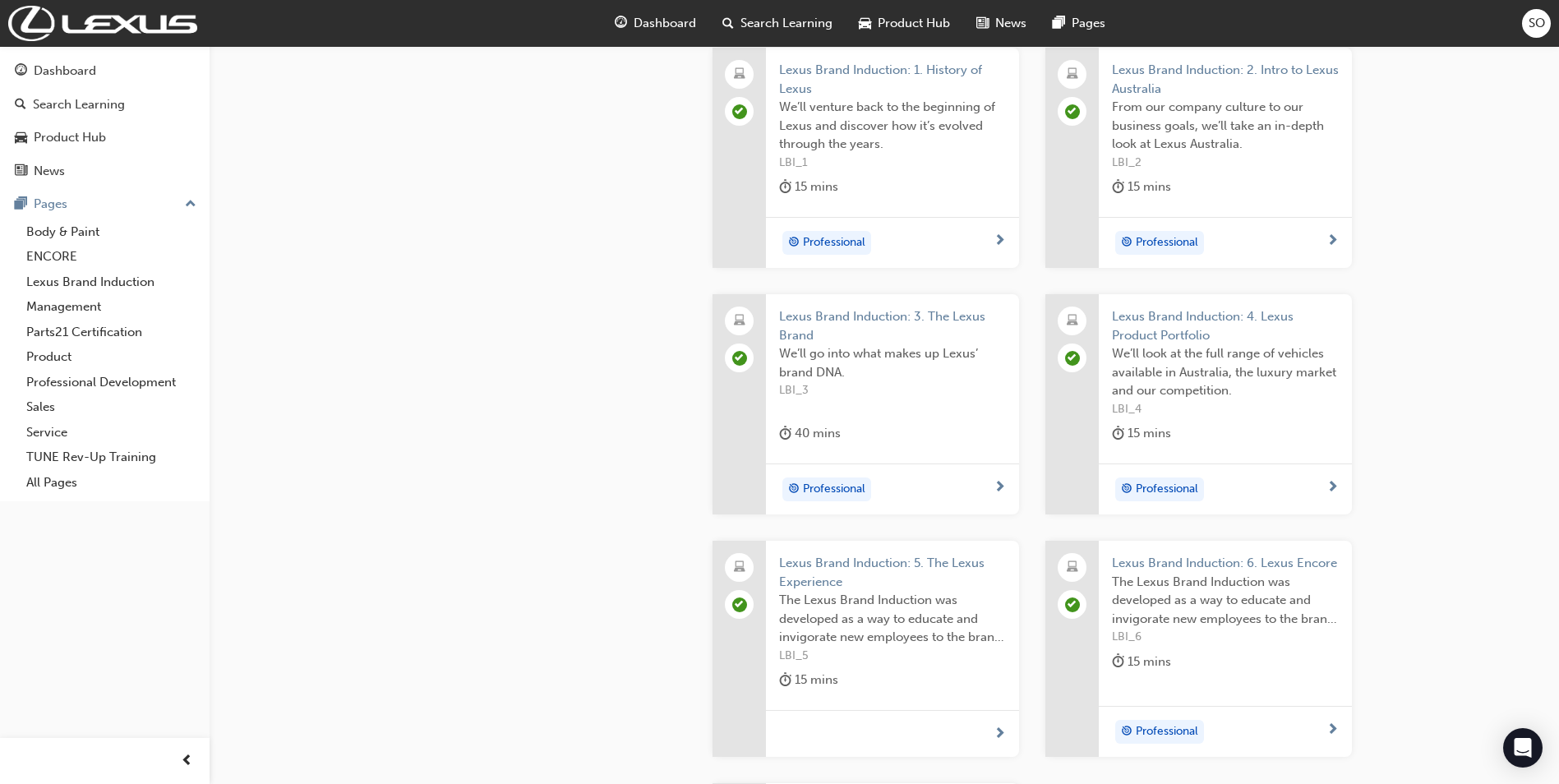click on "Lexus Brand Induction: 3. The Lexus Brand" at bounding box center (893, 325) 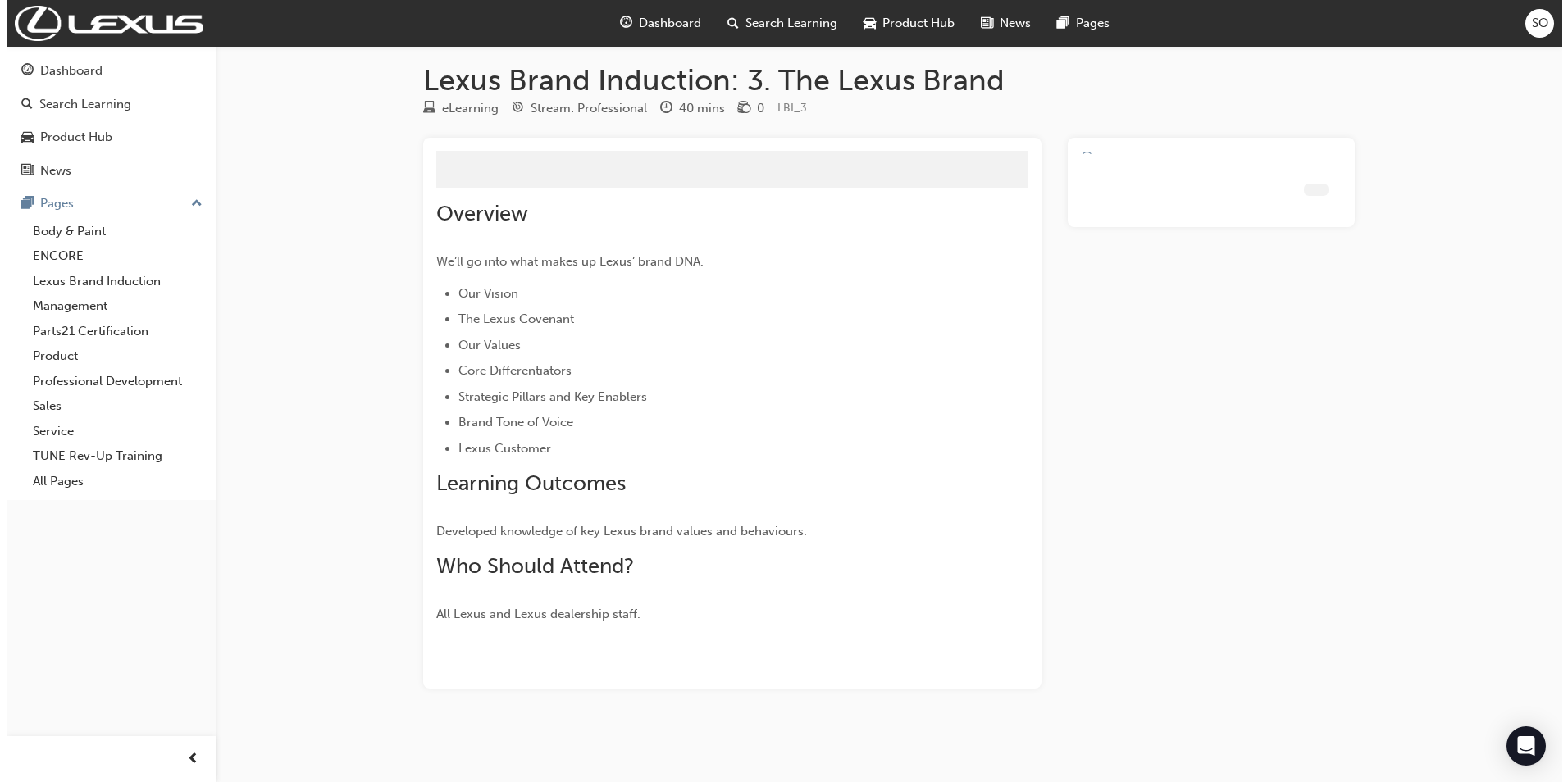 scroll, scrollTop: 0, scrollLeft: 0, axis: both 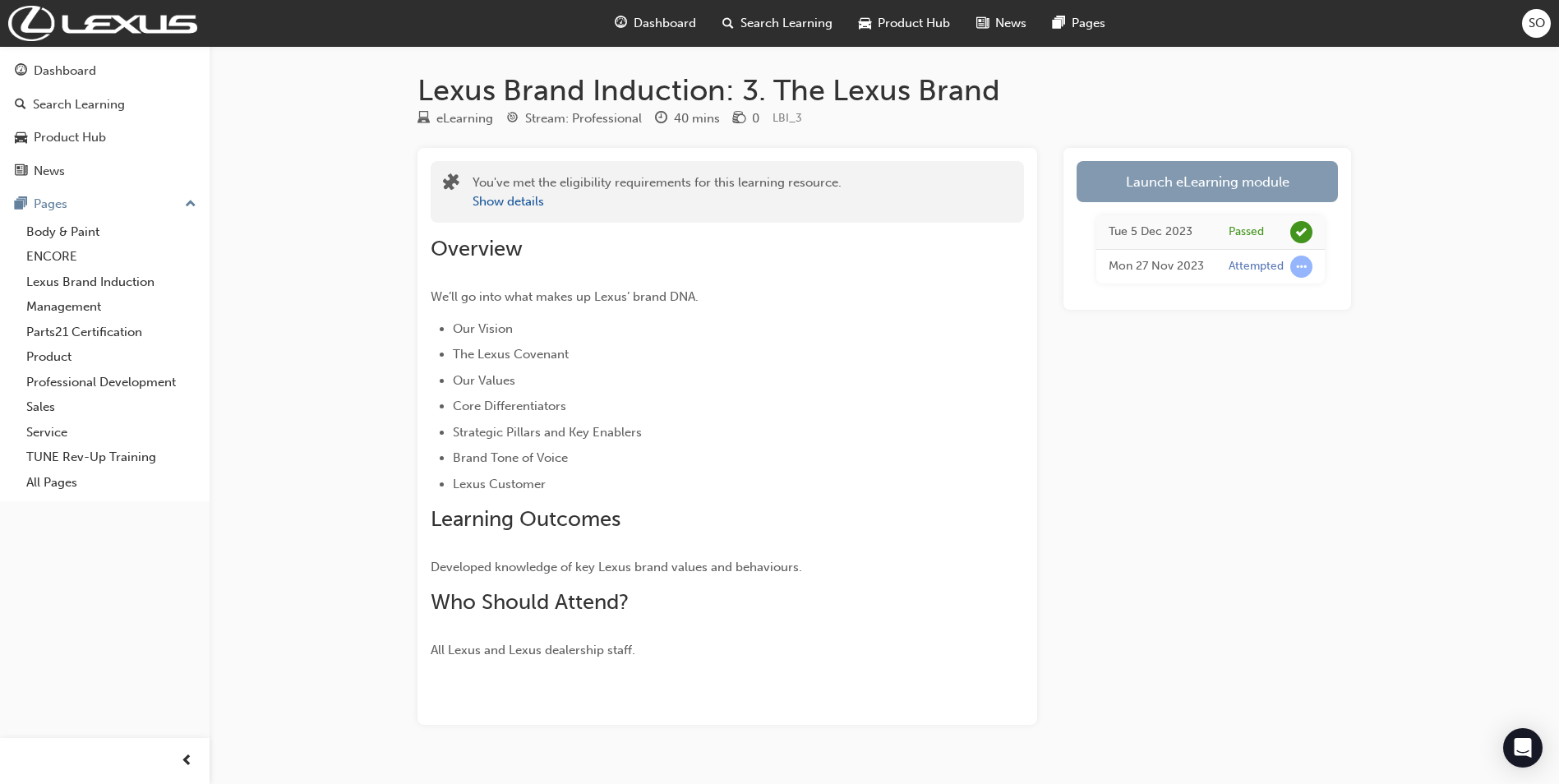 click on "Launch eLearning module" at bounding box center (1207, 182) 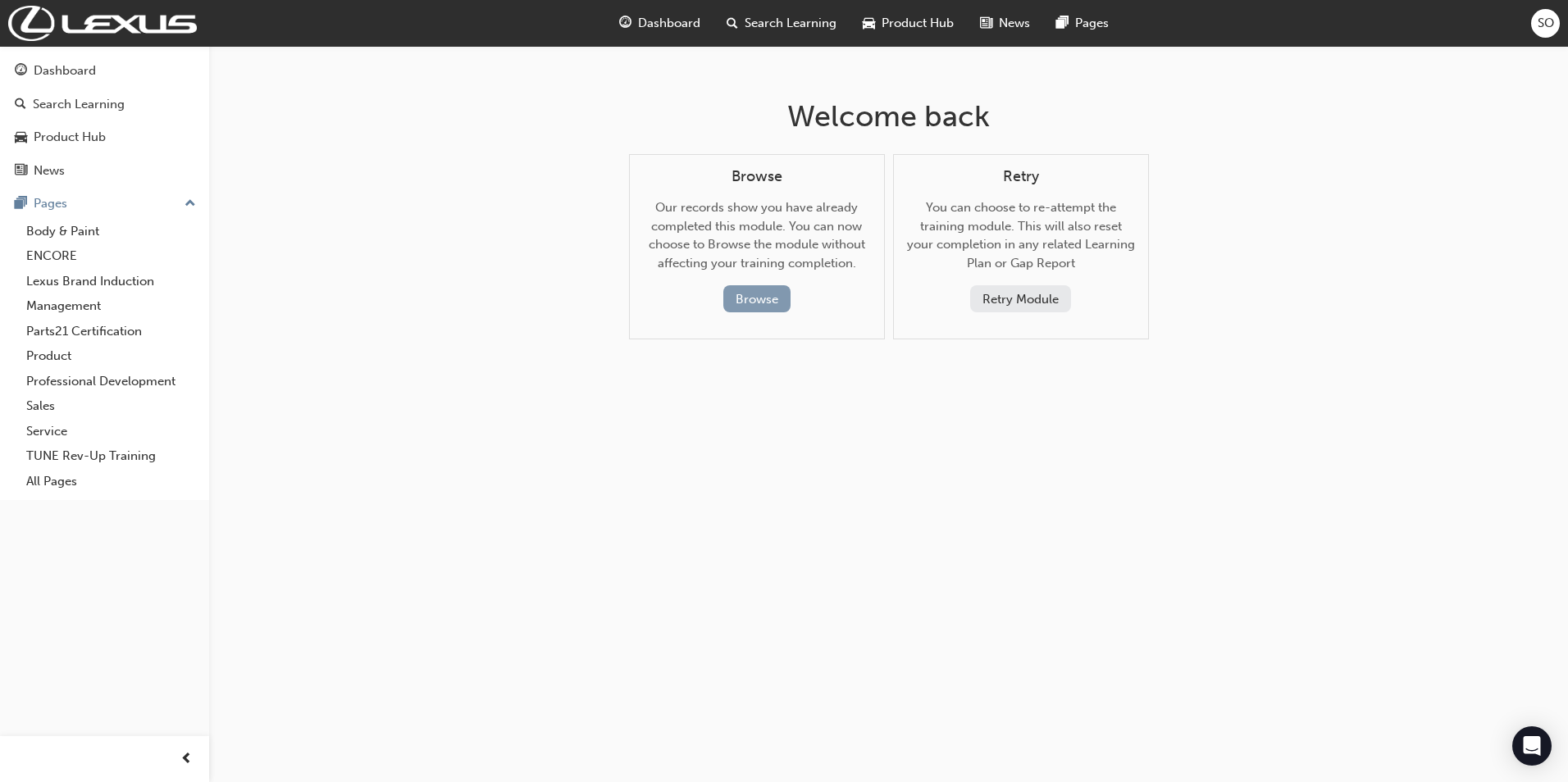 click on "Browse" at bounding box center (757, 298) 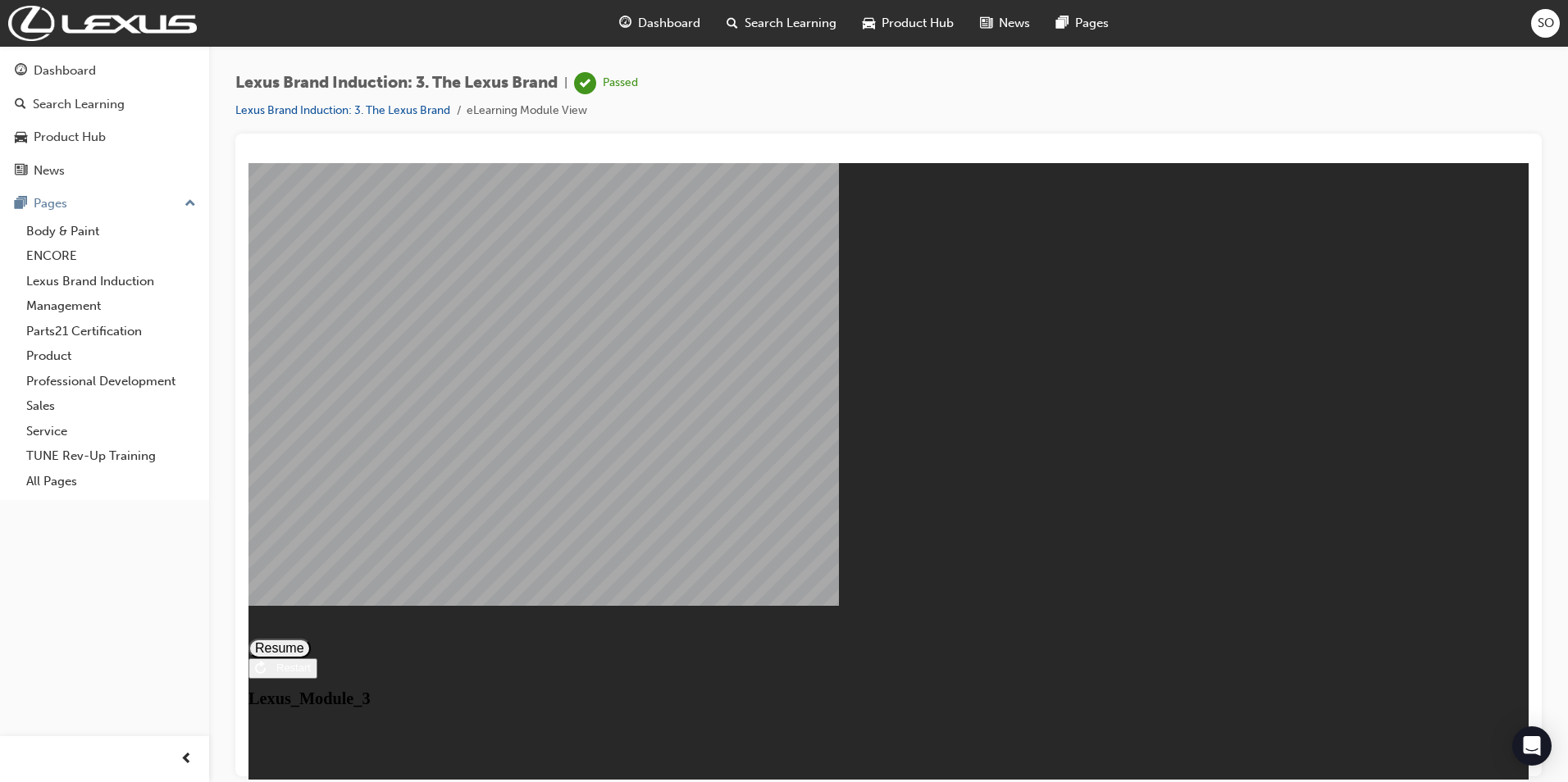 scroll, scrollTop: 0, scrollLeft: 0, axis: both 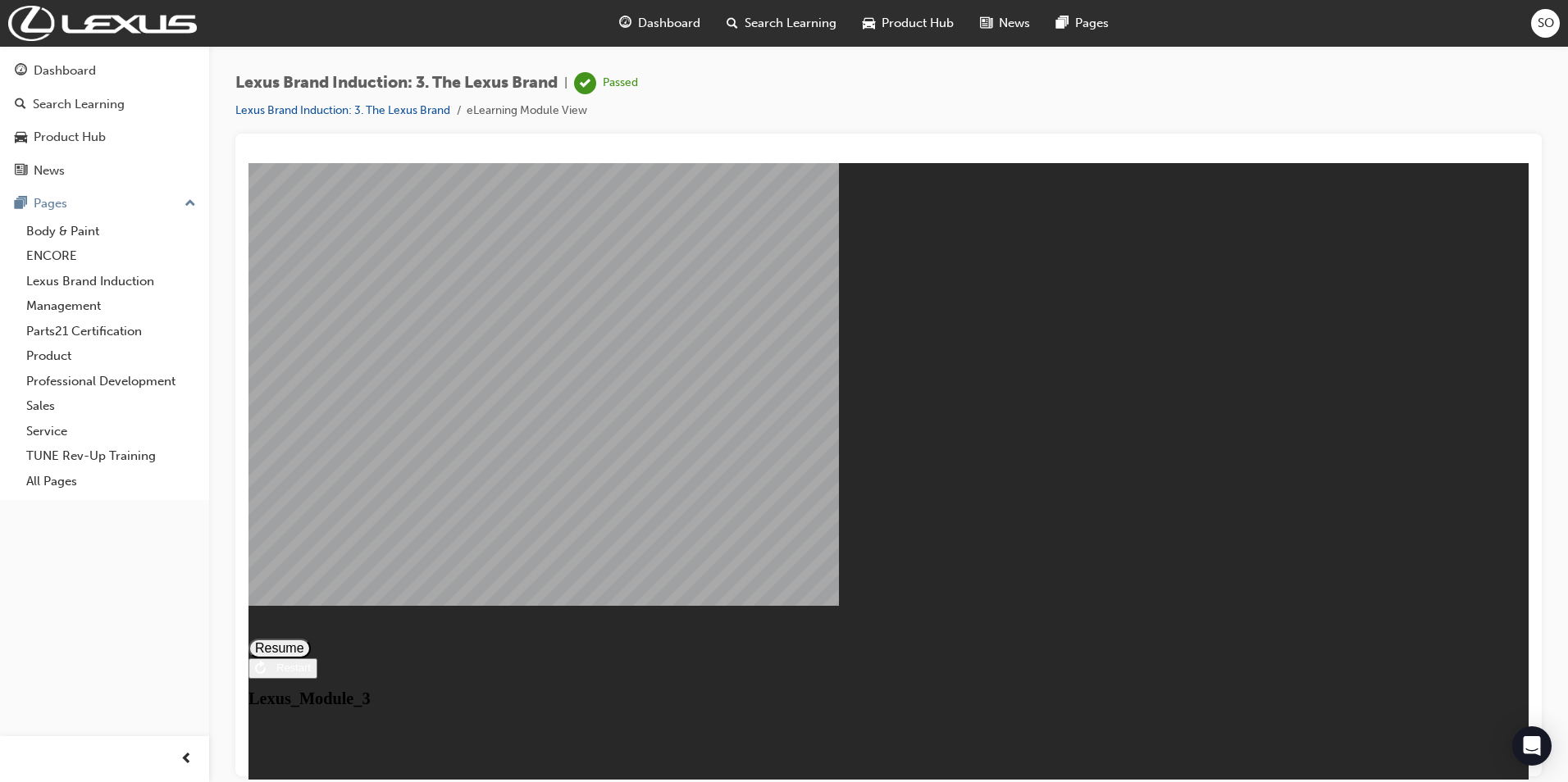 click on "Restart" at bounding box center (283, 667) 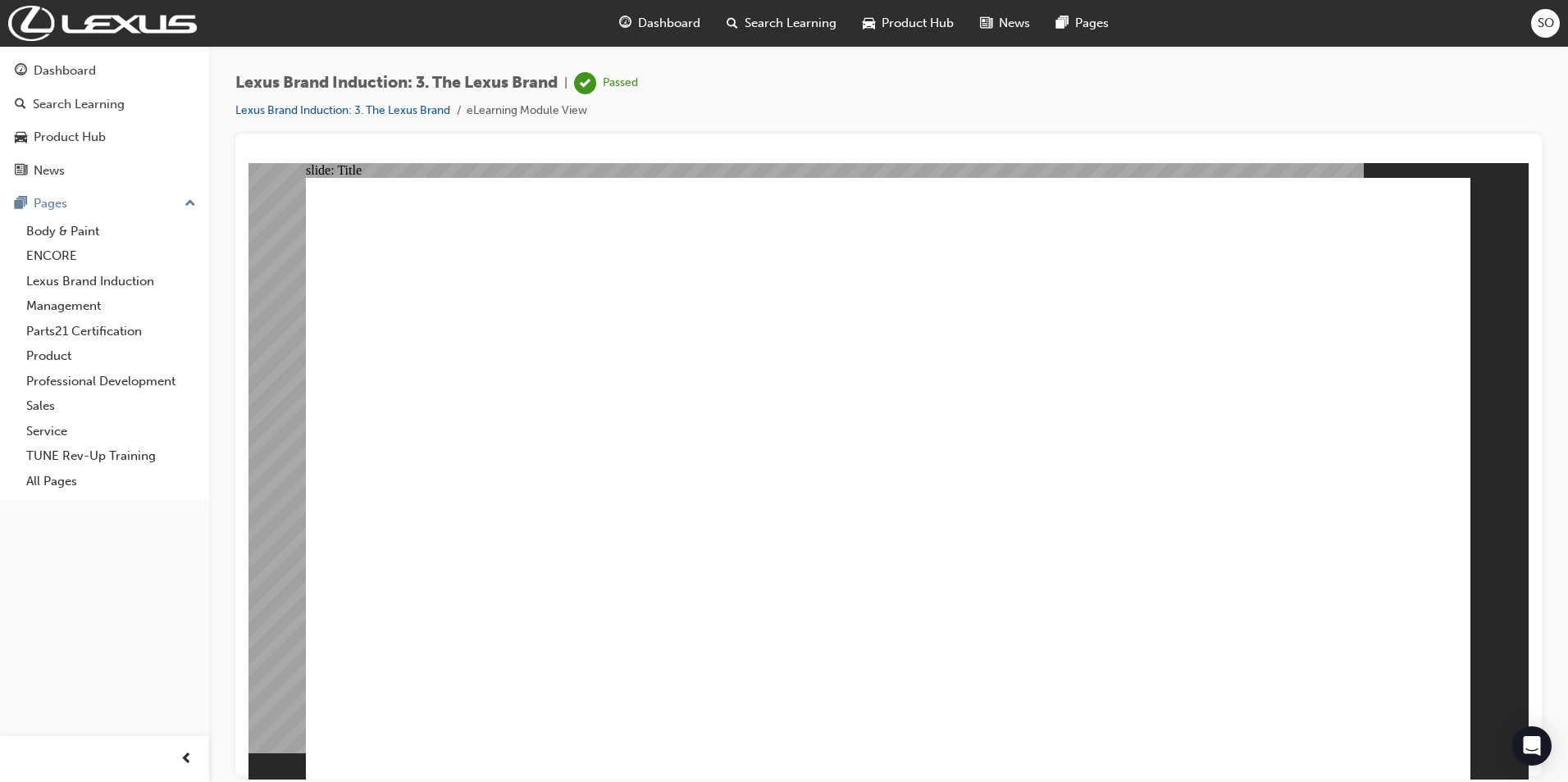 click 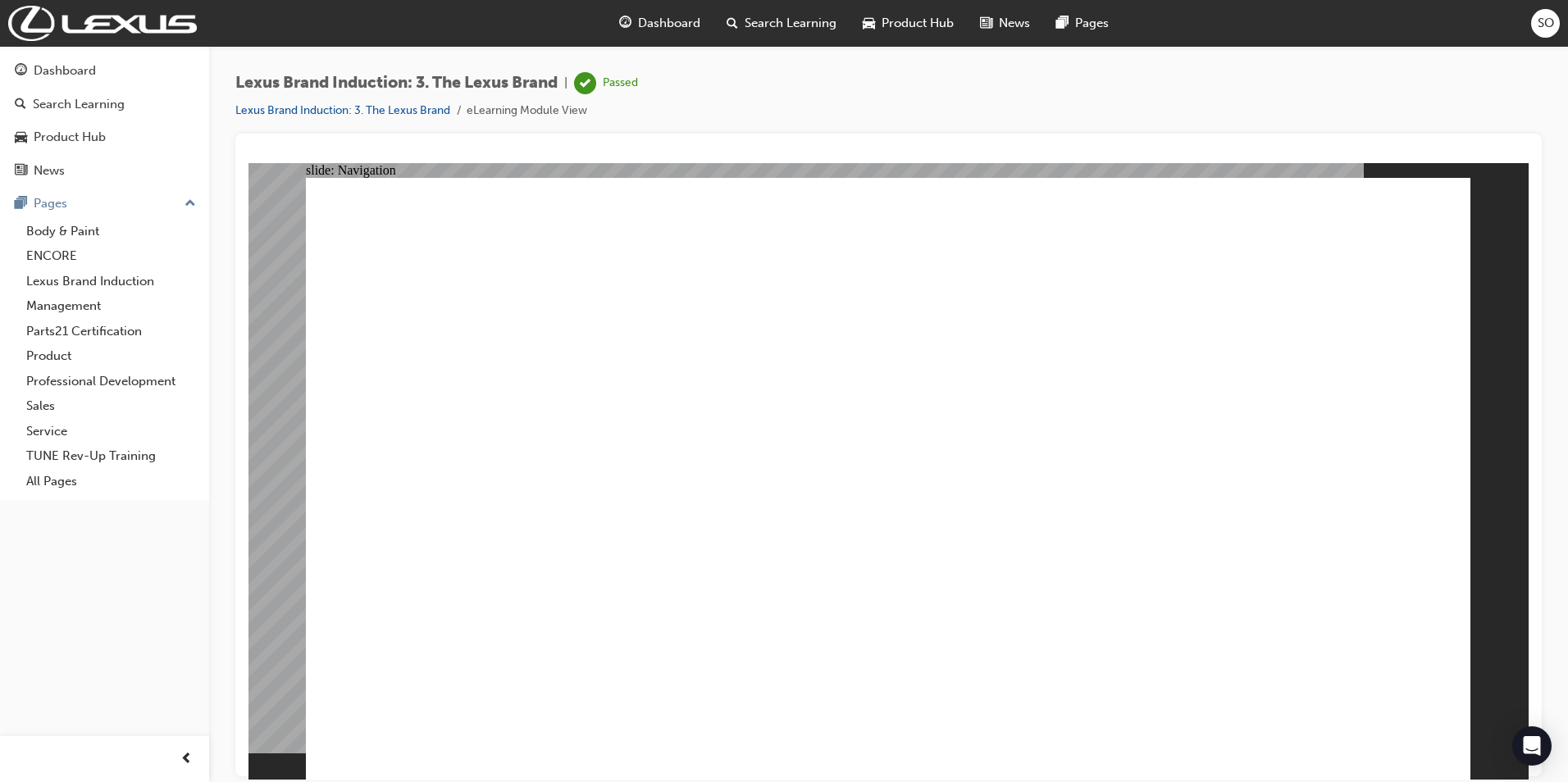 click 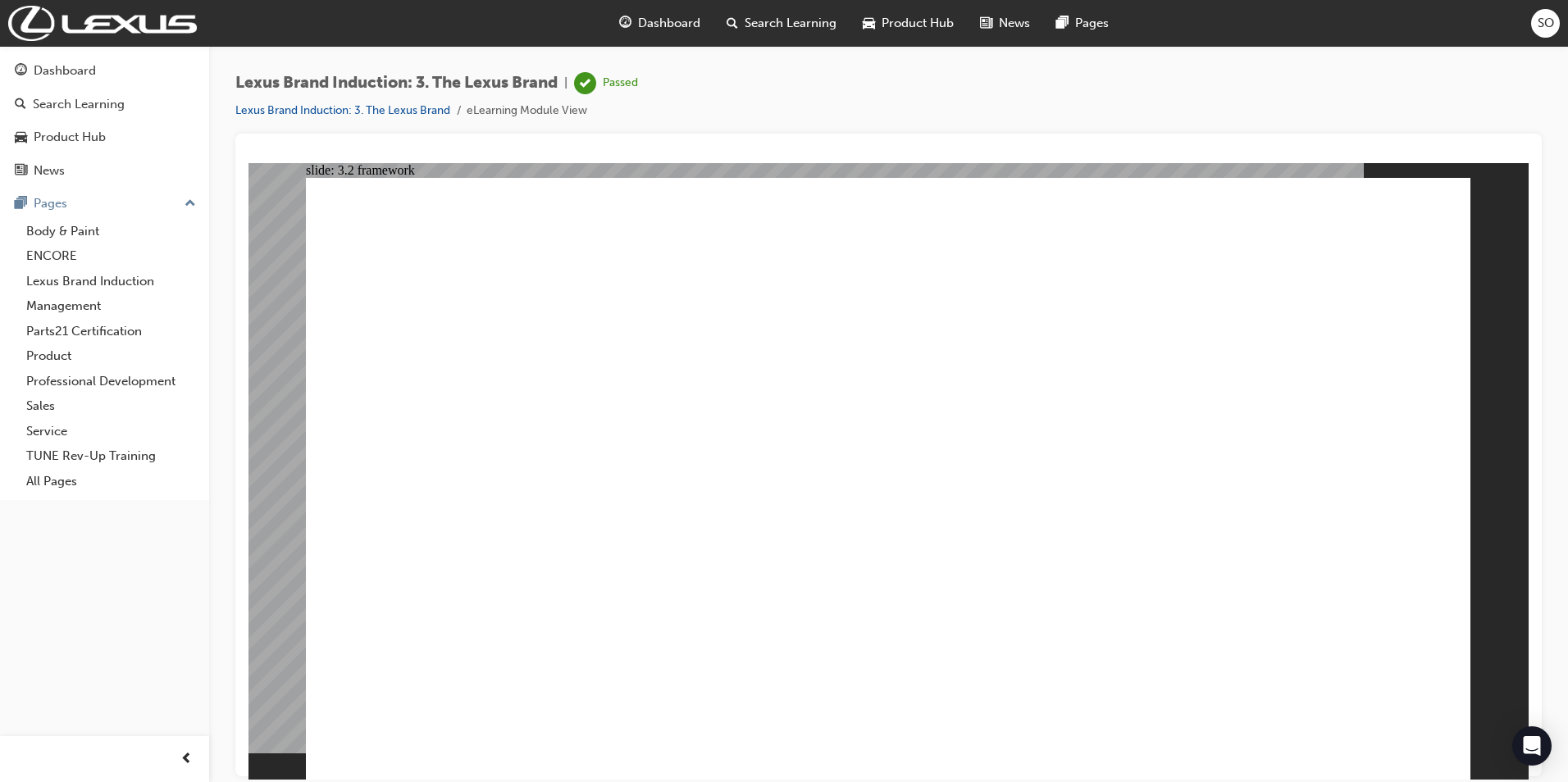 click at bounding box center [1369, 2076] 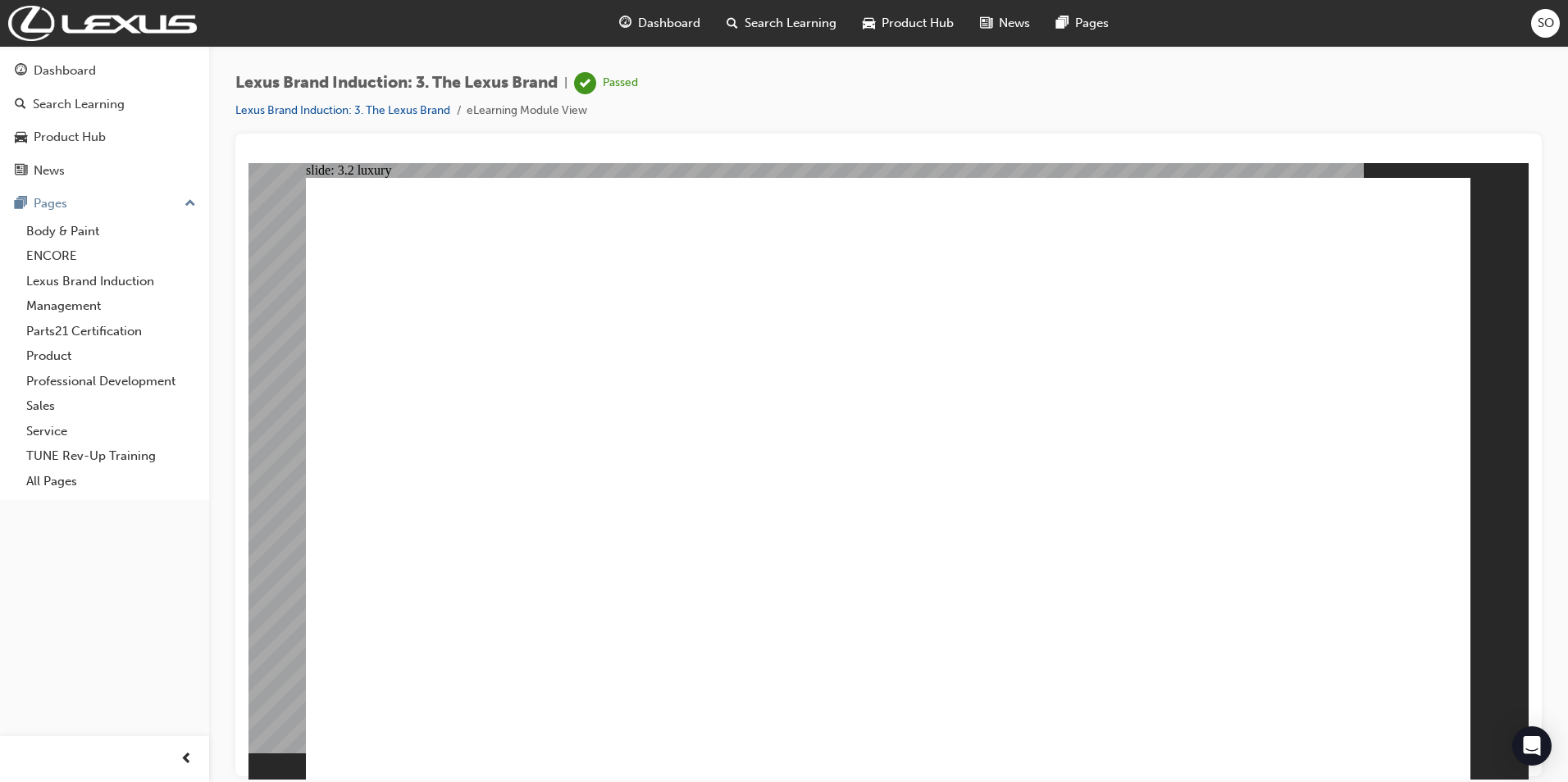 click 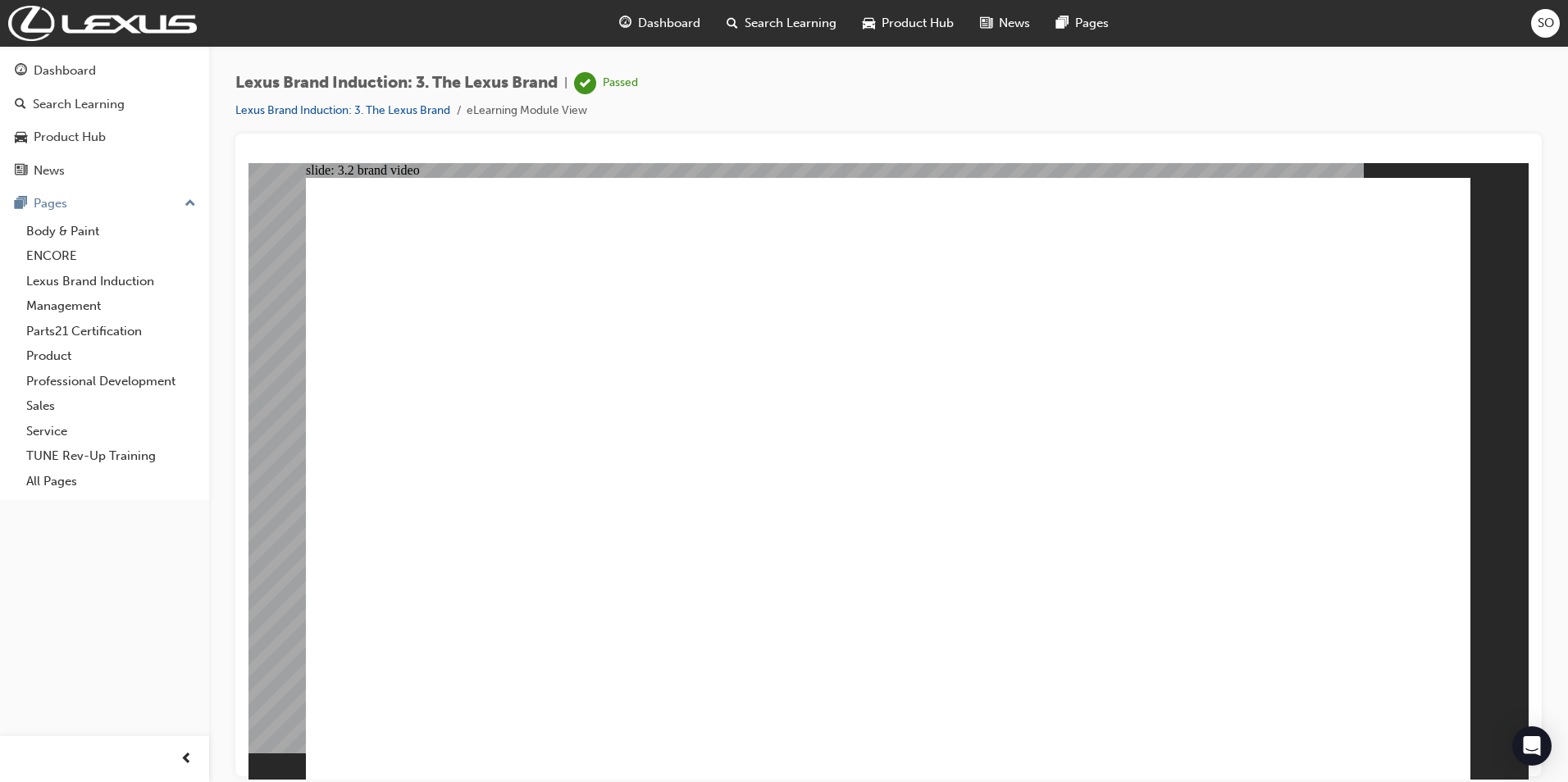 scroll, scrollTop: 0, scrollLeft: 0, axis: both 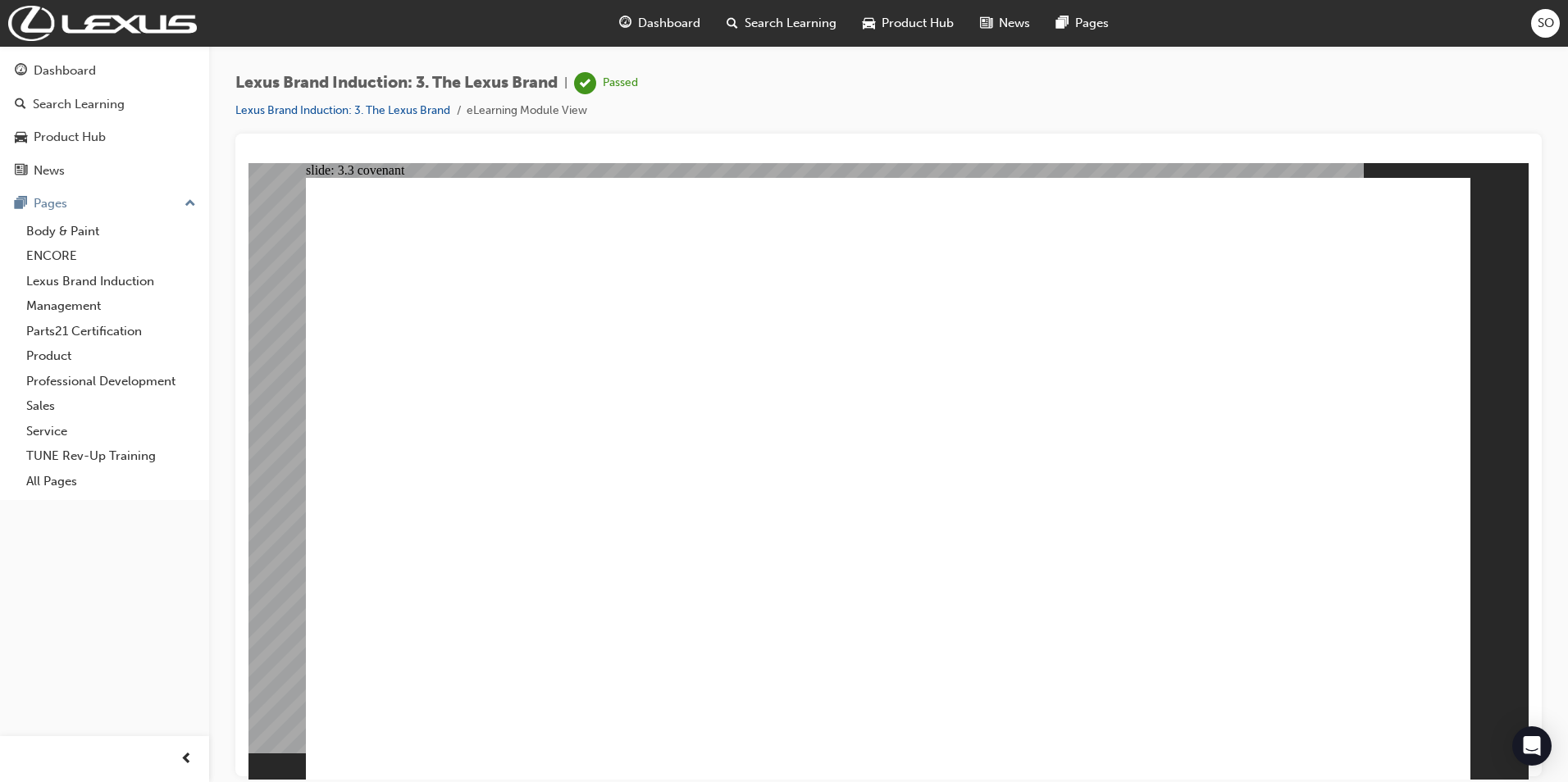 click at bounding box center (888, 1387) 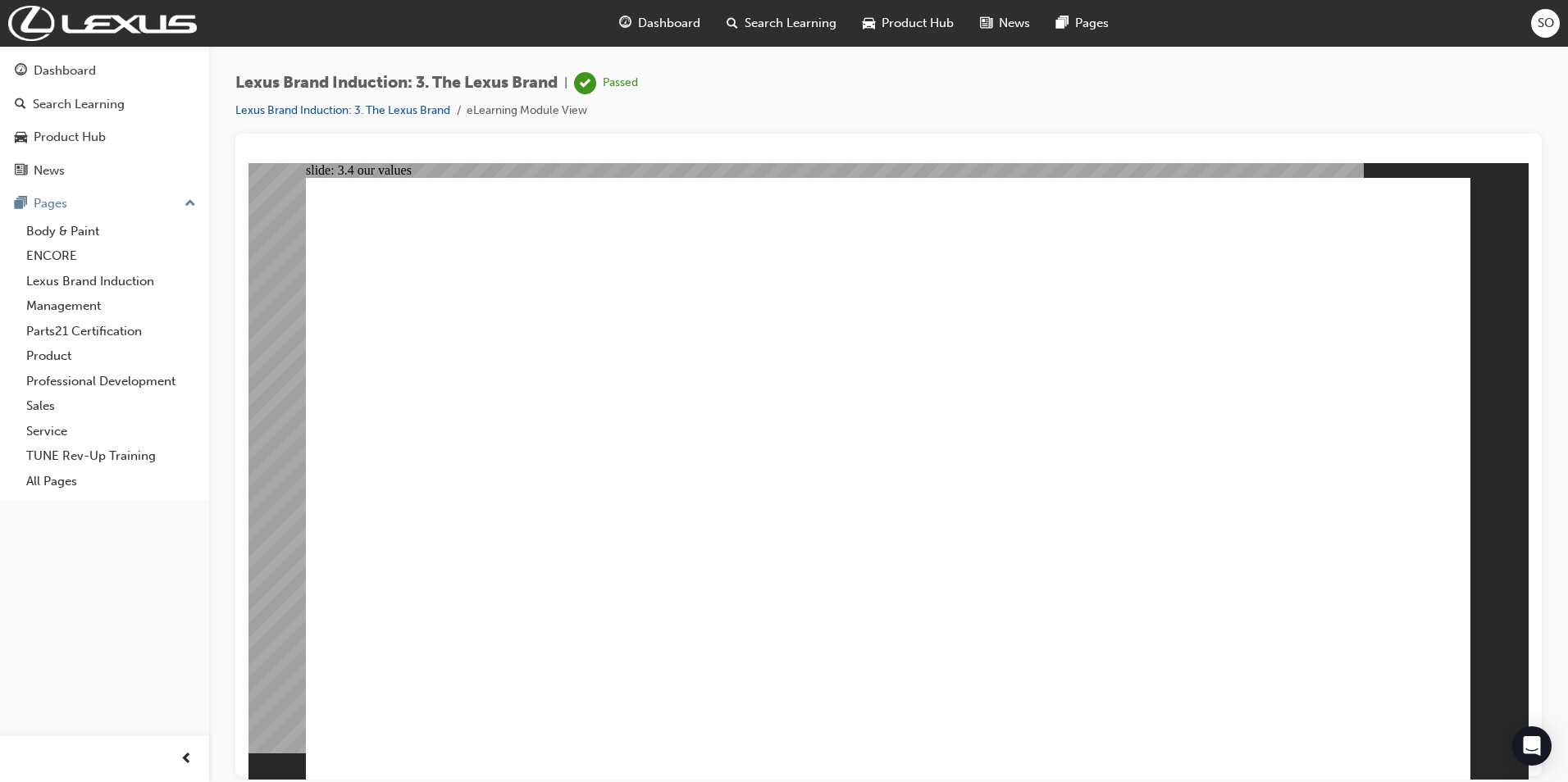 click 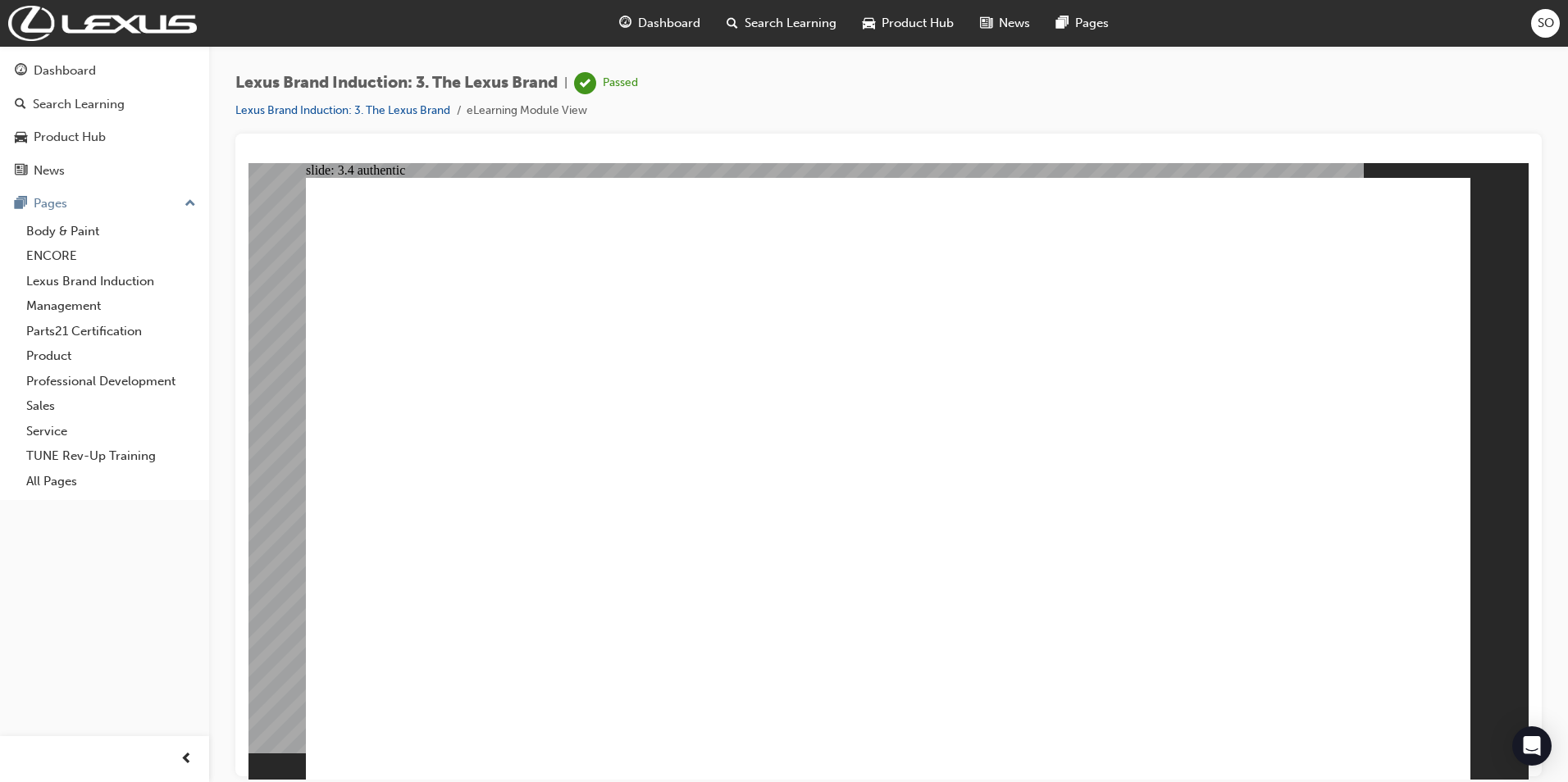 click 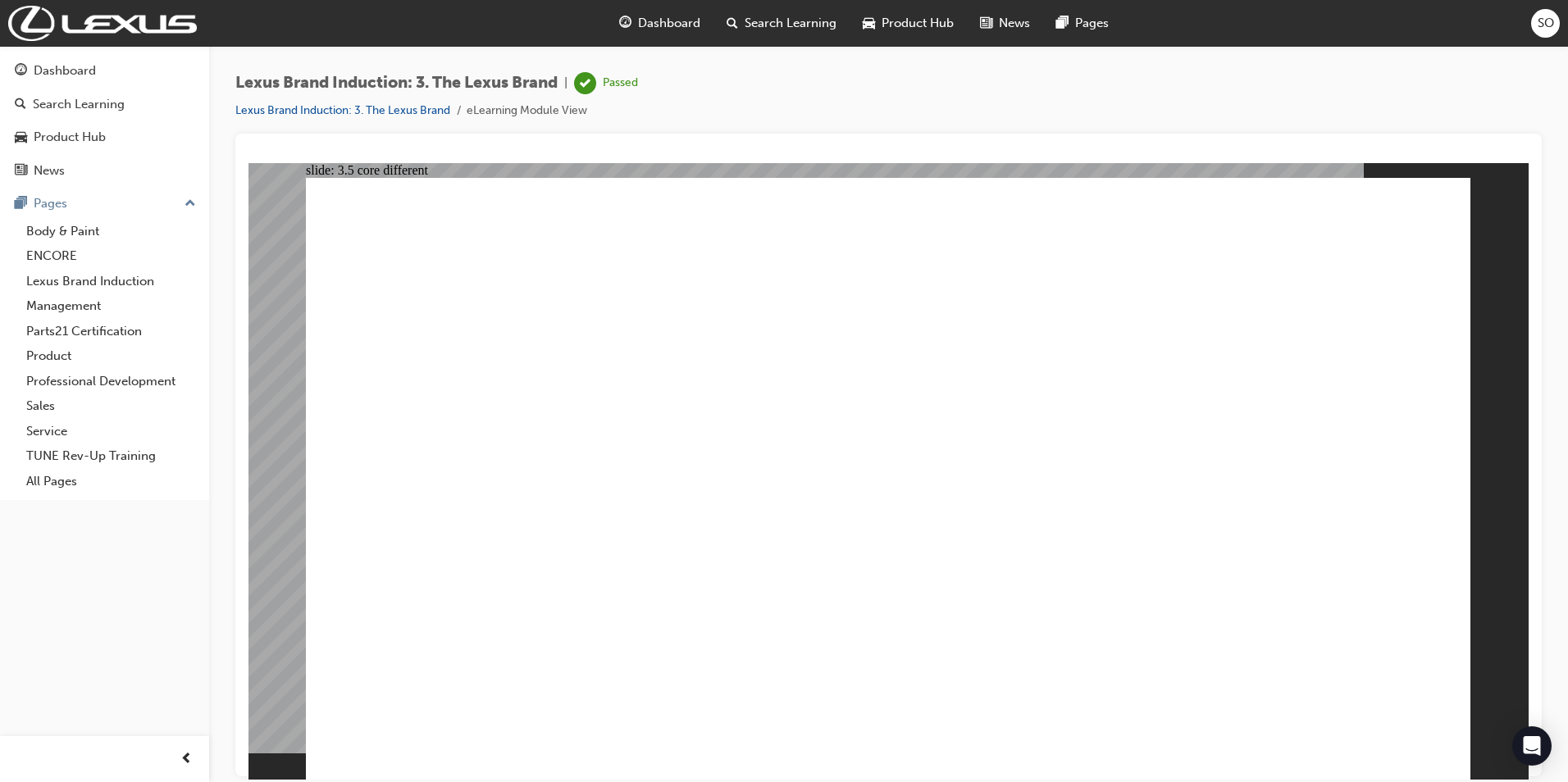 click 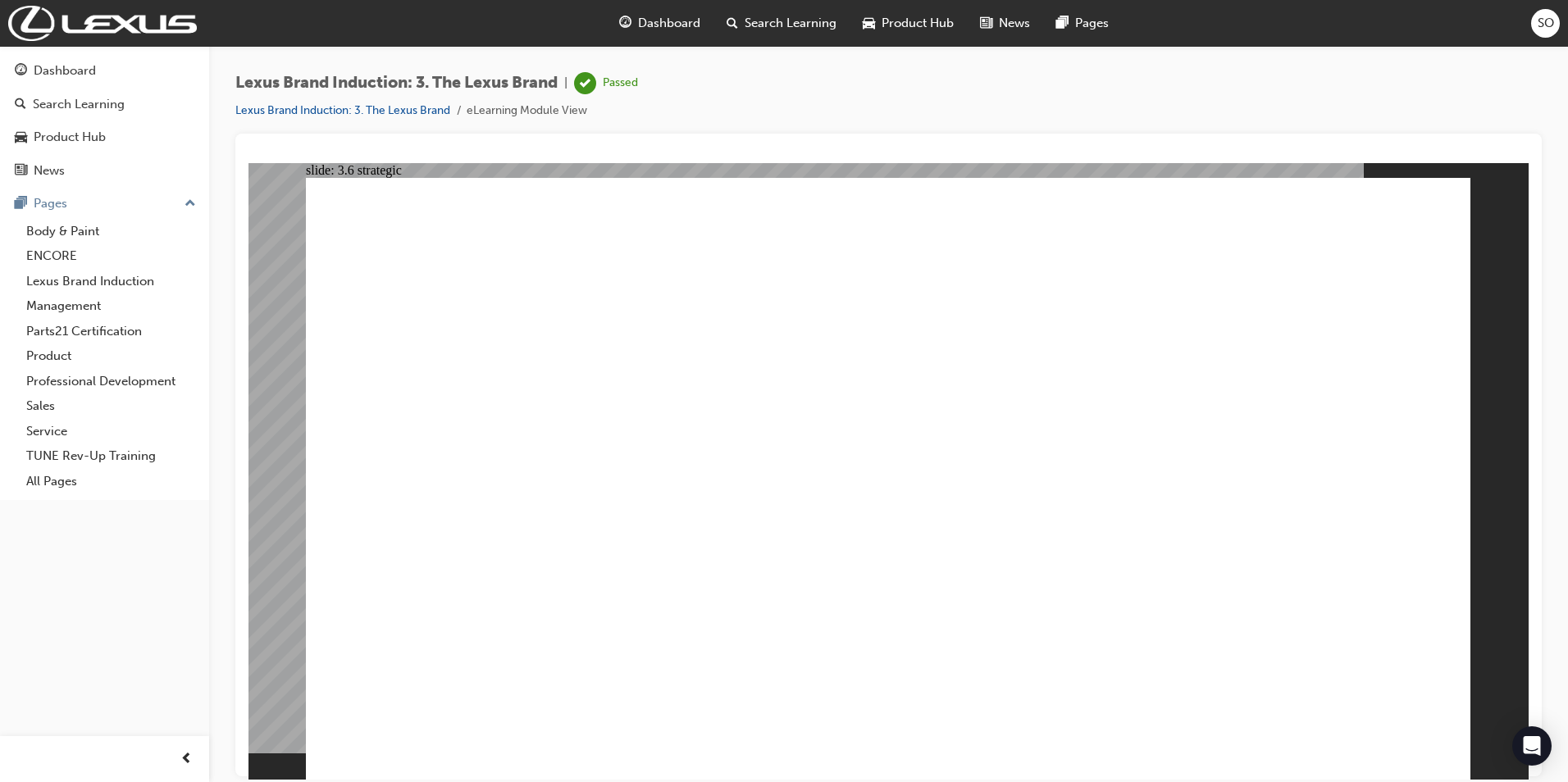 click 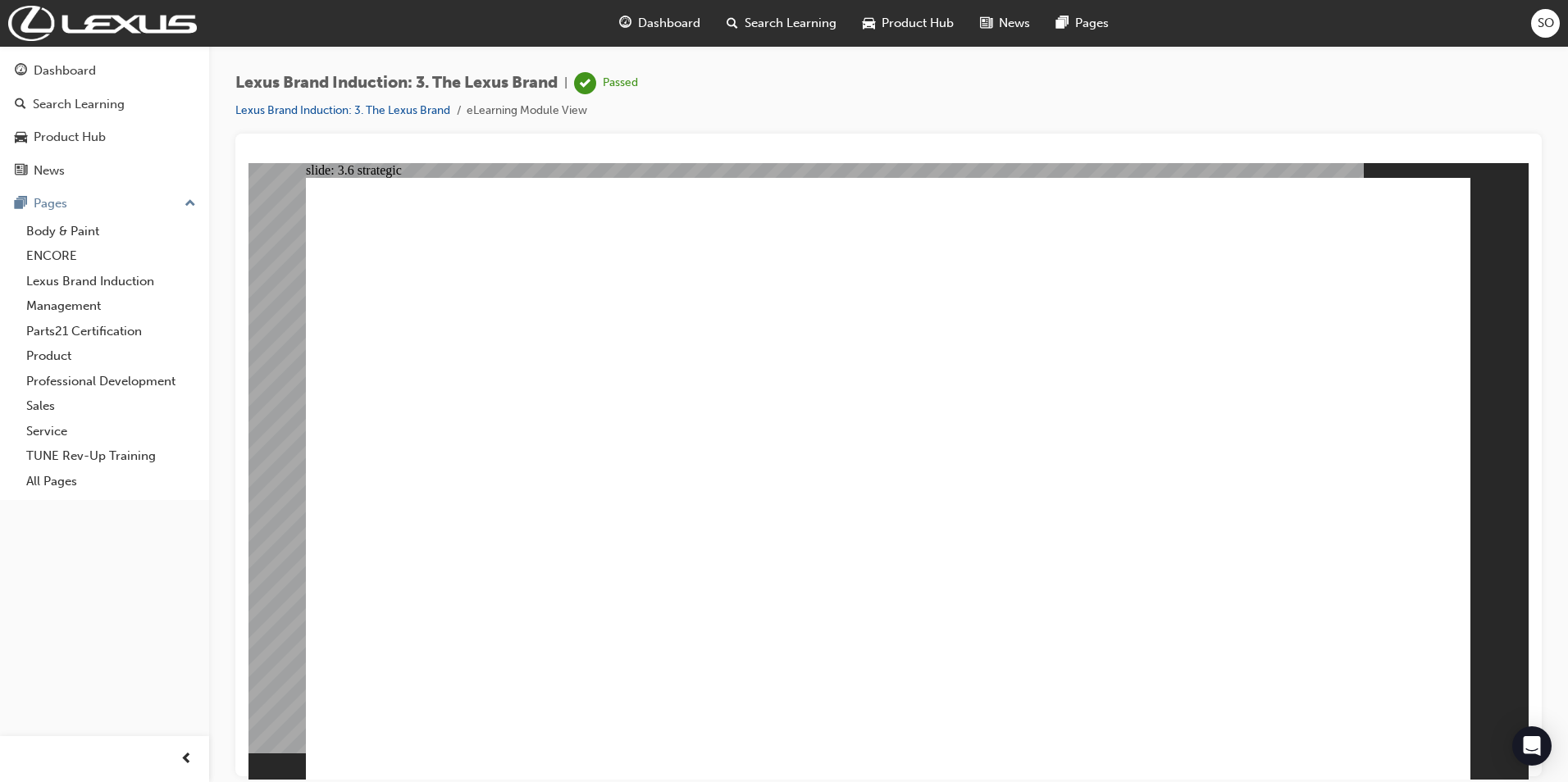 click 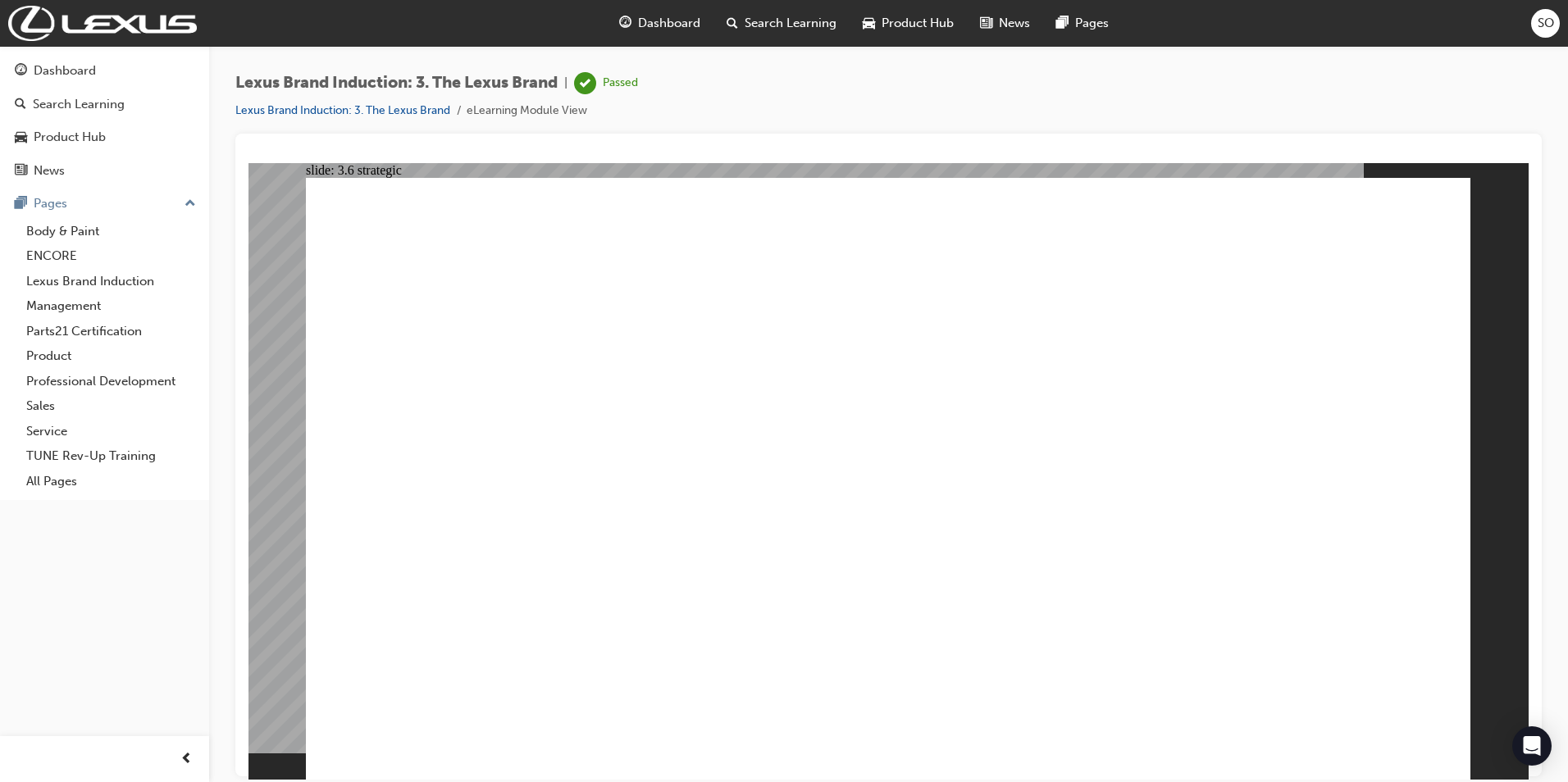 click 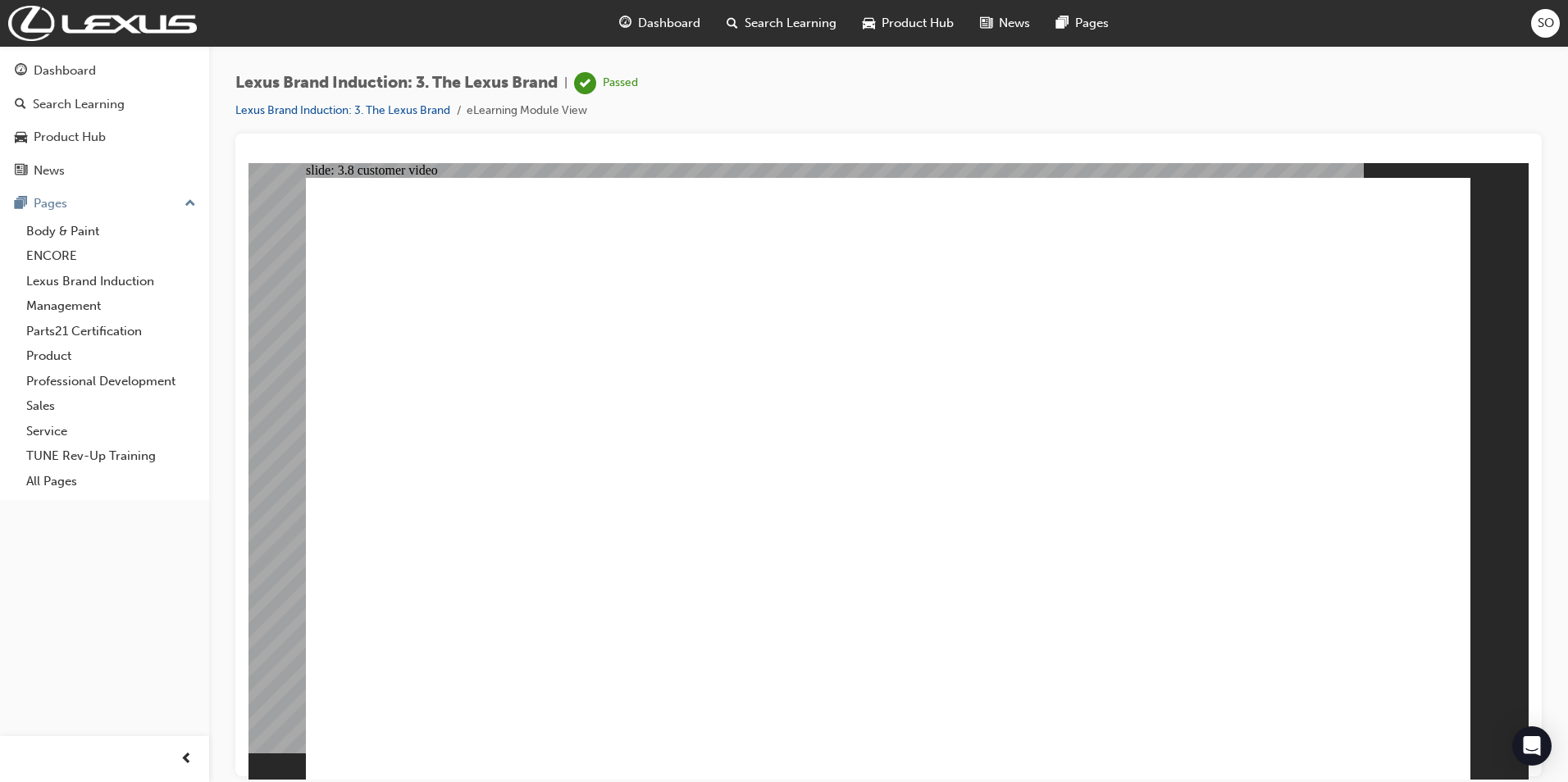 scroll, scrollTop: 0, scrollLeft: 0, axis: both 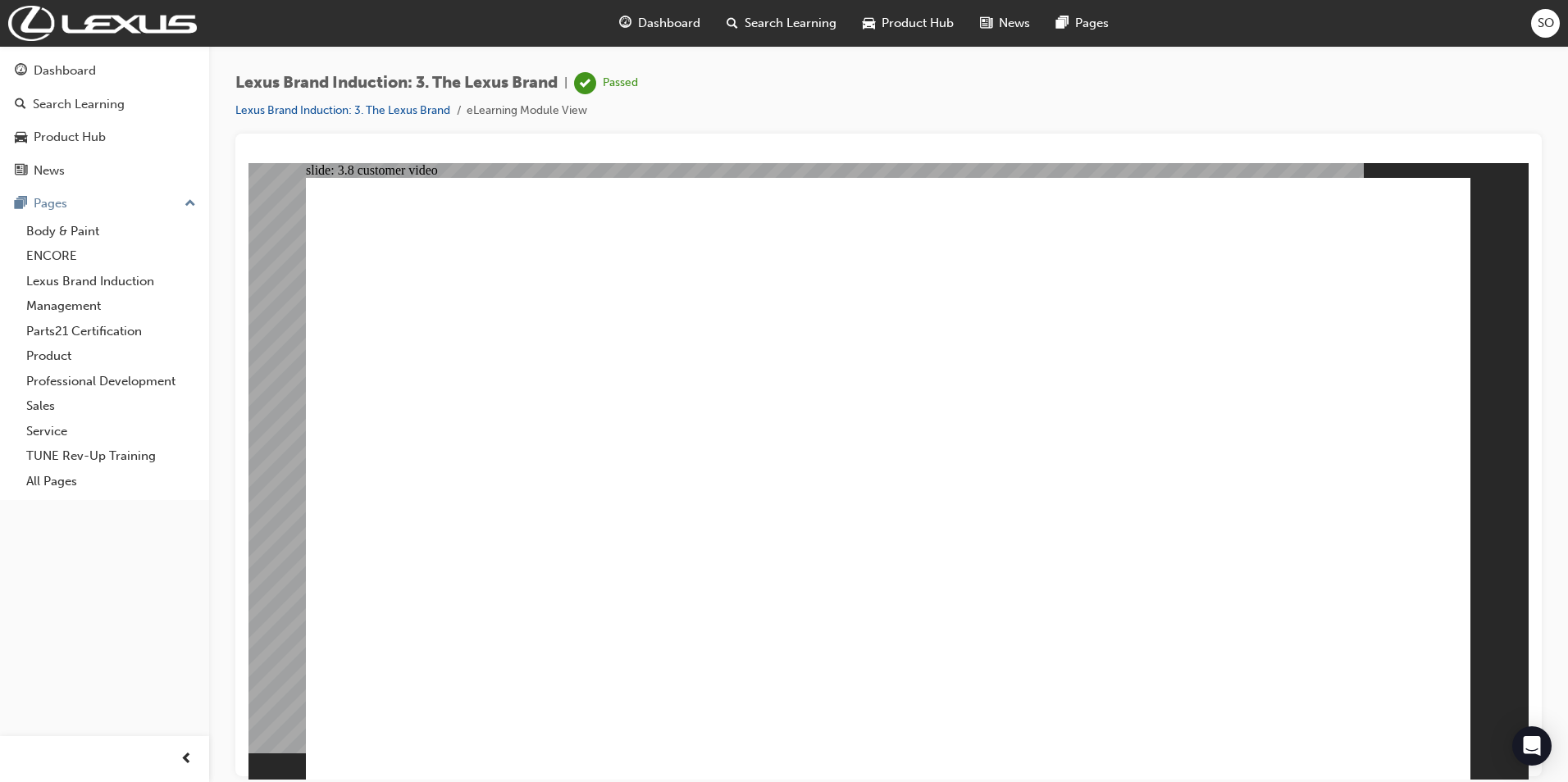 click 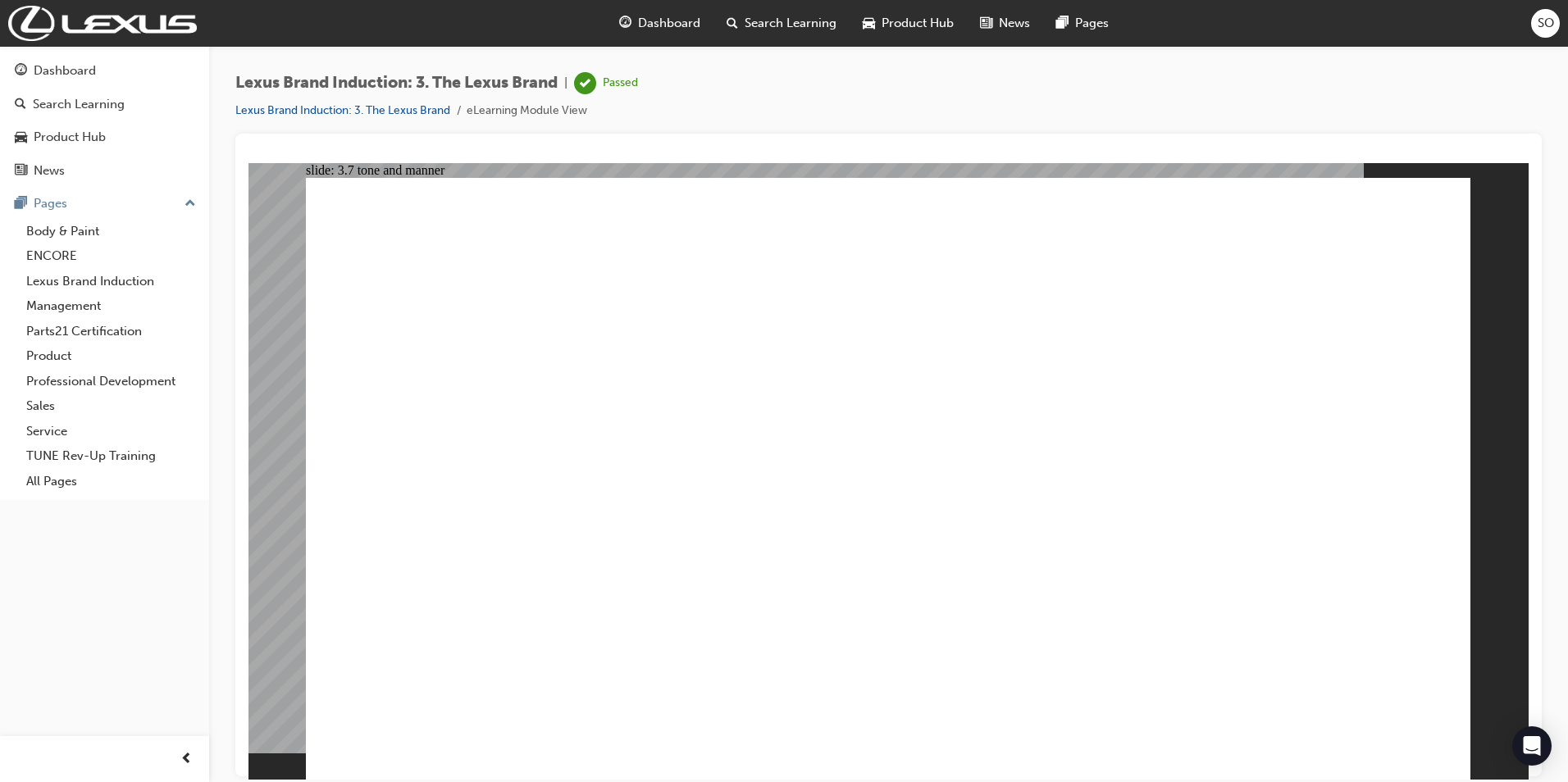 click at bounding box center (888, 1387) 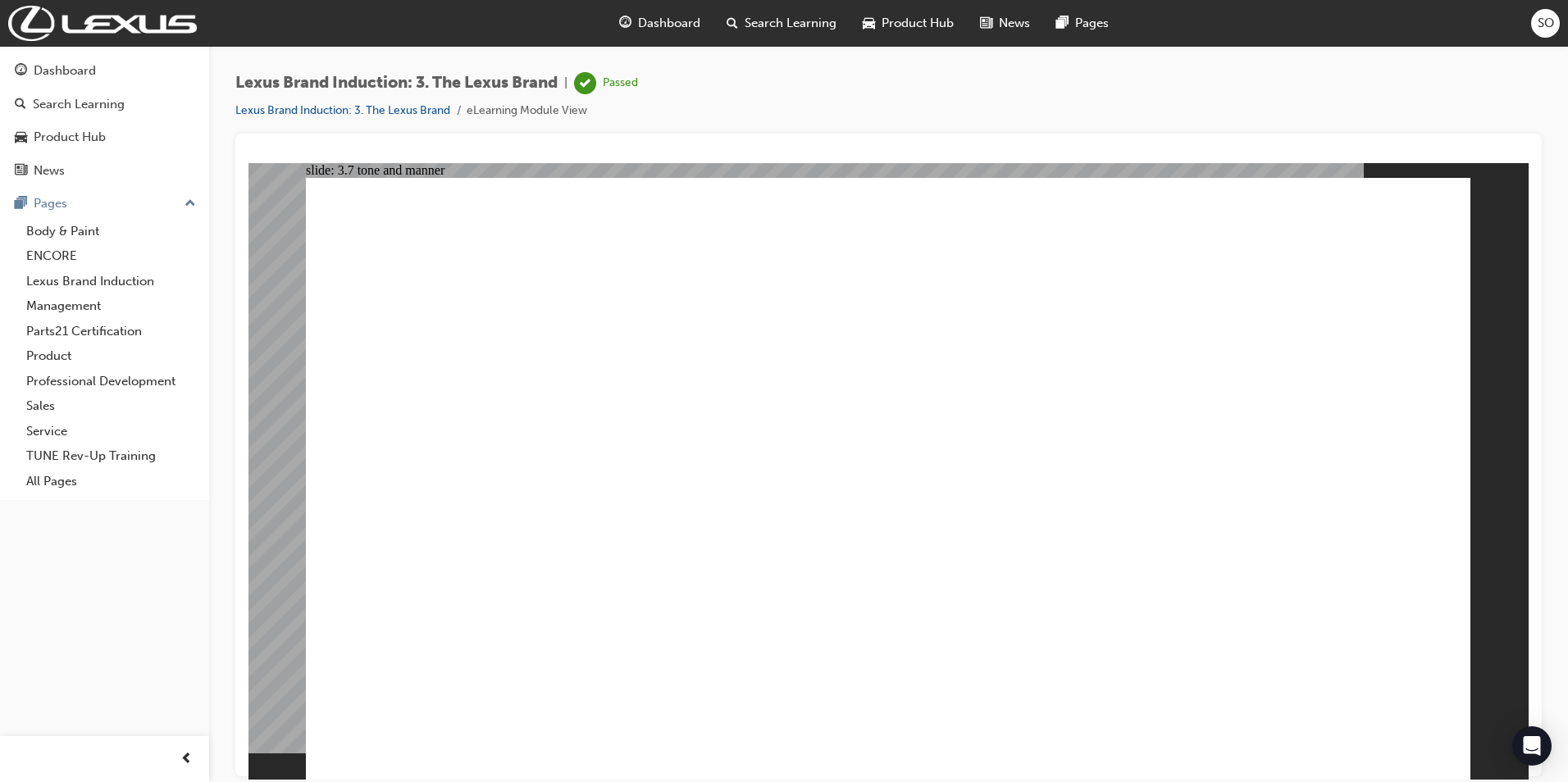click 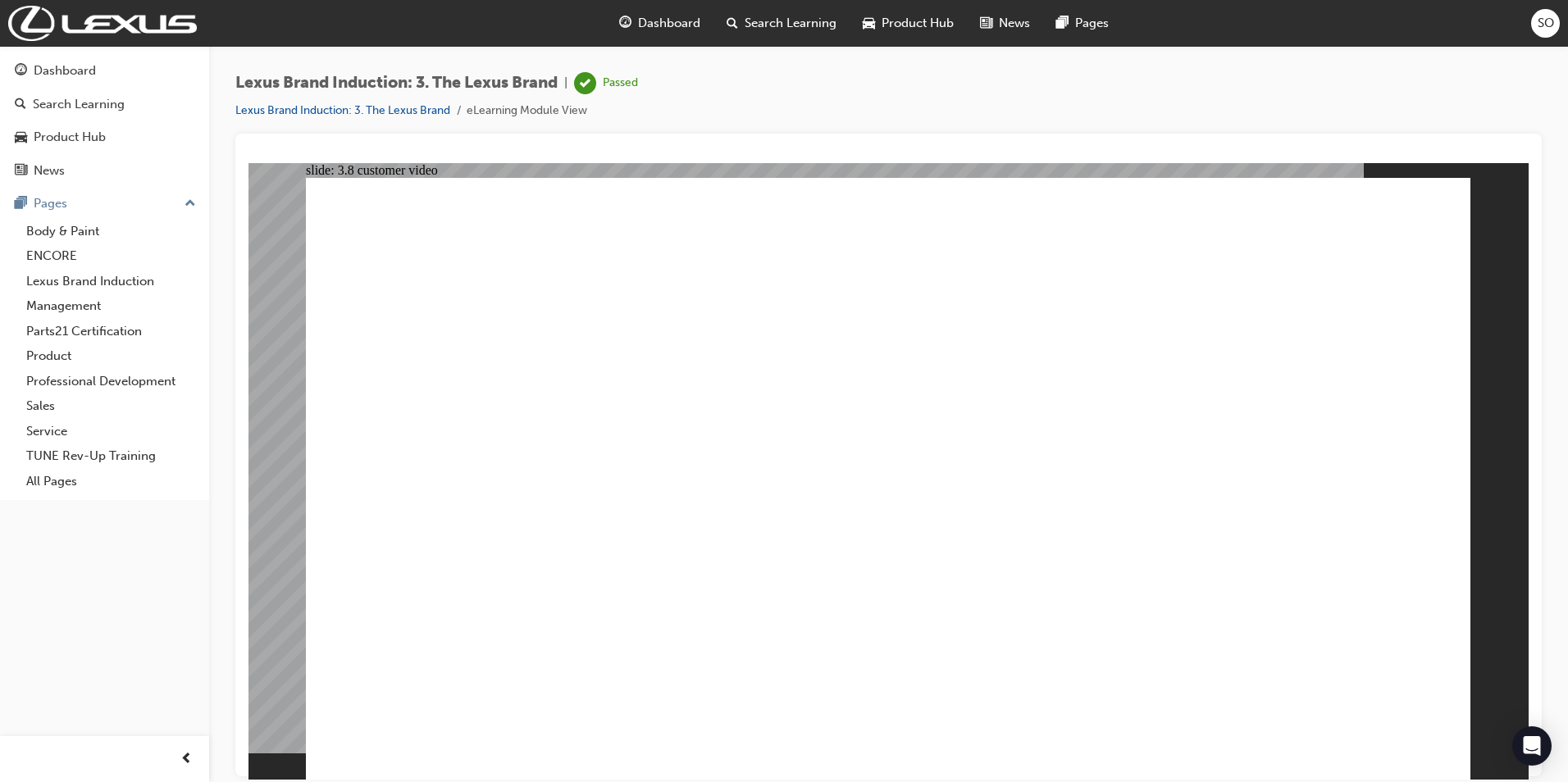 scroll, scrollTop: 0, scrollLeft: 0, axis: both 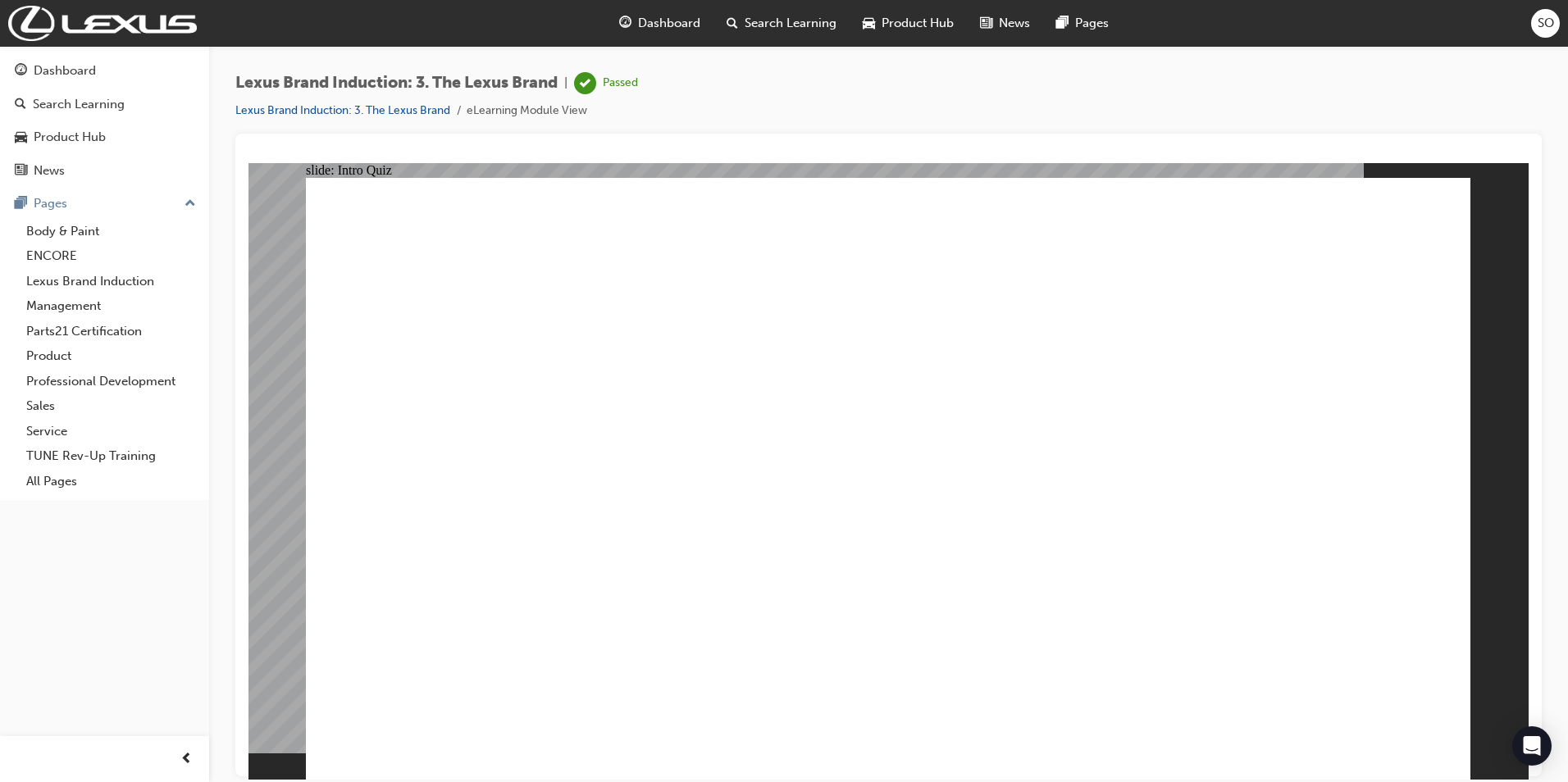 click 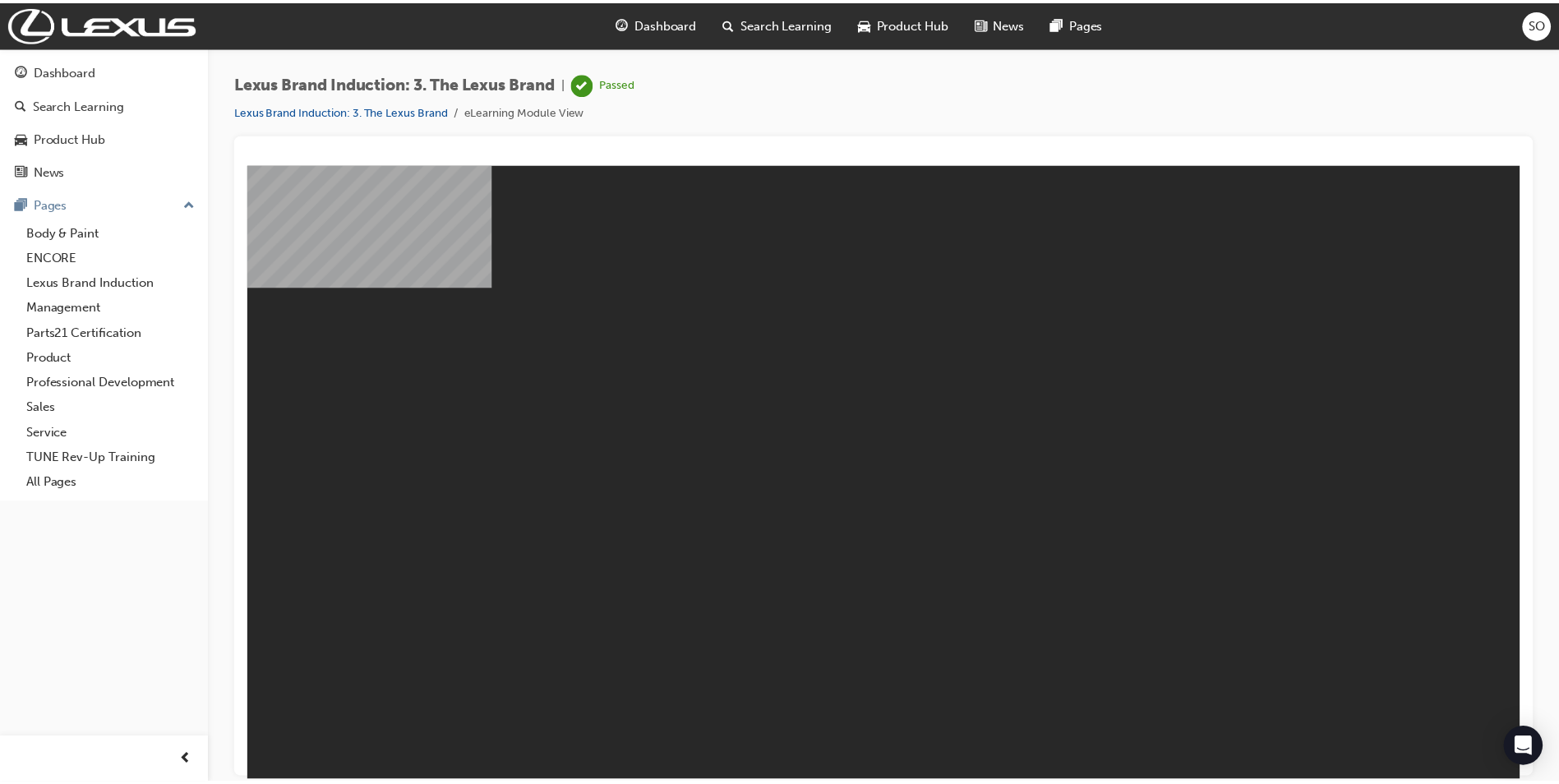 scroll, scrollTop: 0, scrollLeft: 0, axis: both 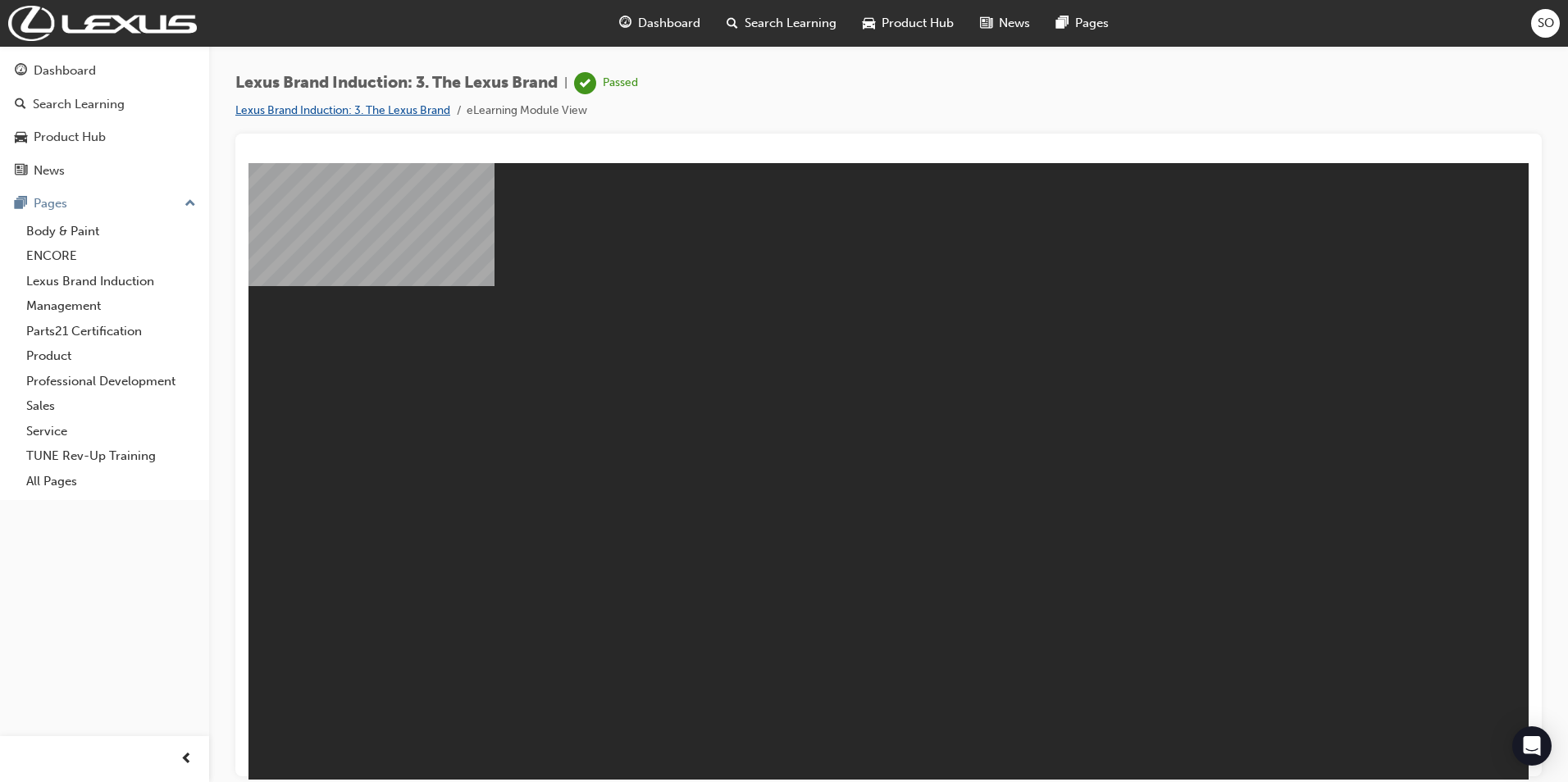 click on "Lexus Brand Induction: 3. The Lexus Brand" at bounding box center [343, 110] 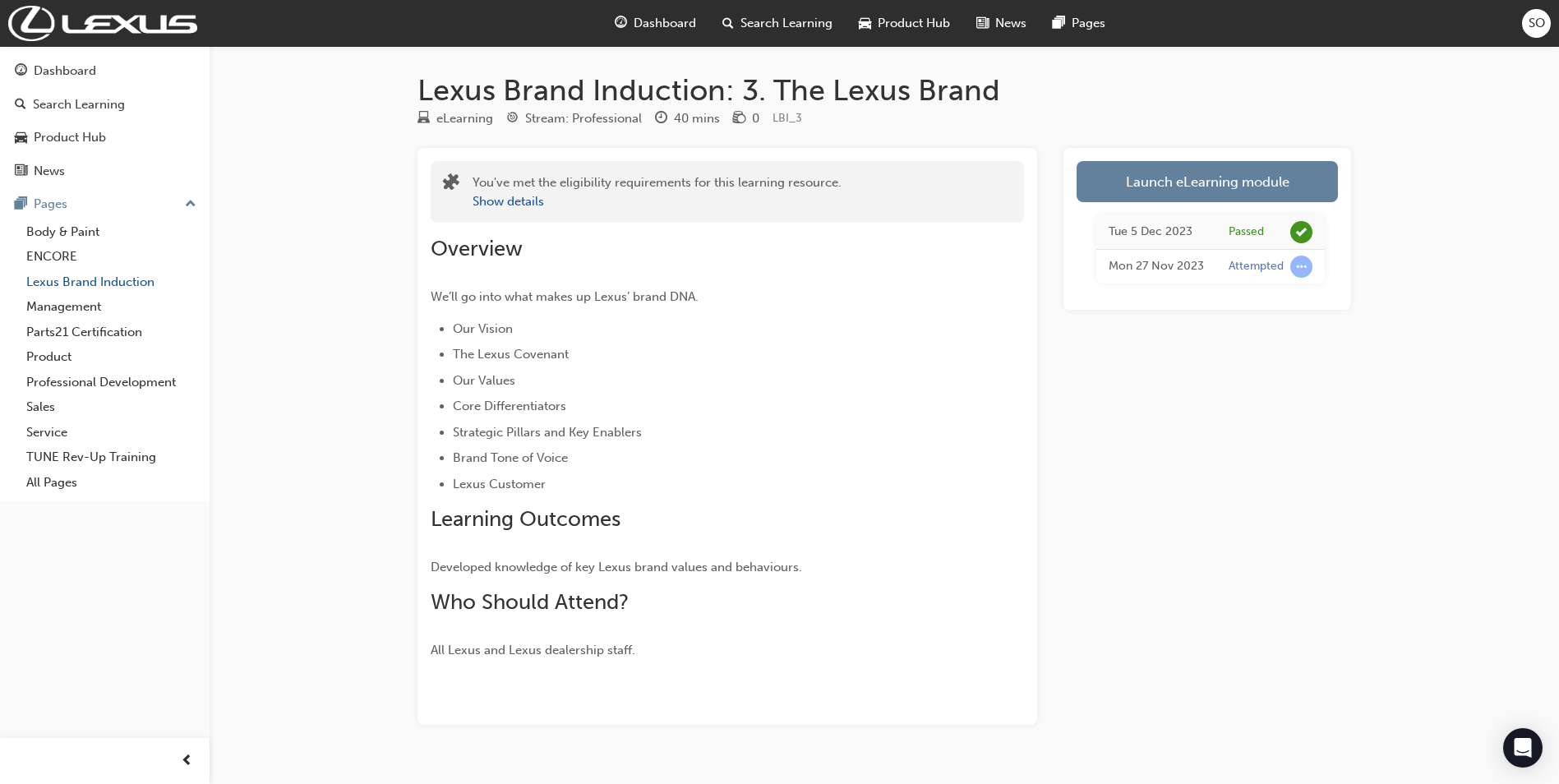 click on "Lexus Brand Induction" at bounding box center [111, 282] 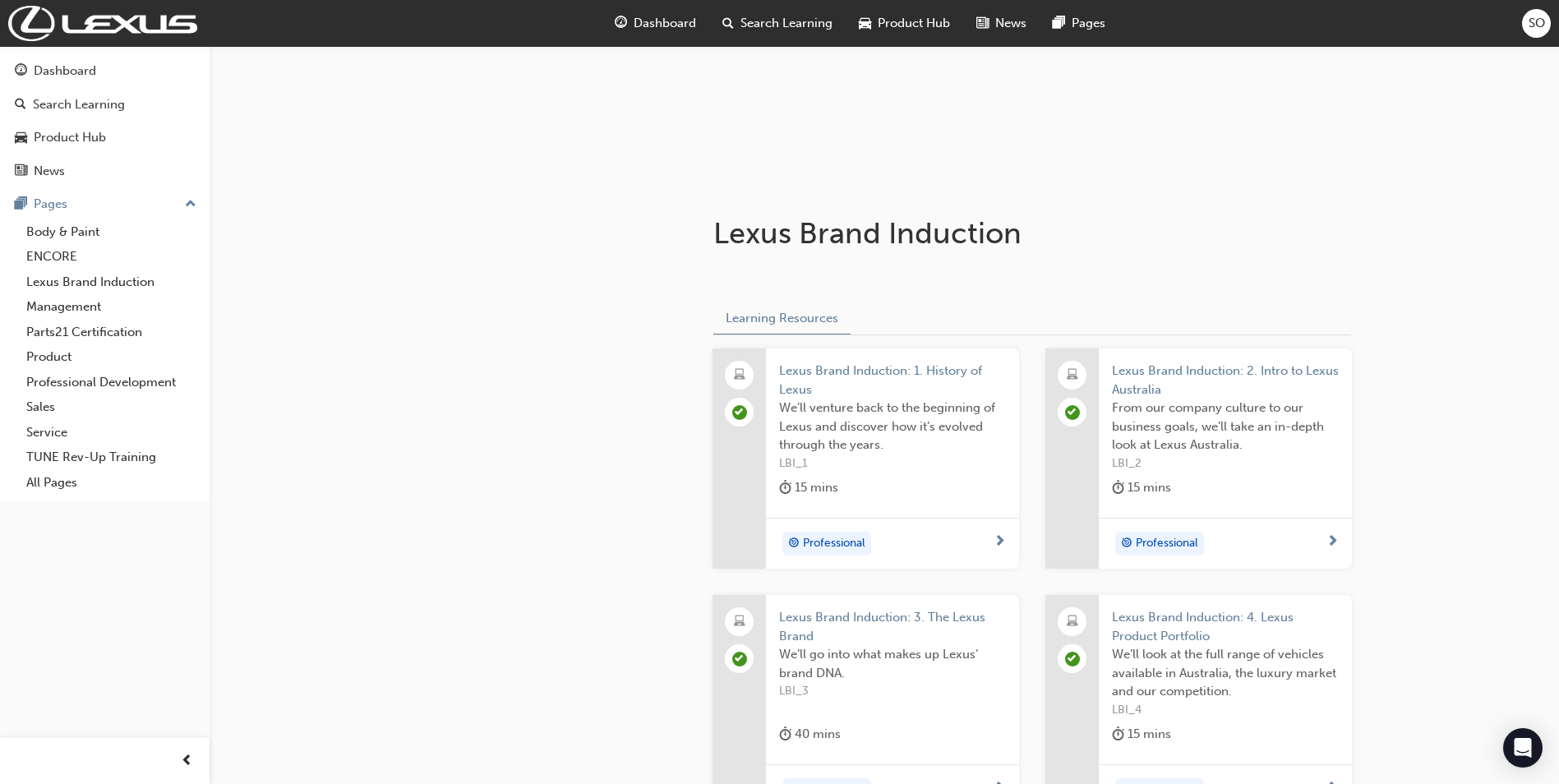 scroll, scrollTop: 411, scrollLeft: 0, axis: vertical 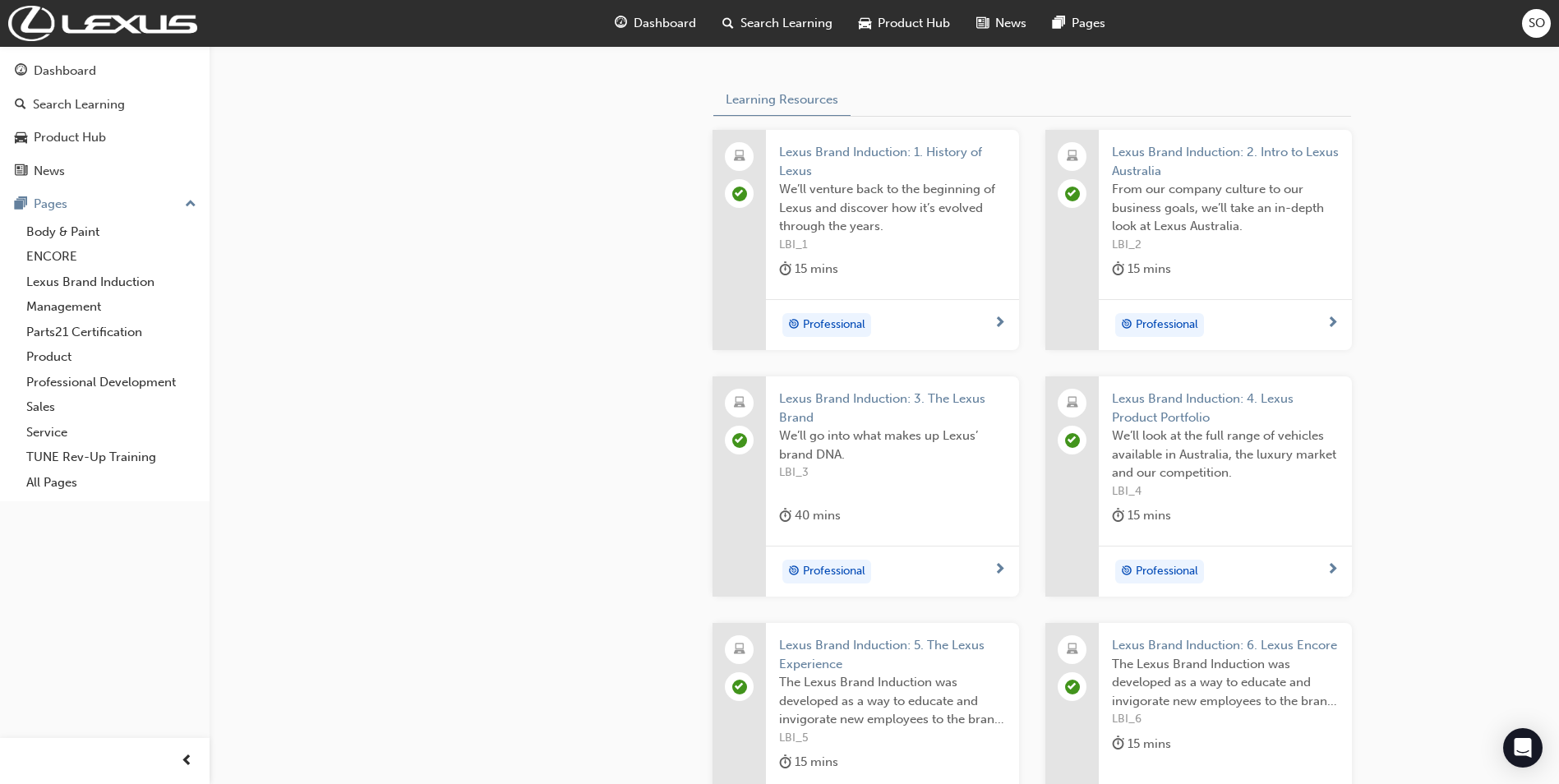 click on "Lexus Brand Induction: 2. Intro to Lexus Australia" at bounding box center [1225, 161] 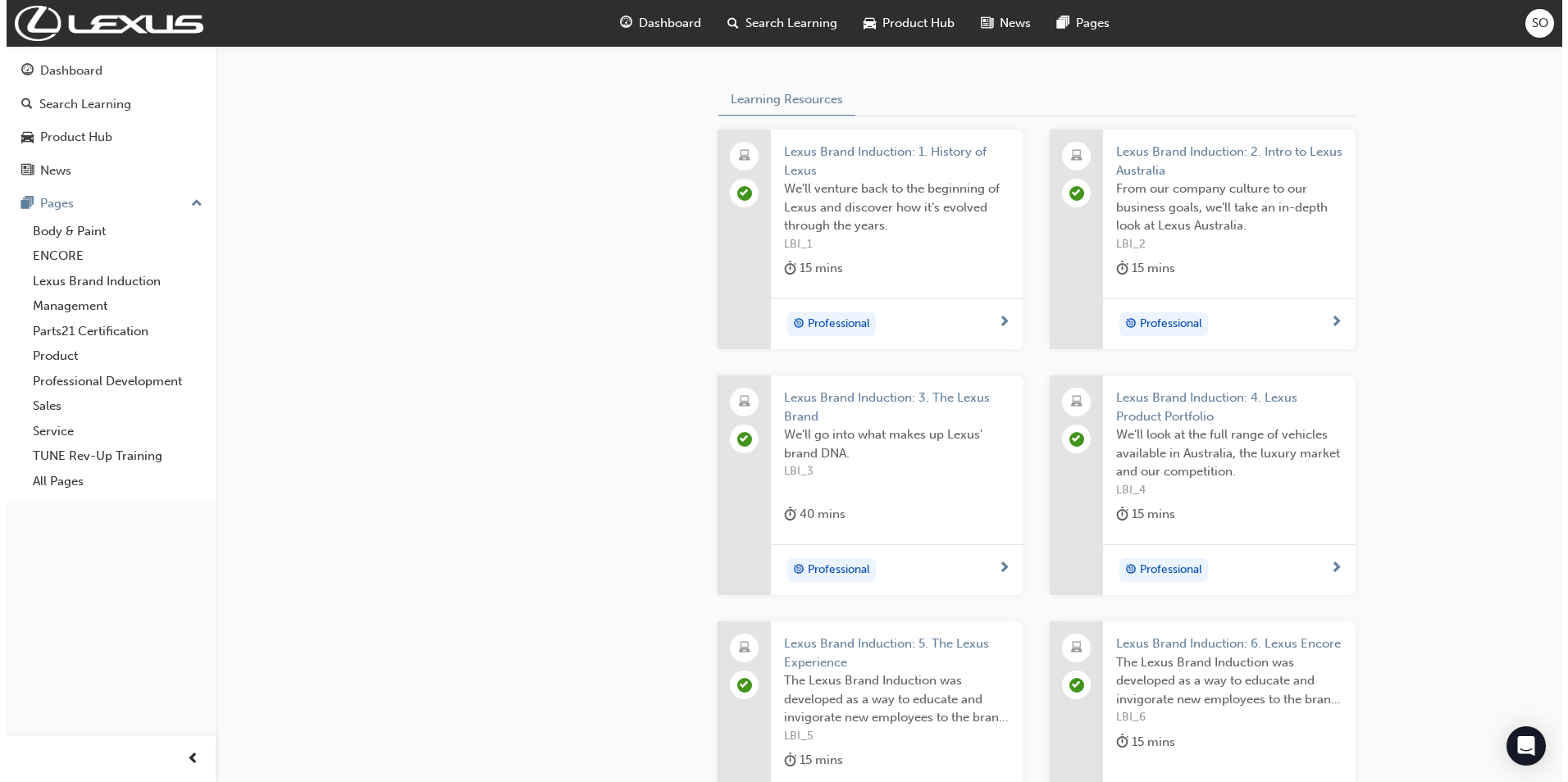 scroll, scrollTop: 0, scrollLeft: 0, axis: both 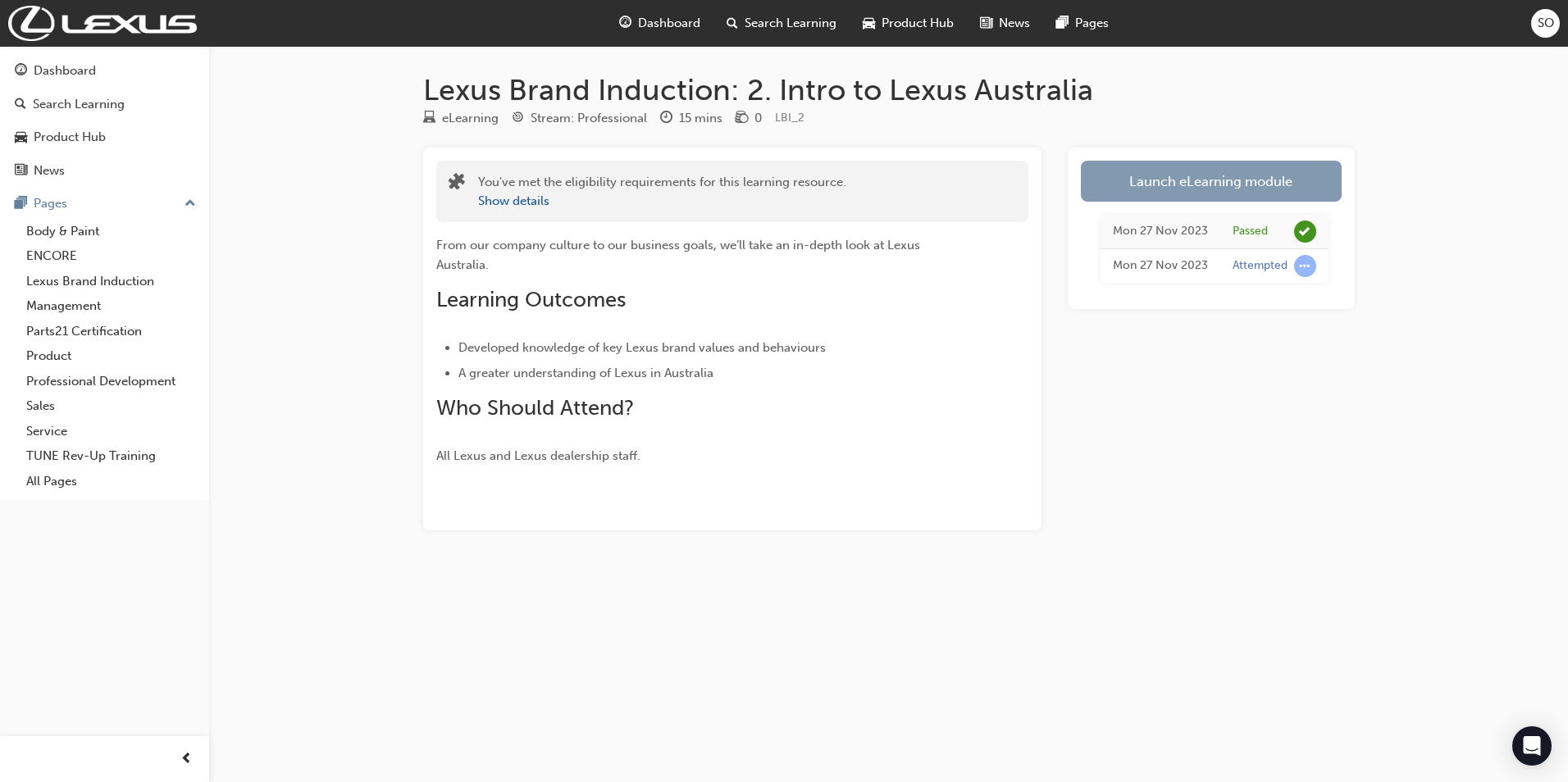 click on "Launch eLearning module" at bounding box center (1211, 181) 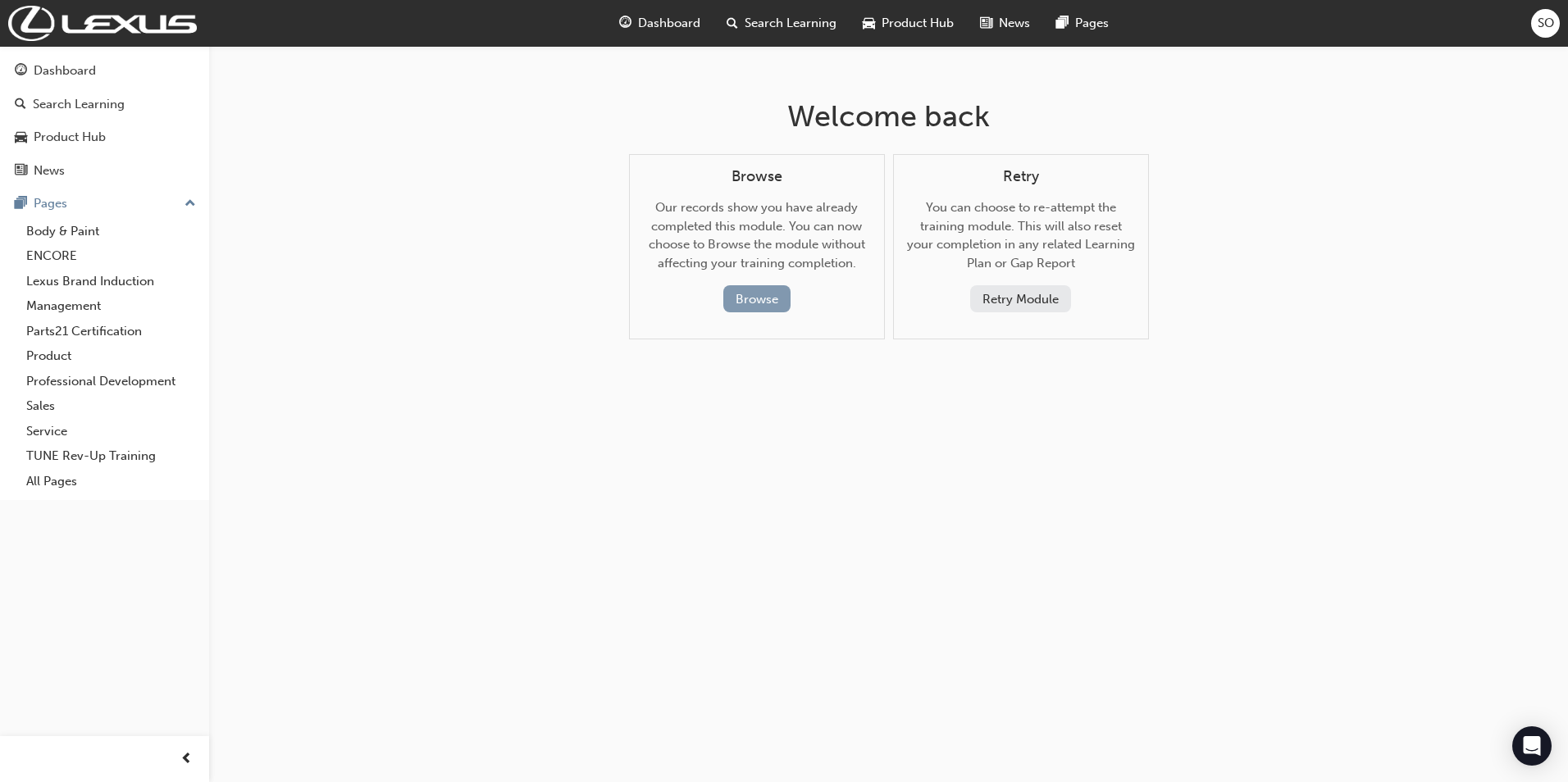 click on "Browse" at bounding box center [757, 298] 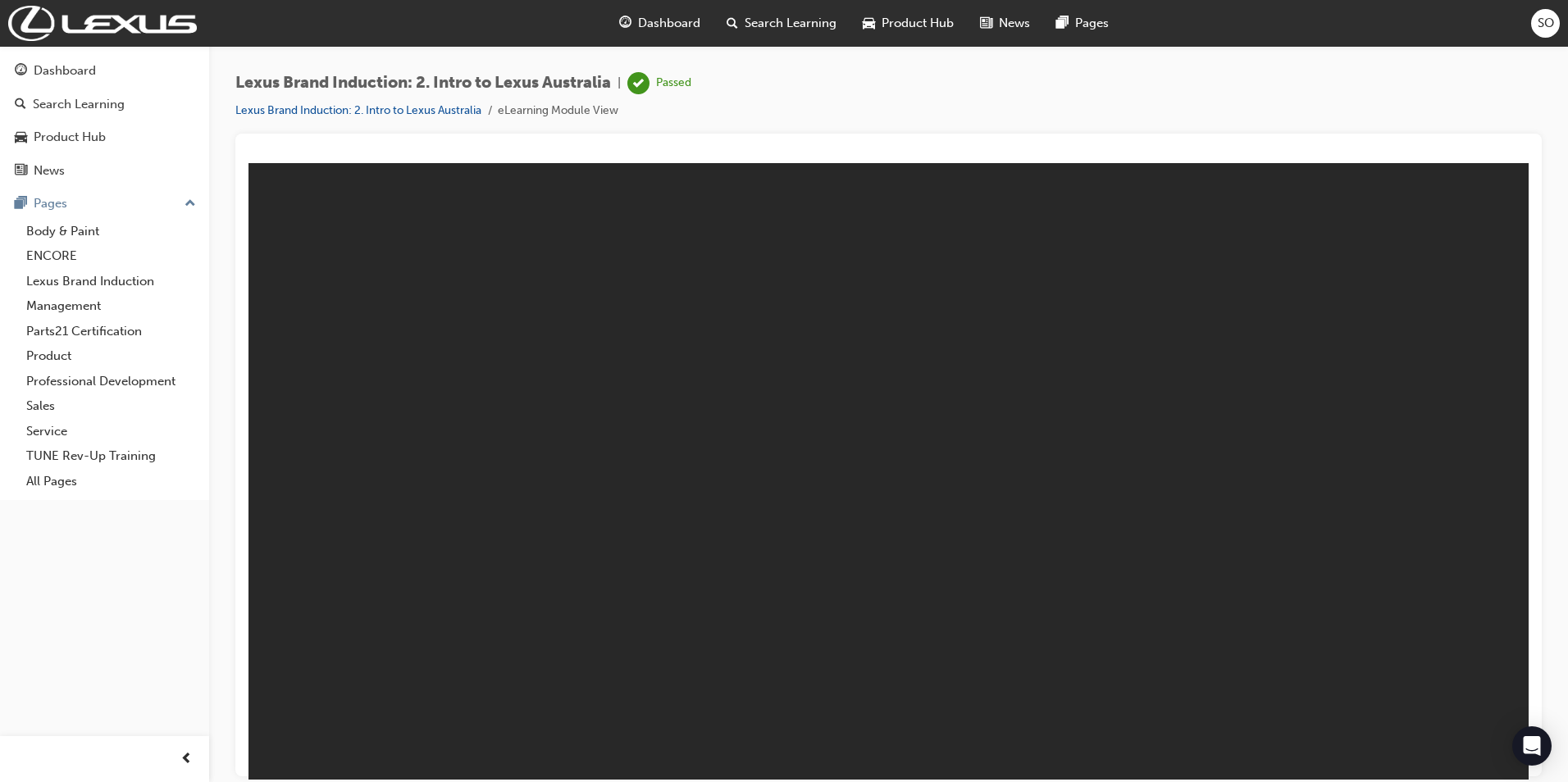 scroll, scrollTop: 0, scrollLeft: 0, axis: both 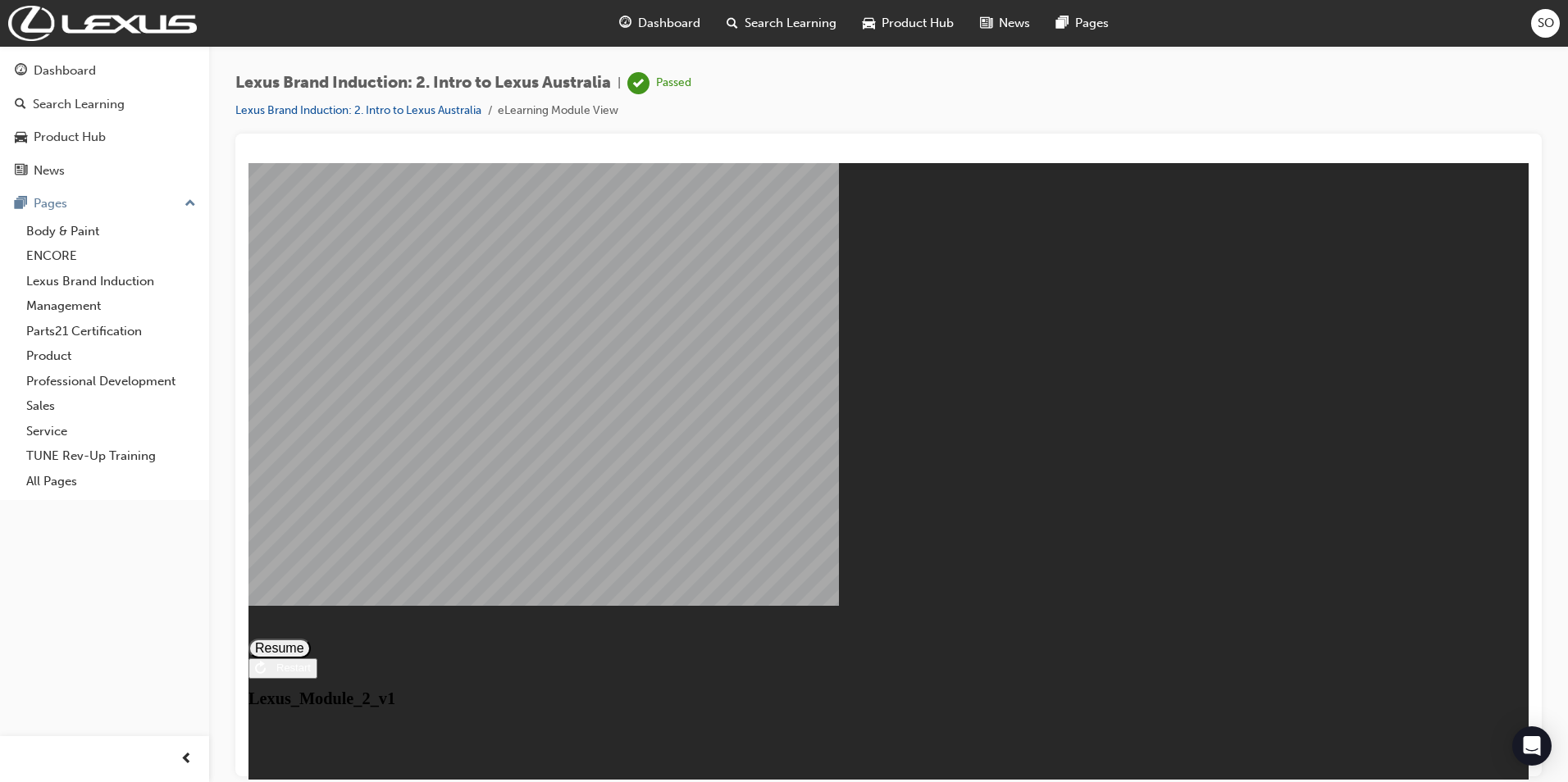 click on "Restart" at bounding box center [288, 666] 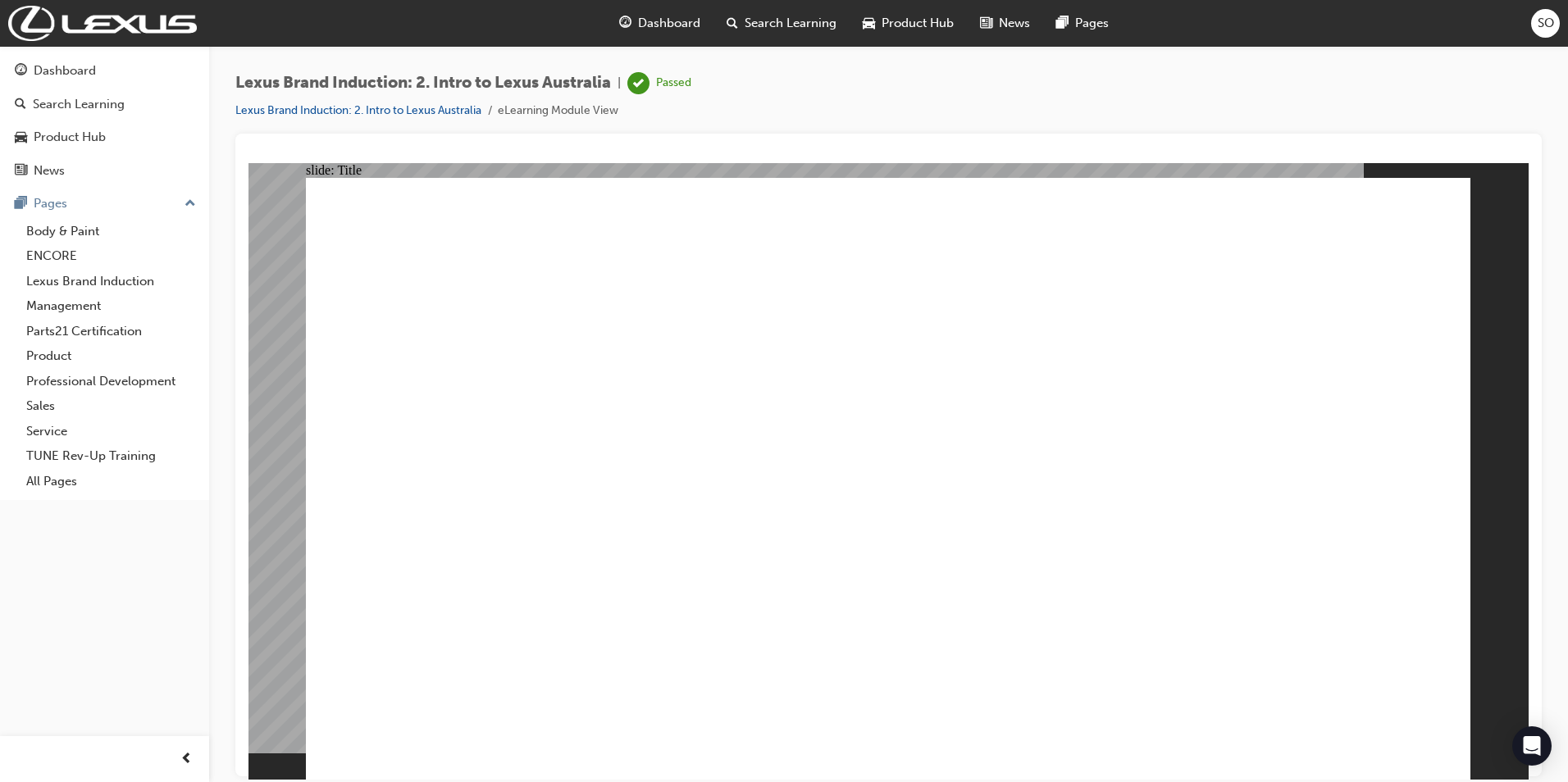 click 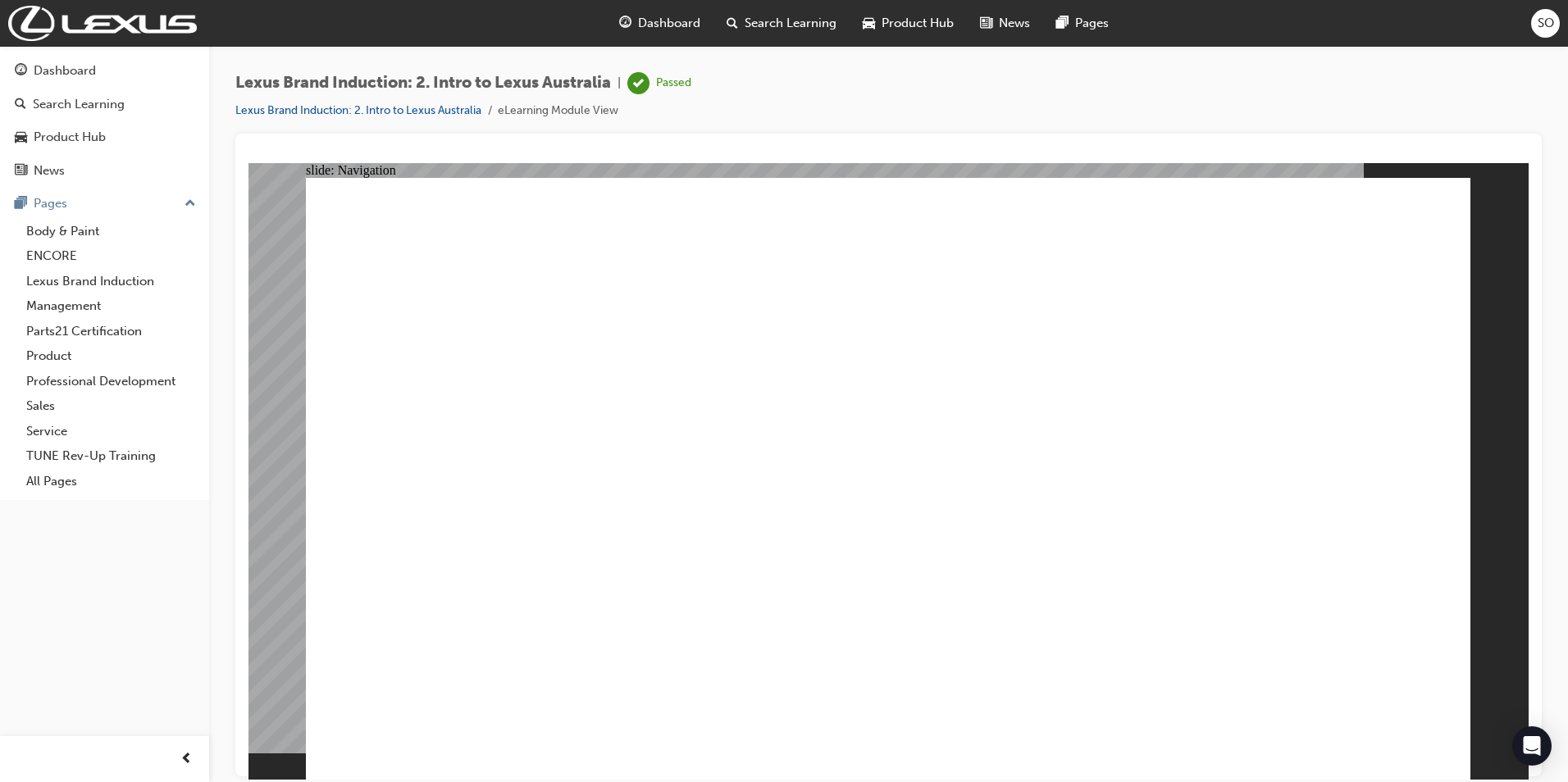 click 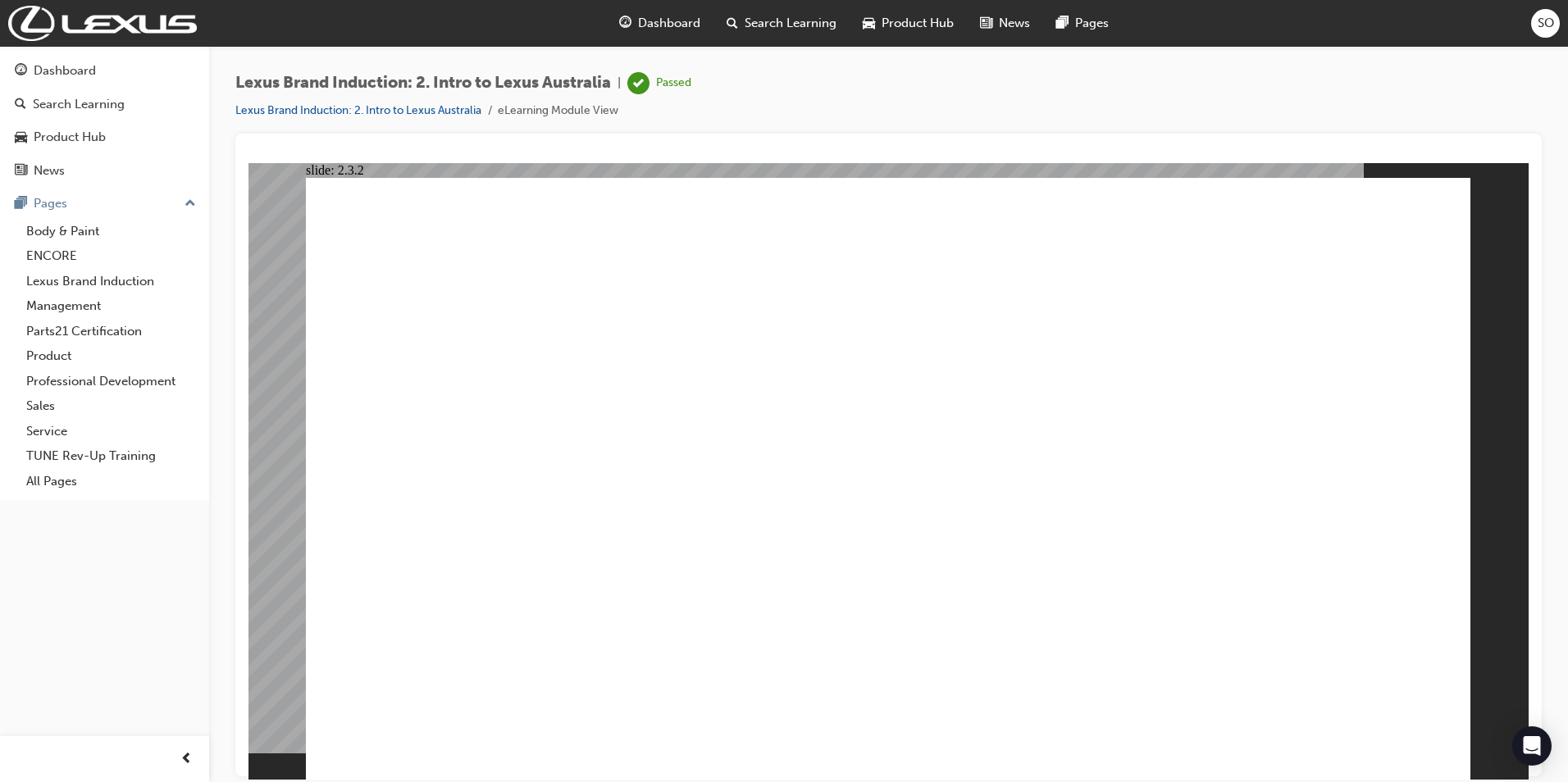 click 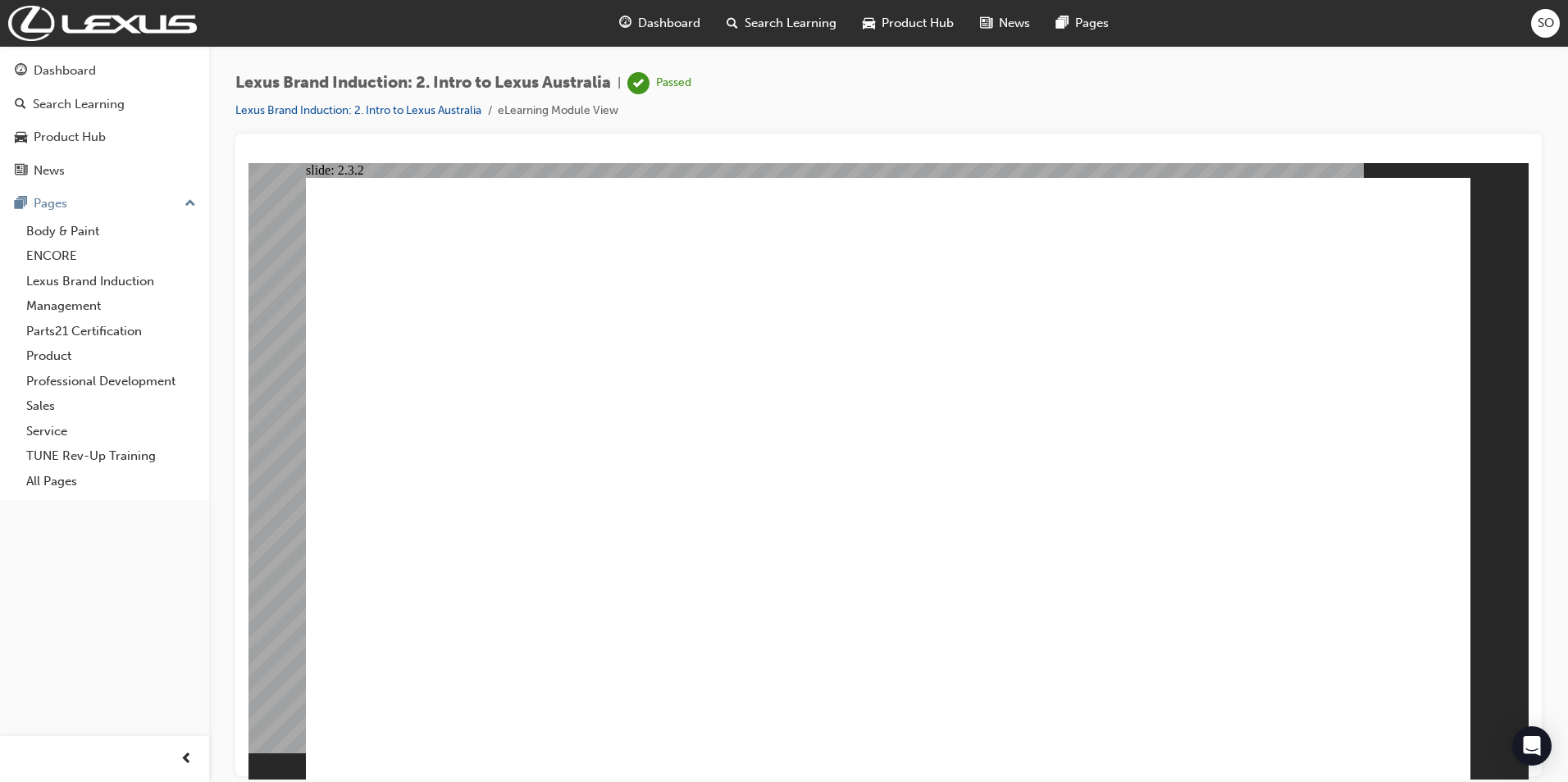 click 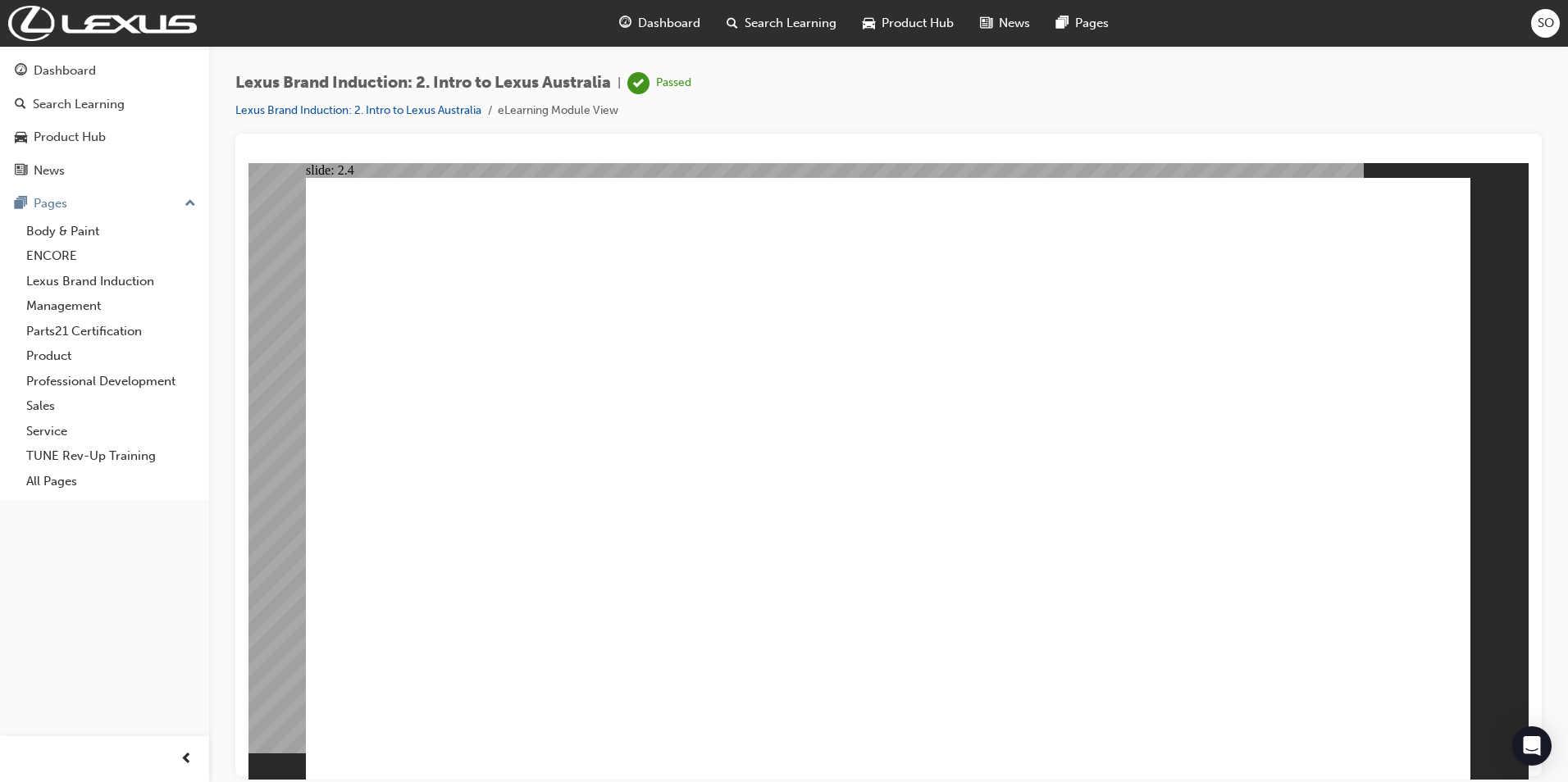 click 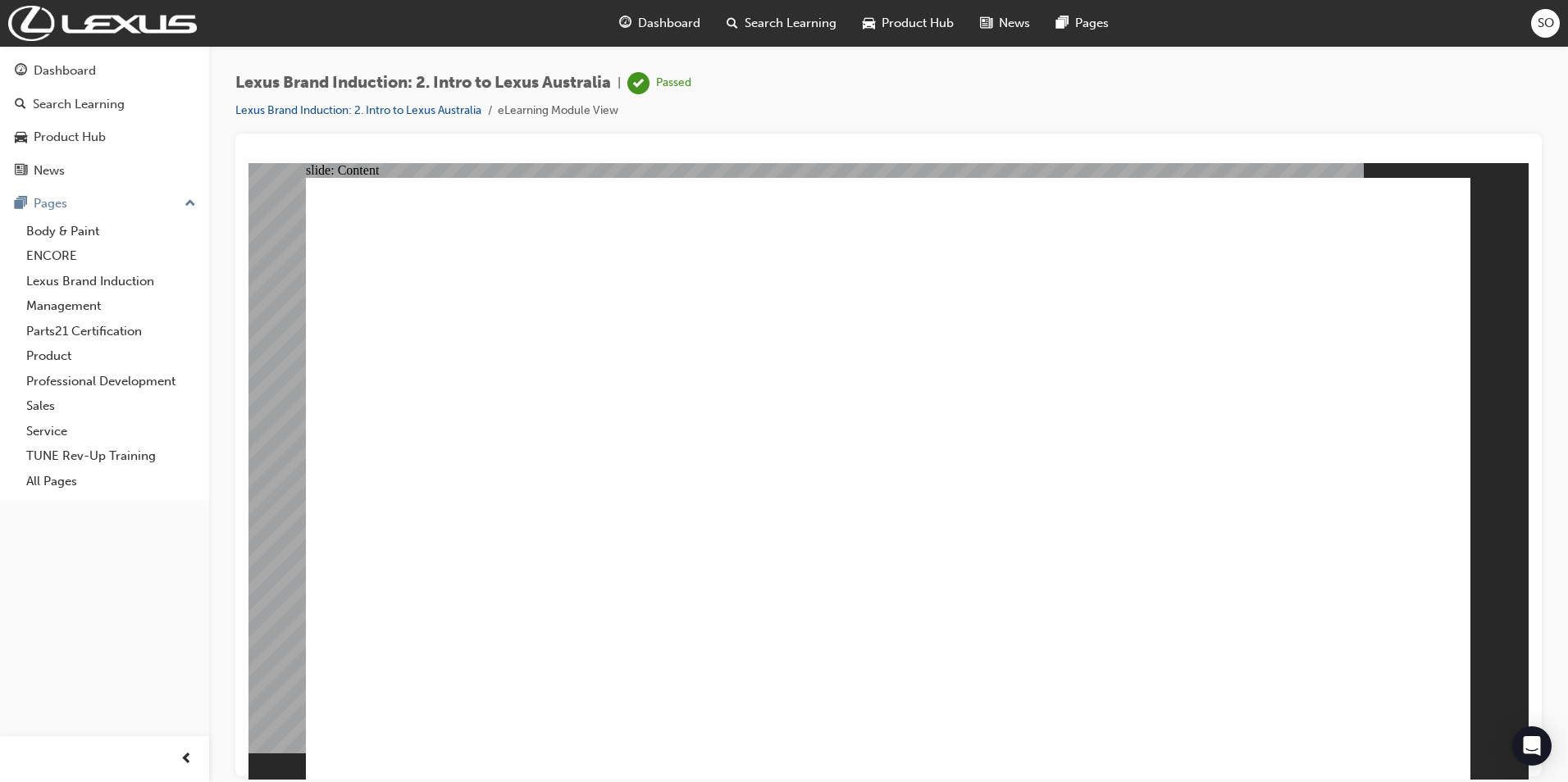 click 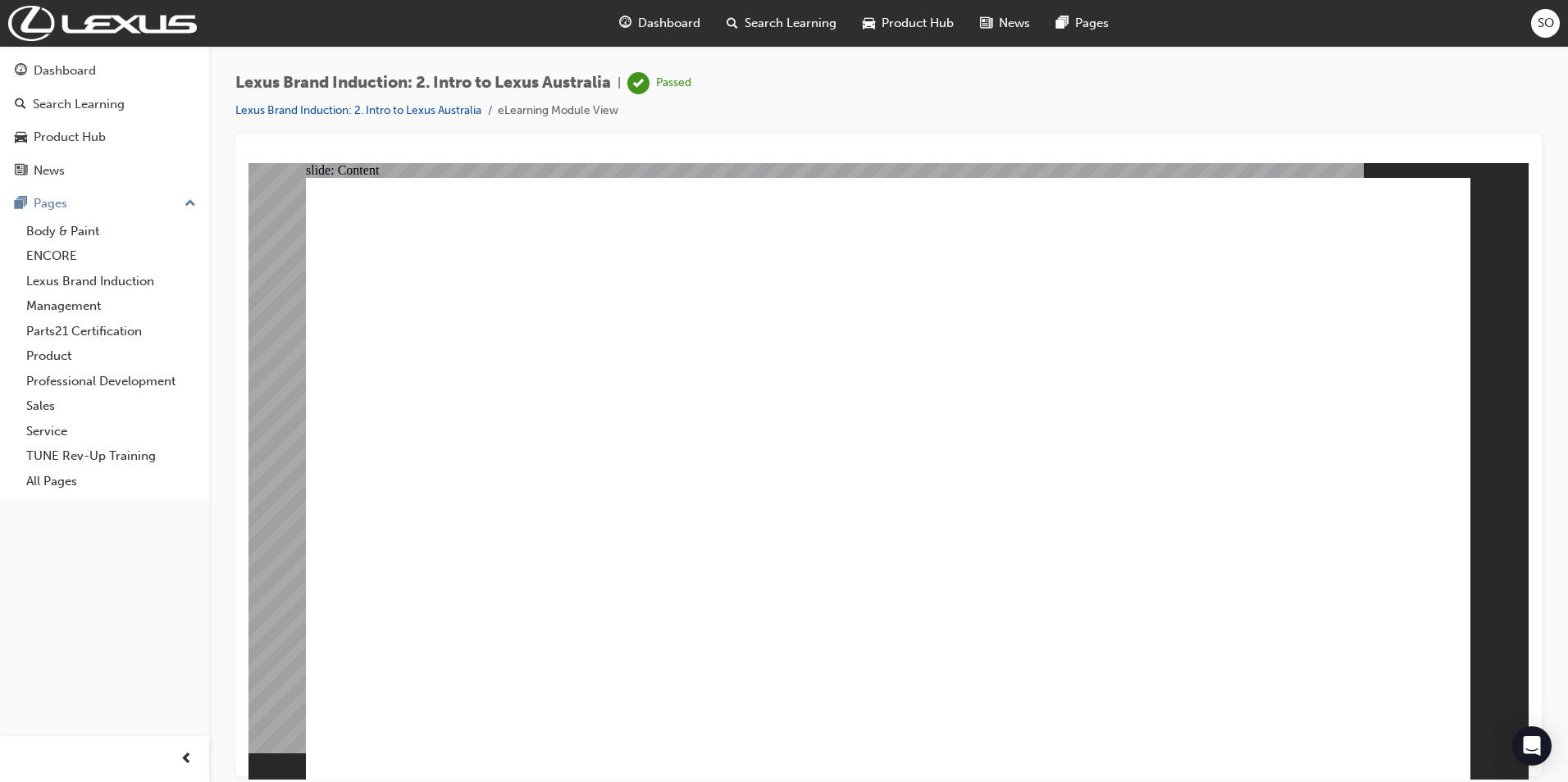 click 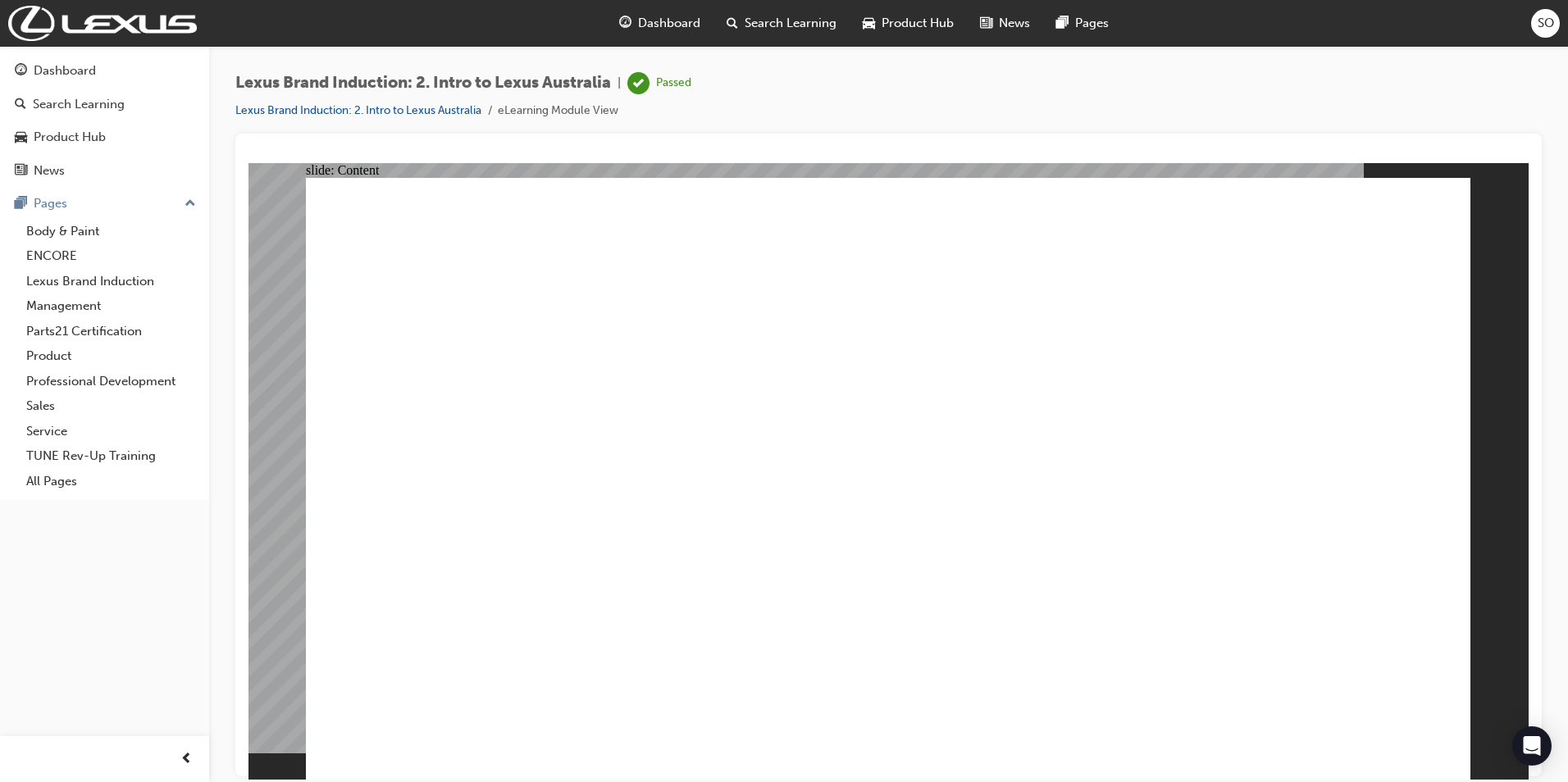click 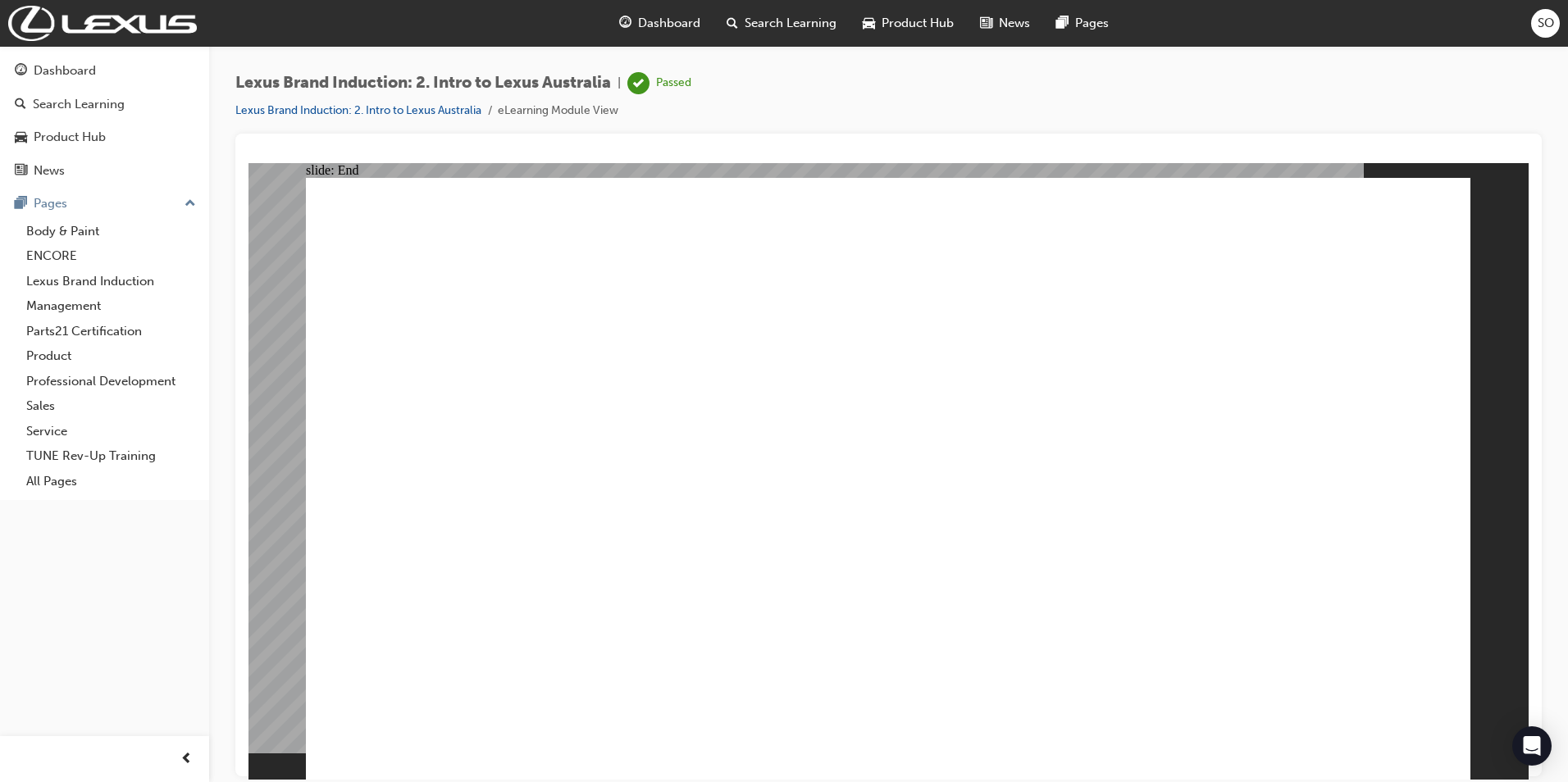 click at bounding box center [888, 1387] 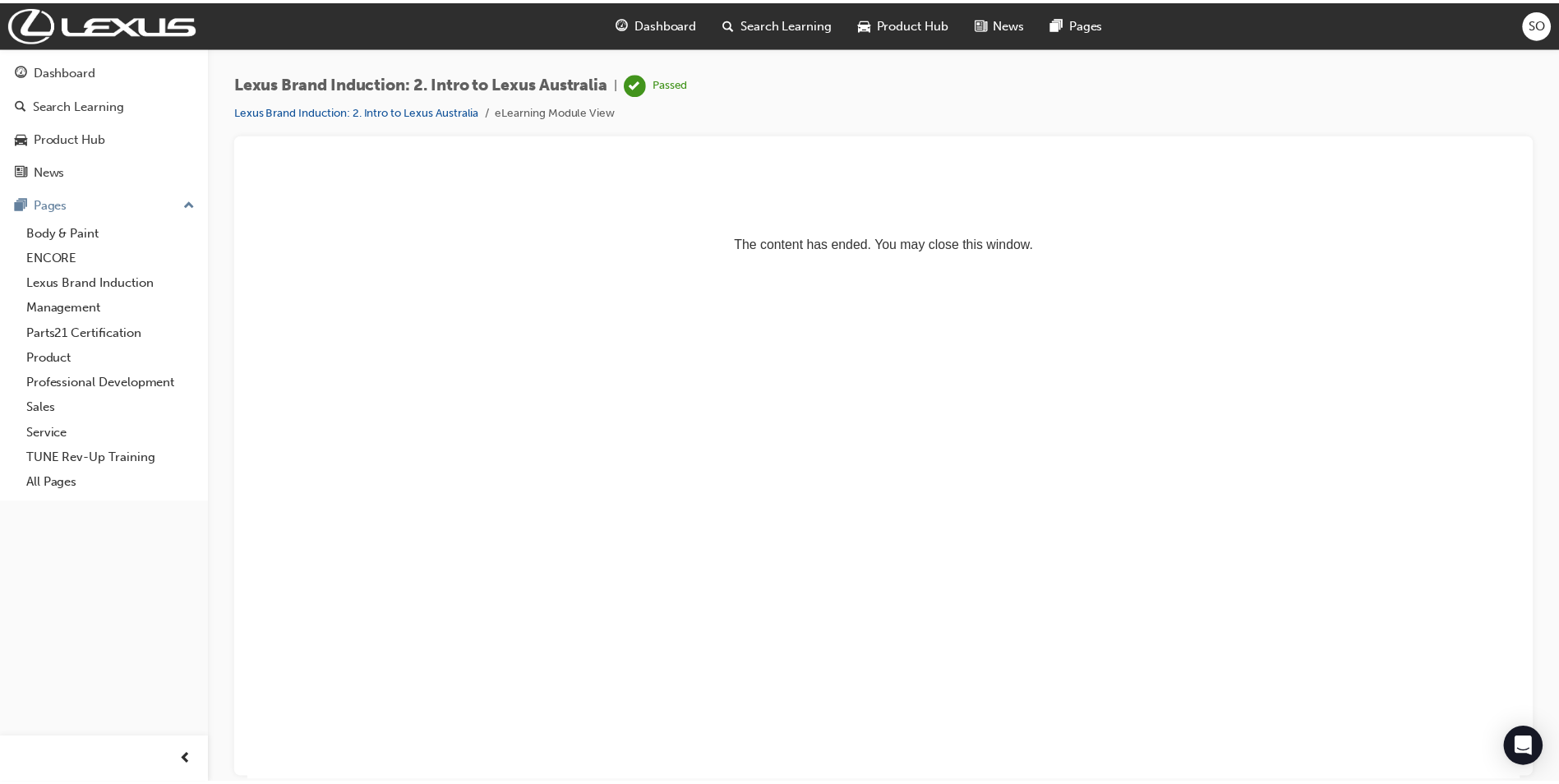 scroll, scrollTop: 0, scrollLeft: 0, axis: both 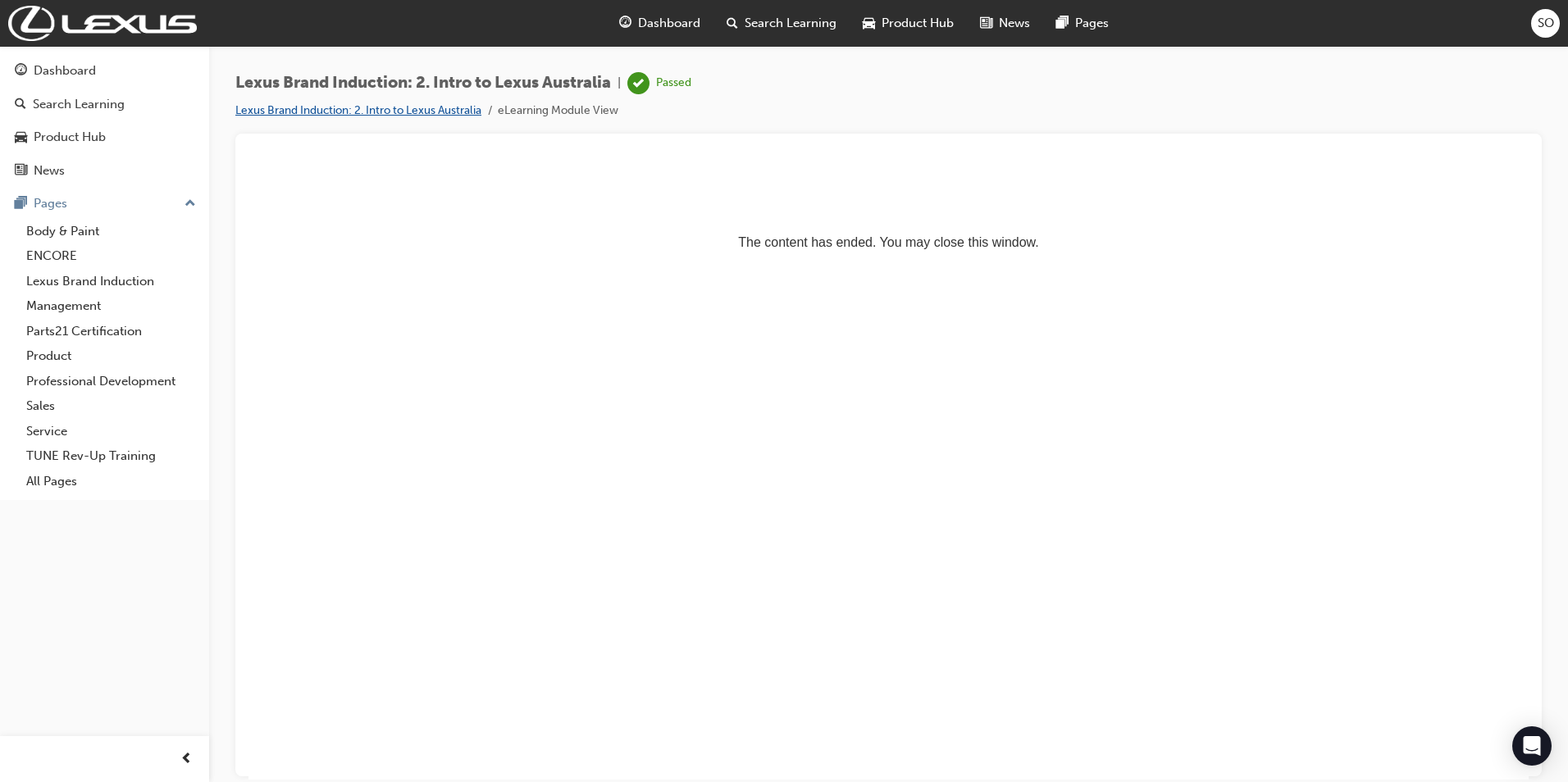click on "Lexus Brand Induction: 2. Intro to Lexus Australia" at bounding box center (358, 110) 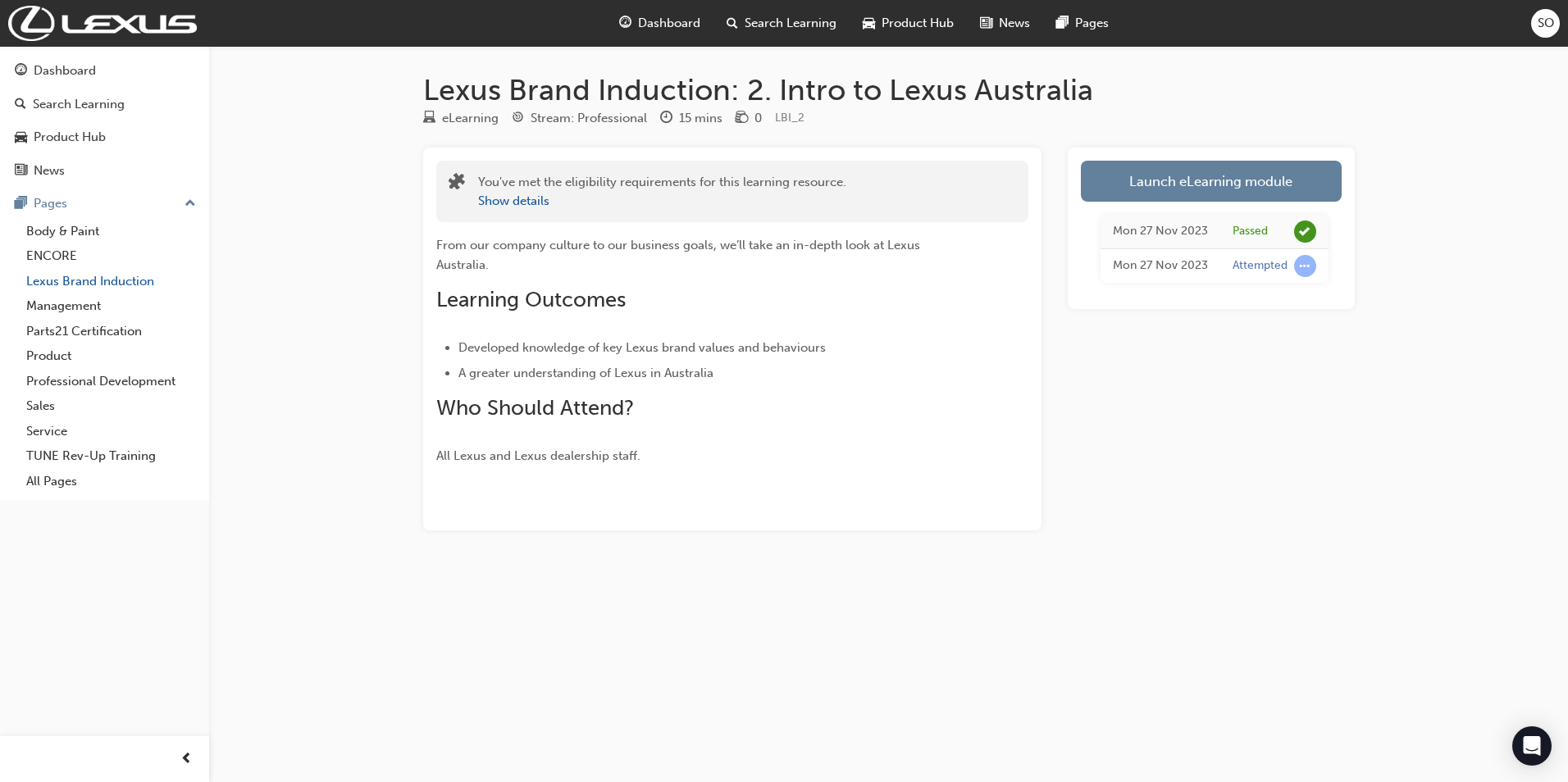 click on "Lexus Brand Induction" at bounding box center [111, 281] 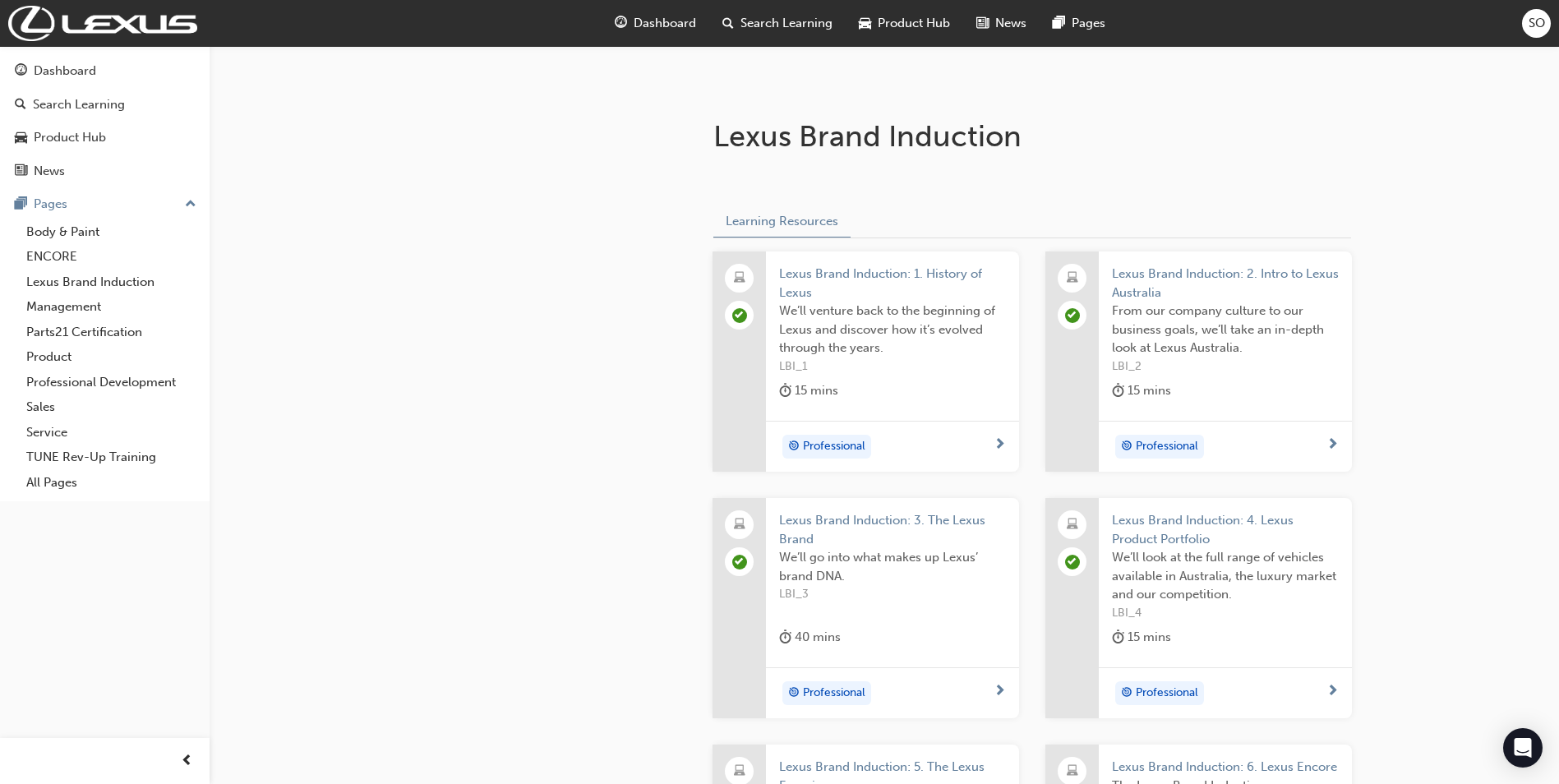 scroll, scrollTop: 493, scrollLeft: 0, axis: vertical 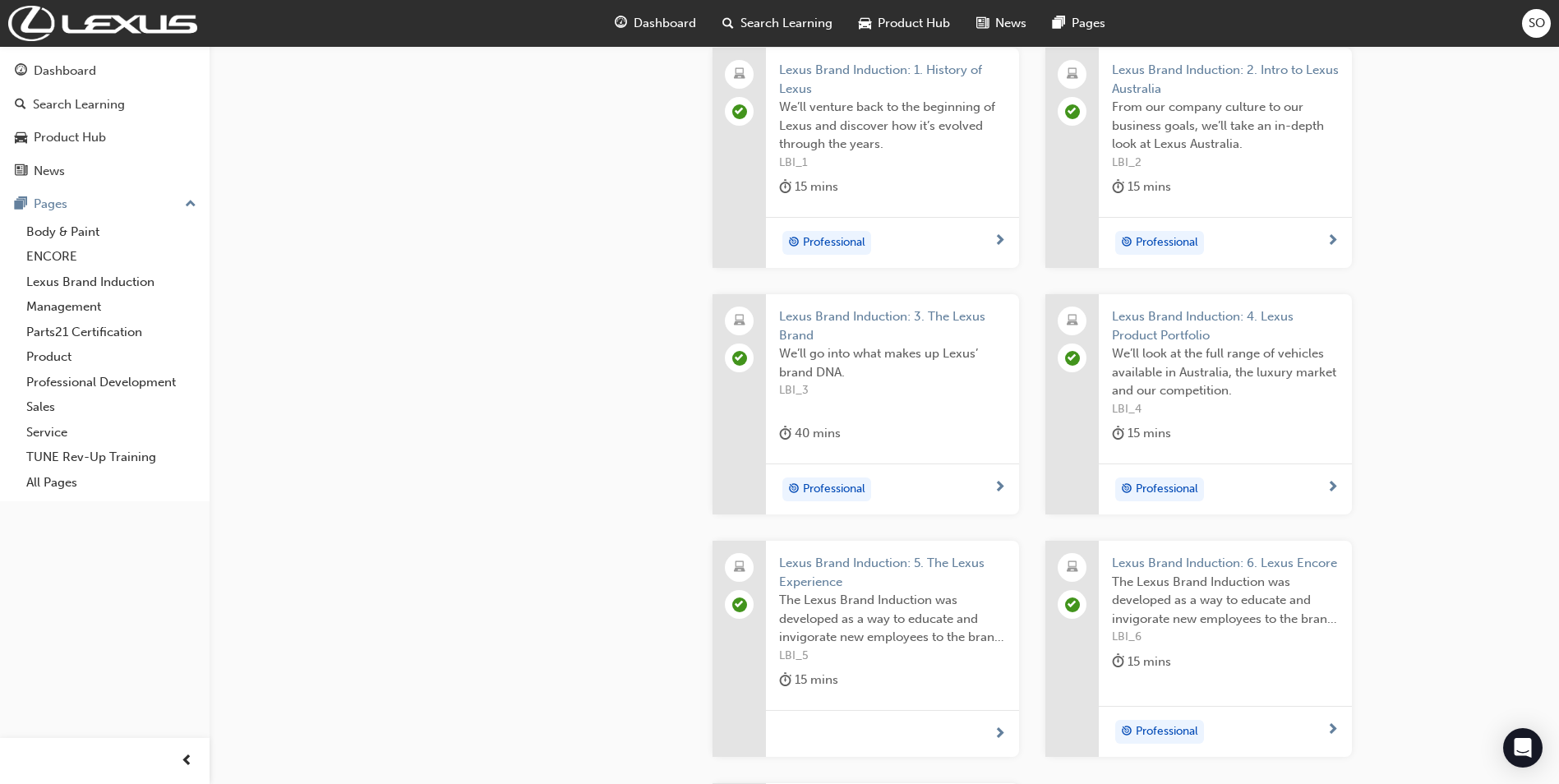 click on "Lexus Brand Induction: 4. Lexus Product Portfolio" at bounding box center [1225, 325] 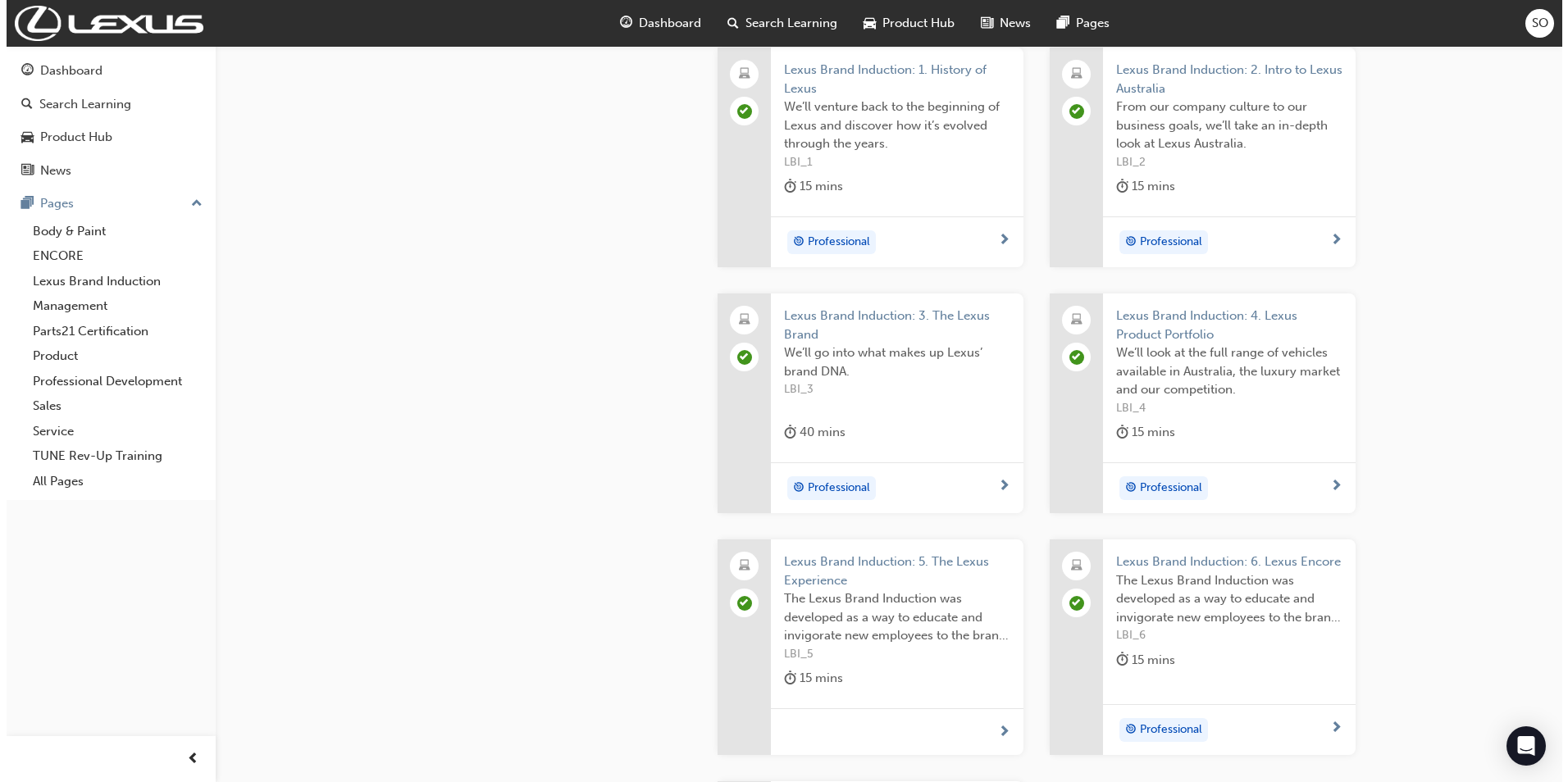 scroll, scrollTop: 0, scrollLeft: 0, axis: both 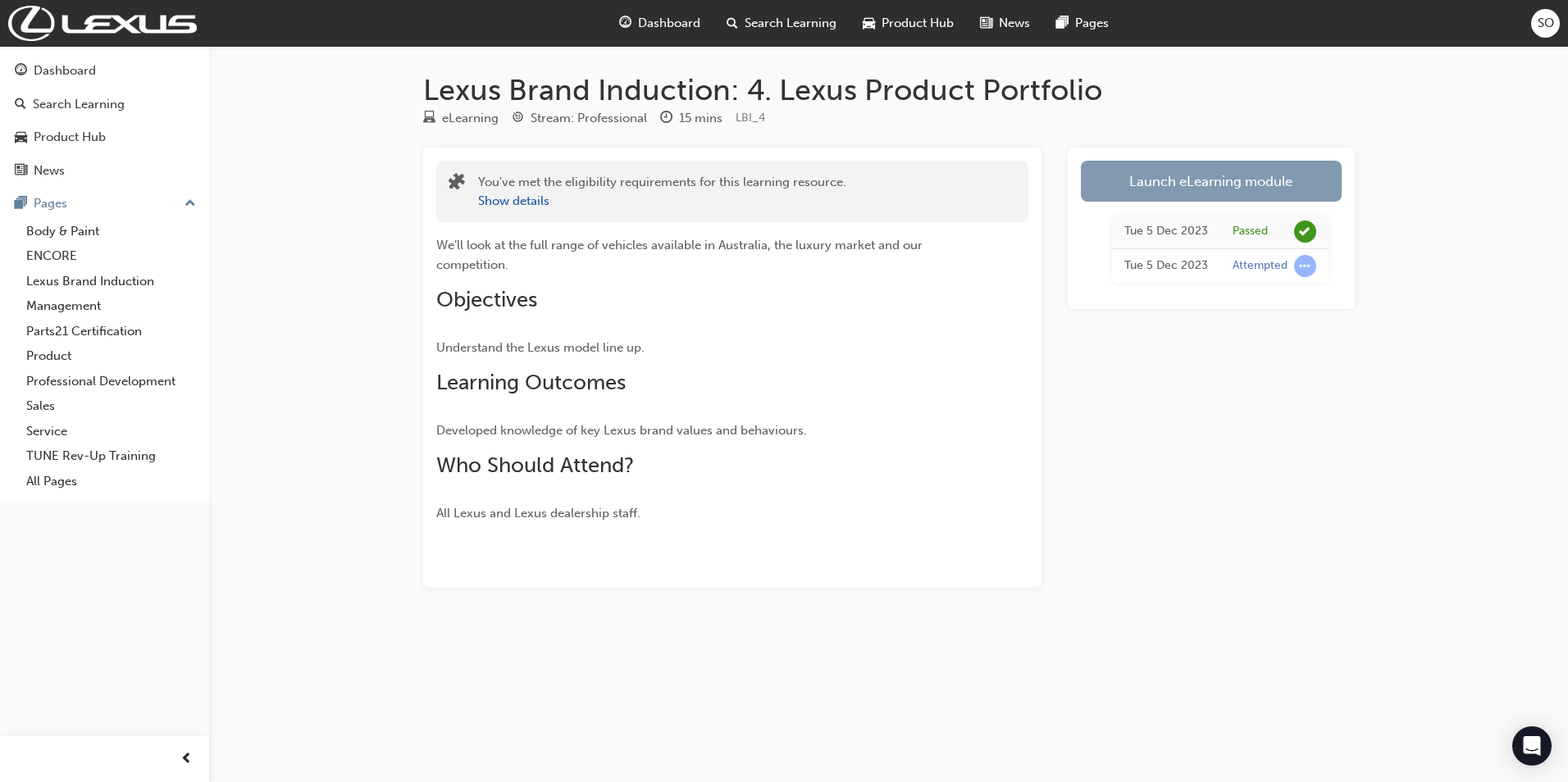 click on "Launch eLearning module" at bounding box center [1211, 181] 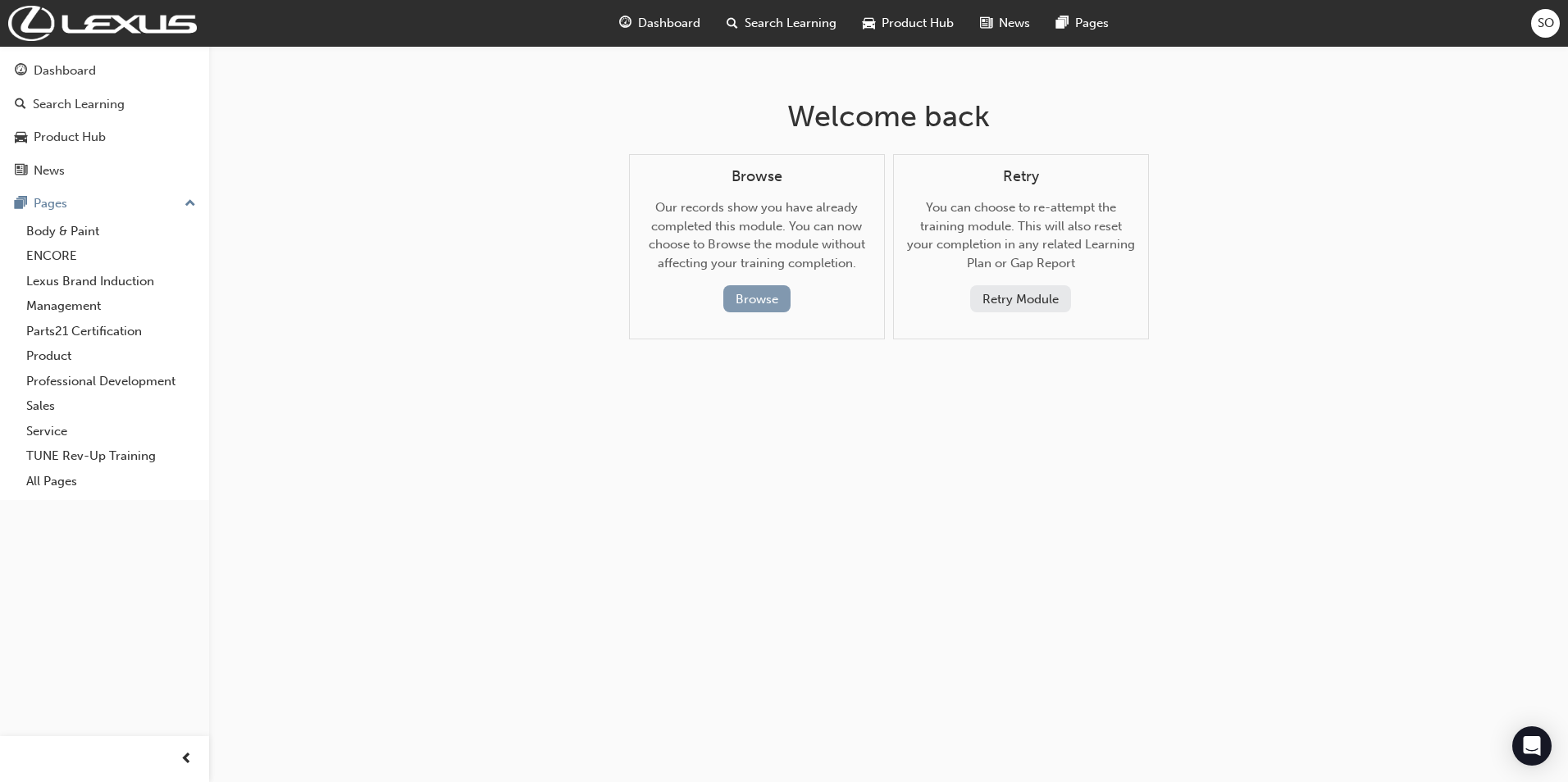 click on "Browse" at bounding box center [757, 298] 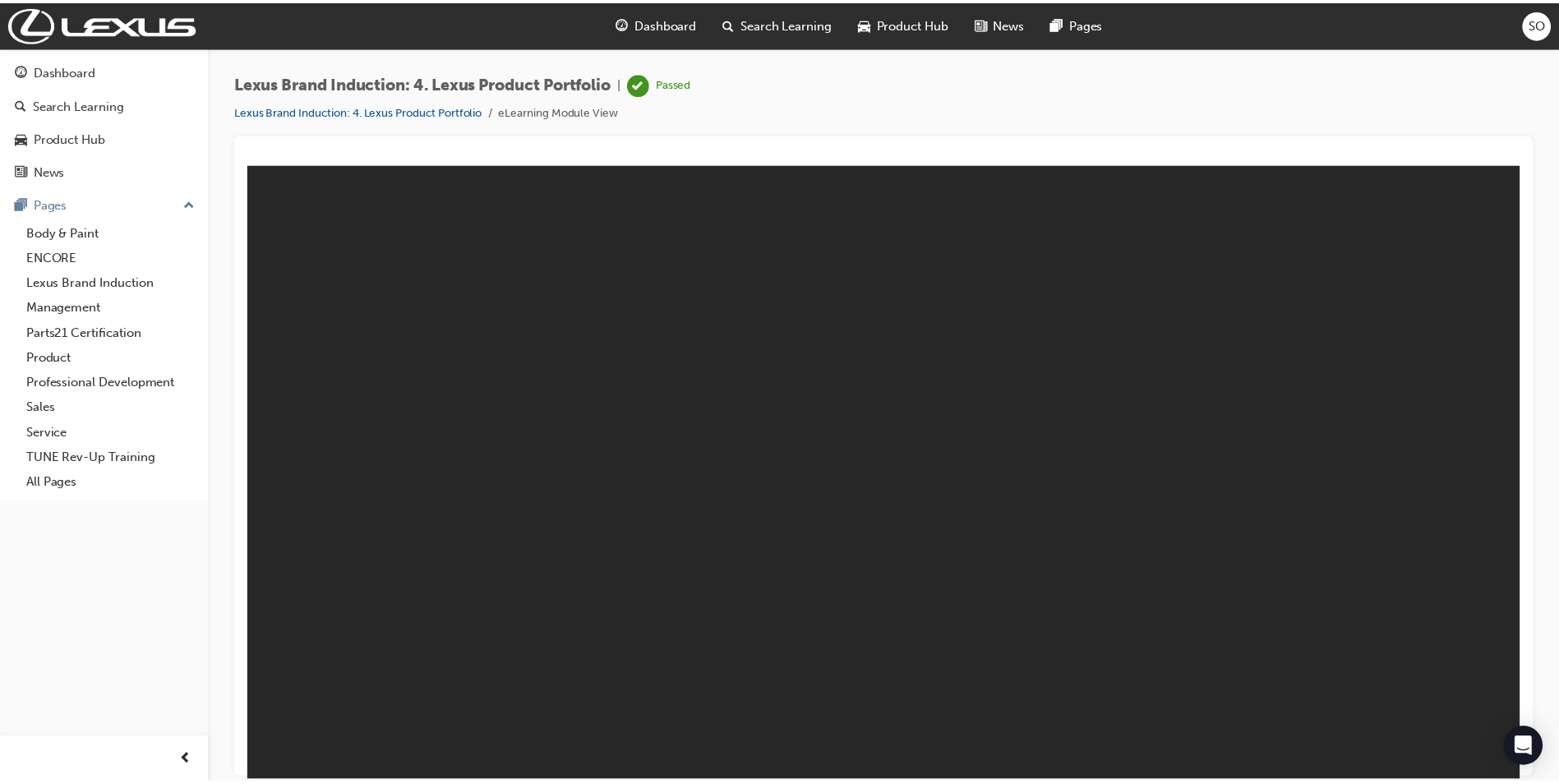 scroll, scrollTop: 0, scrollLeft: 0, axis: both 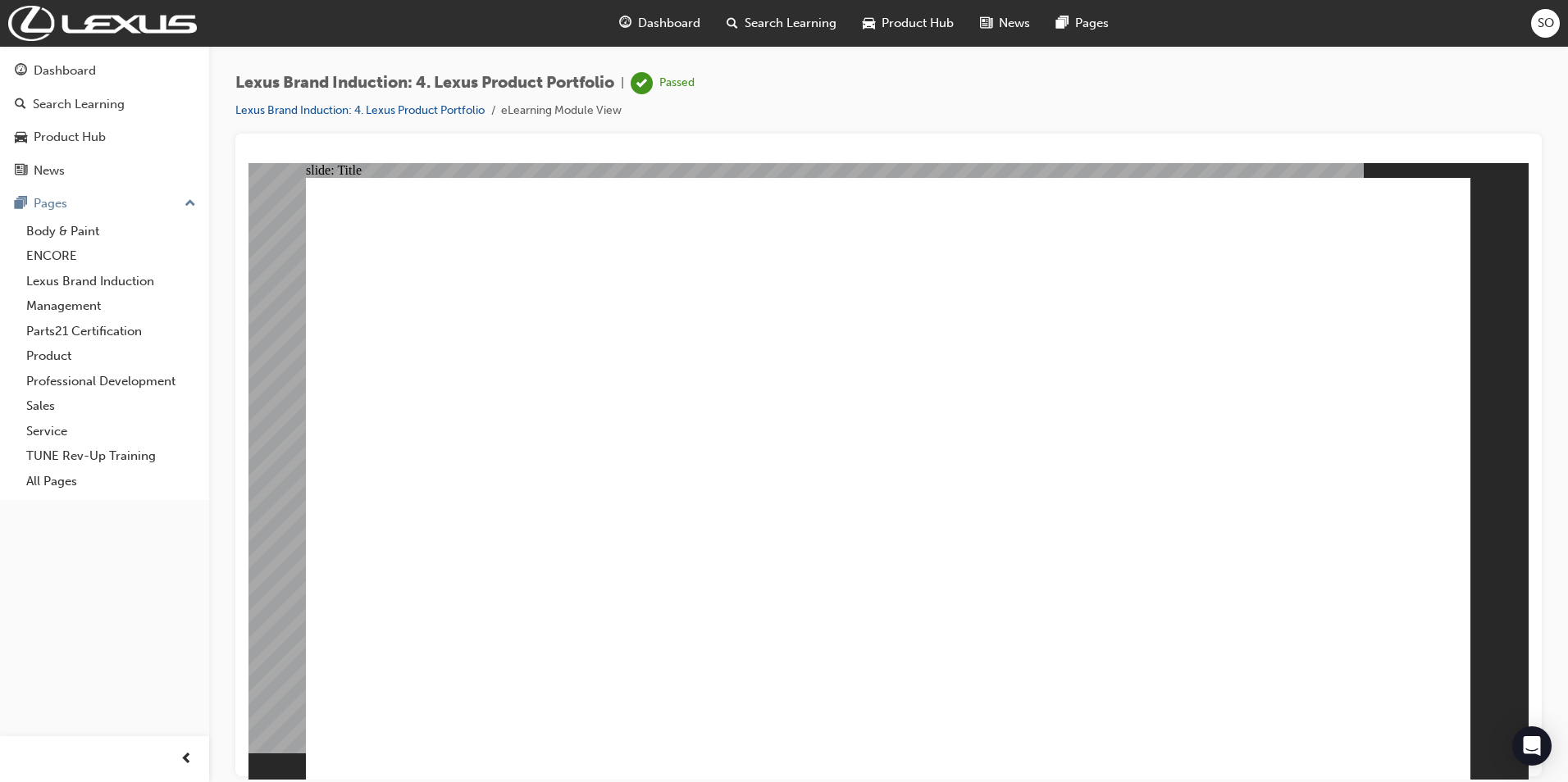 click 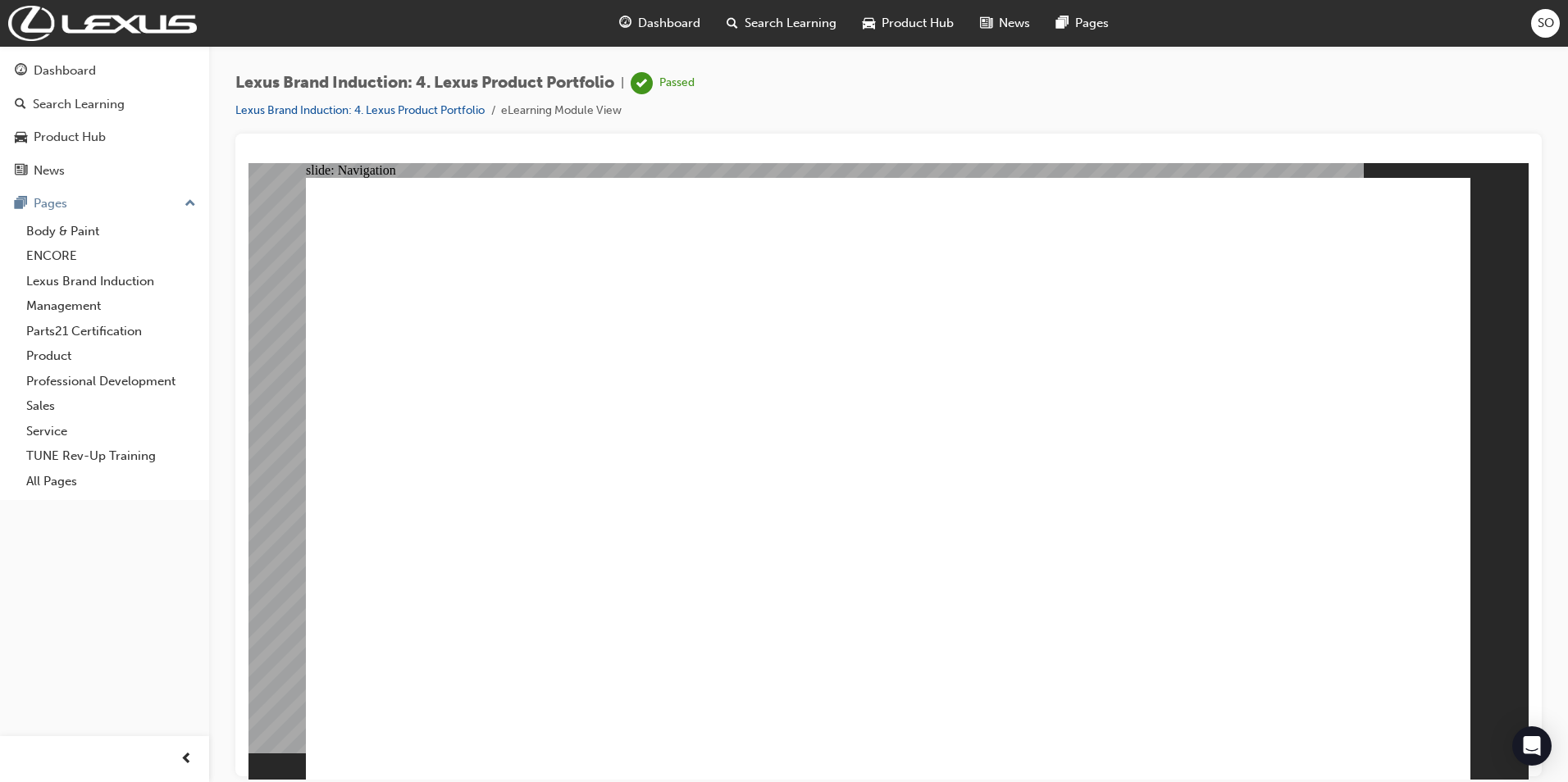 click 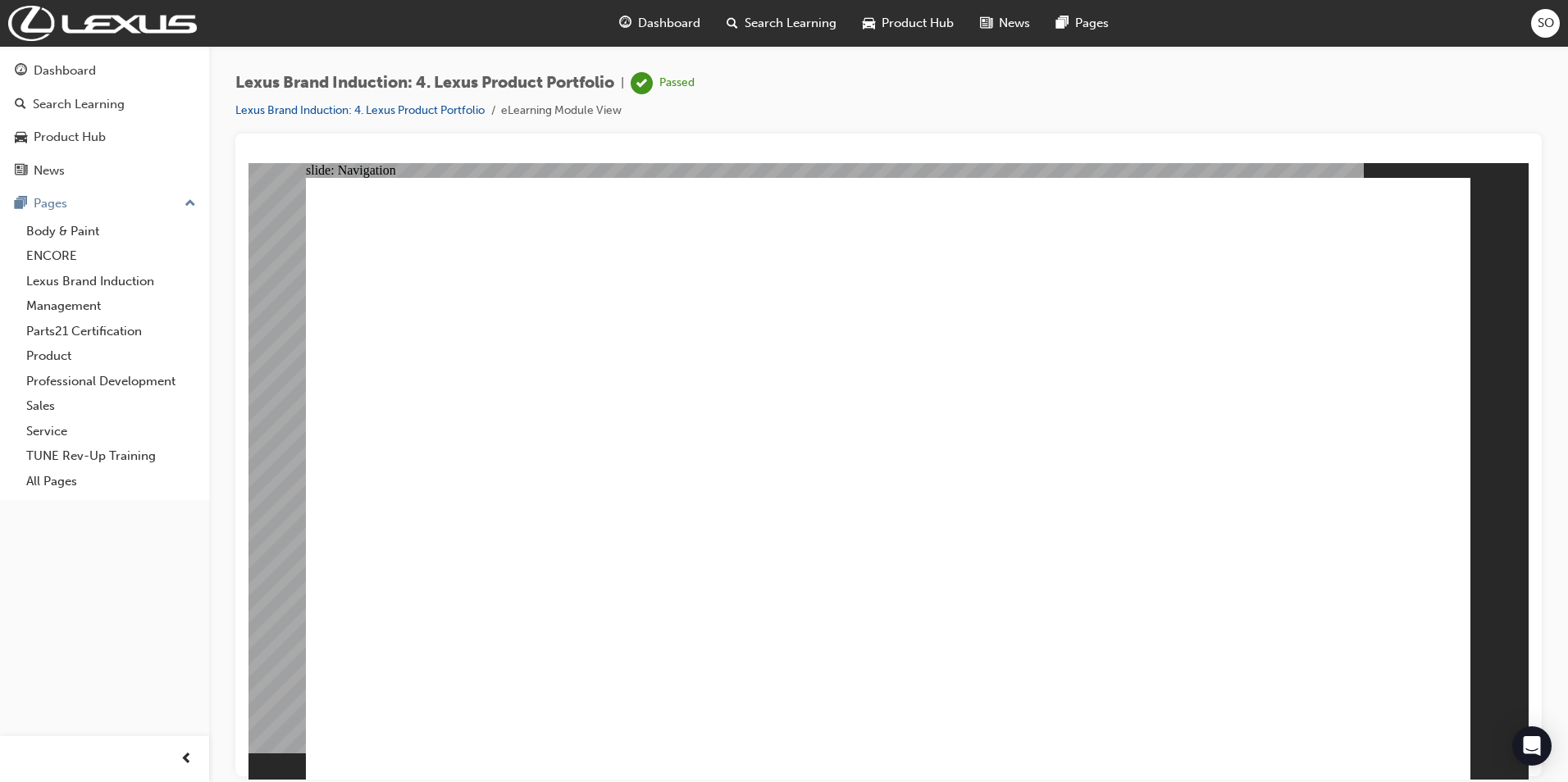 click 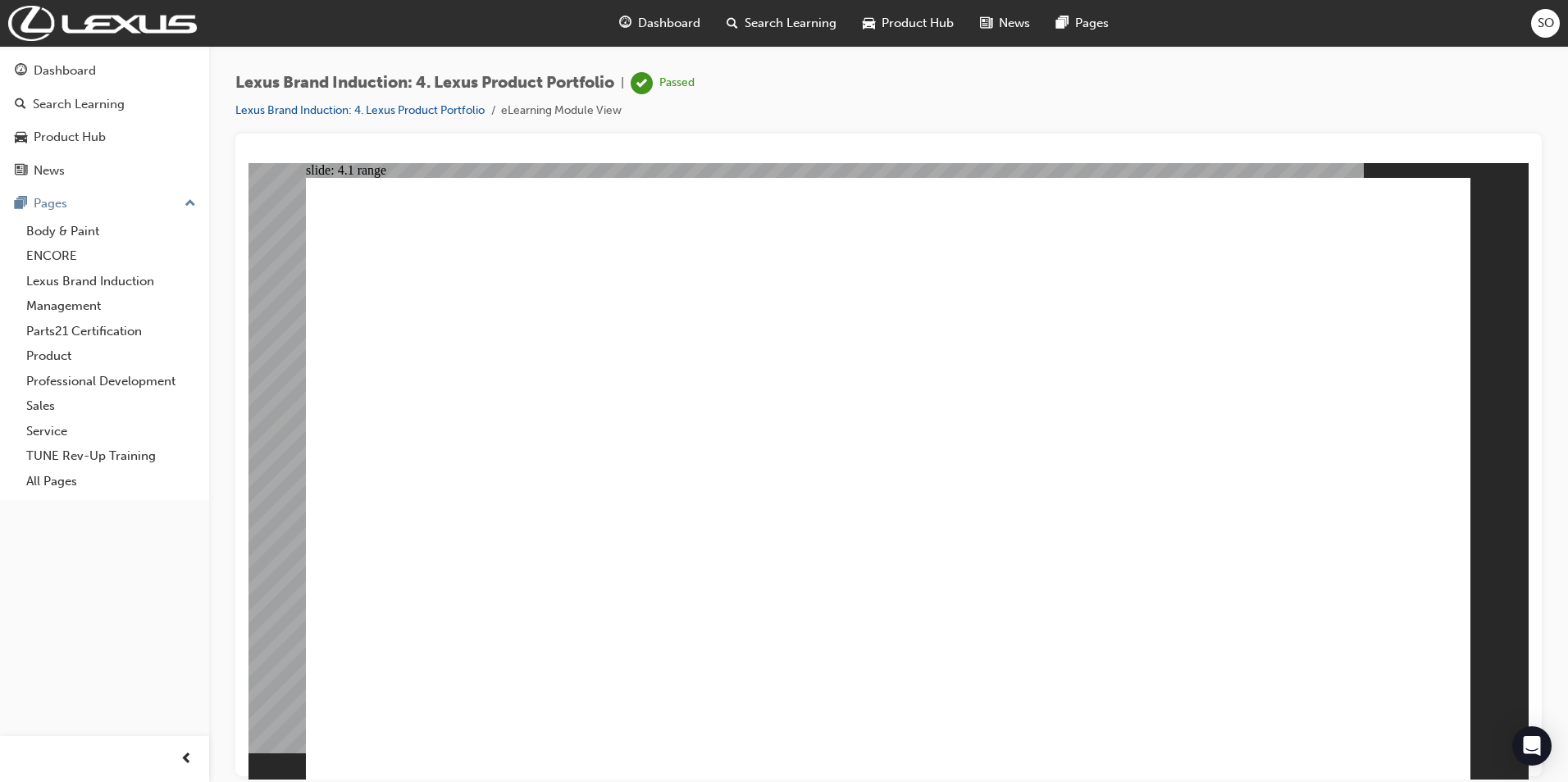 click 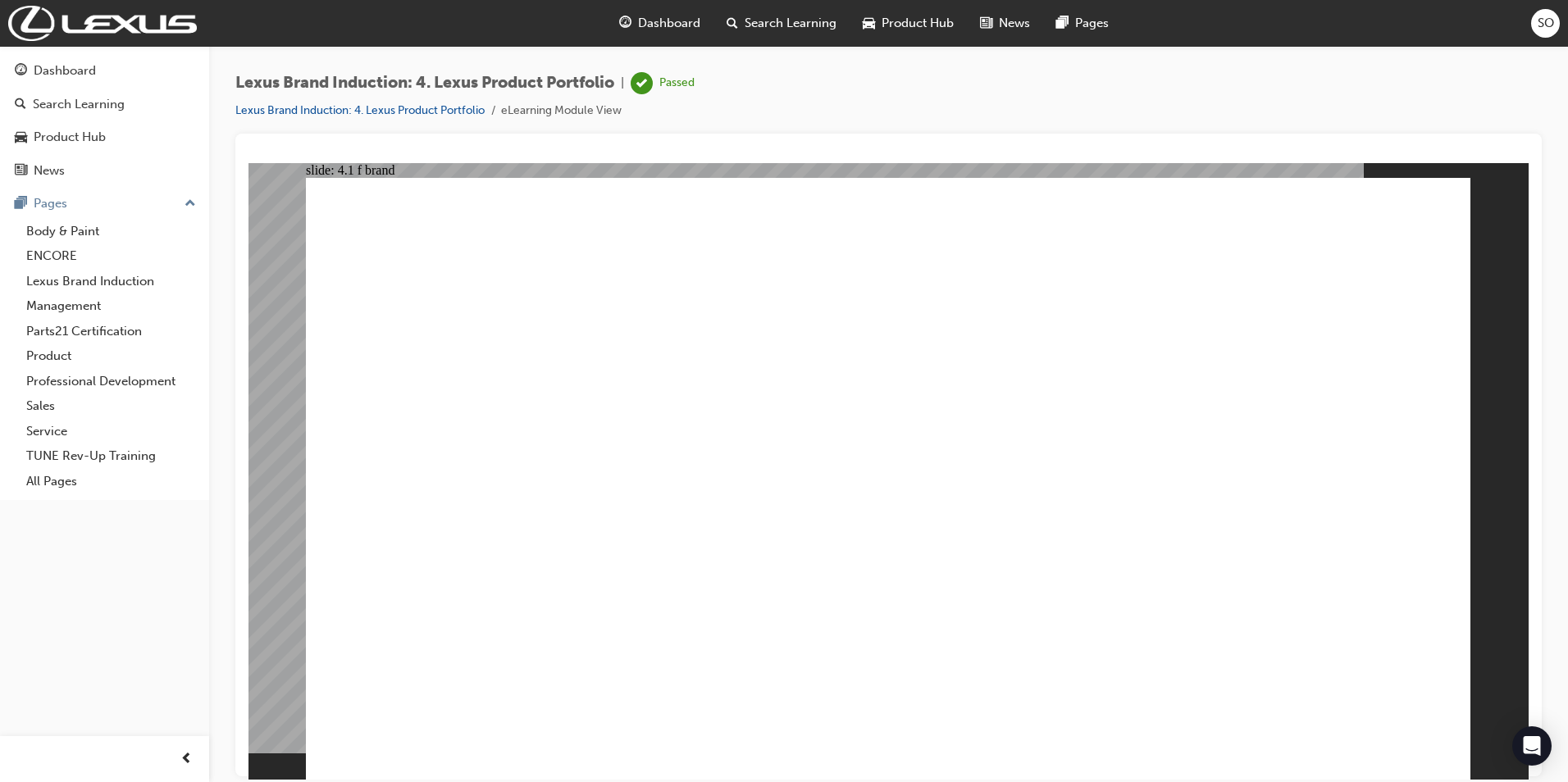 drag, startPoint x: 1174, startPoint y: 662, endPoint x: 1187, endPoint y: 662, distance: 13 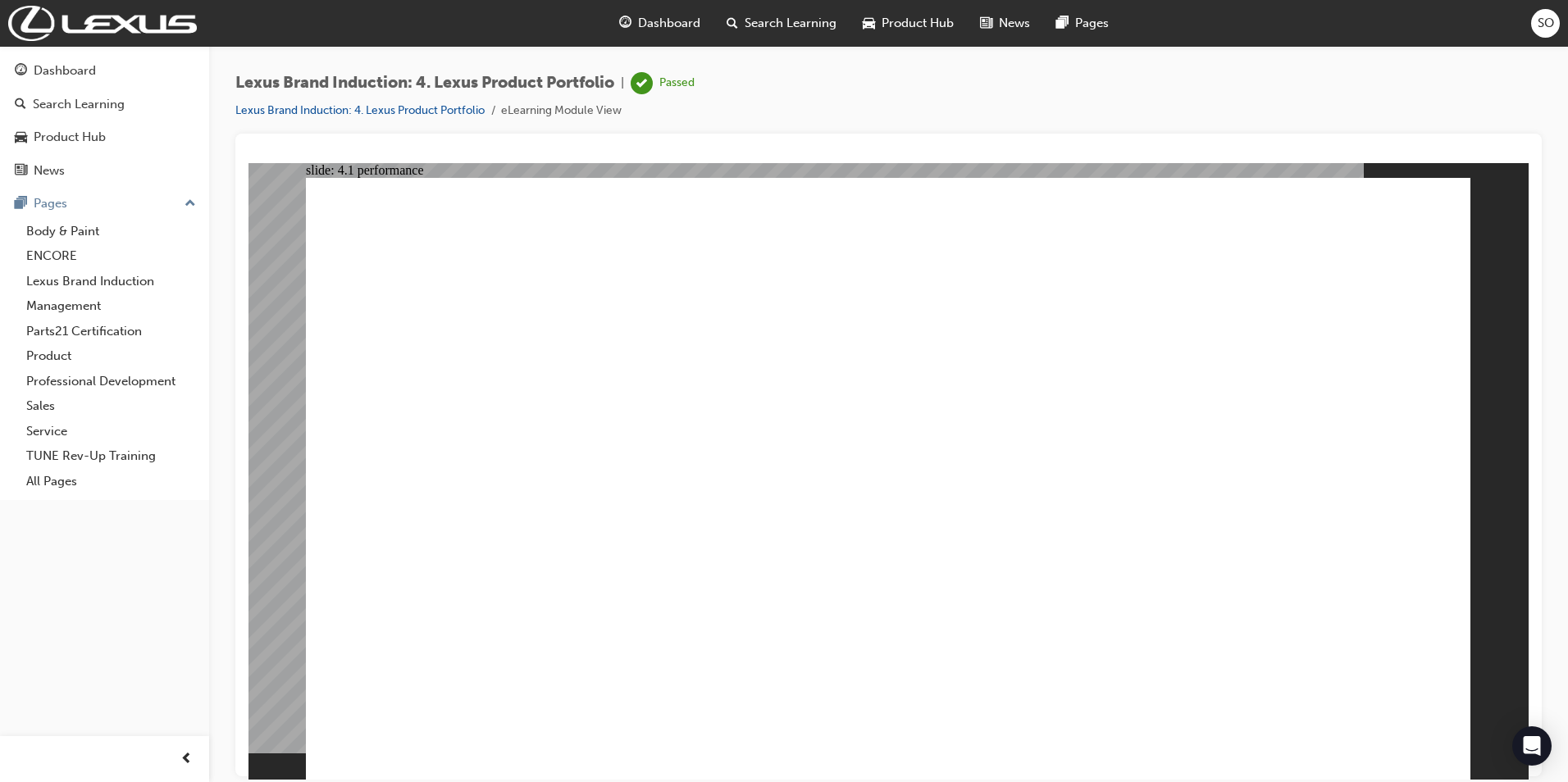 click 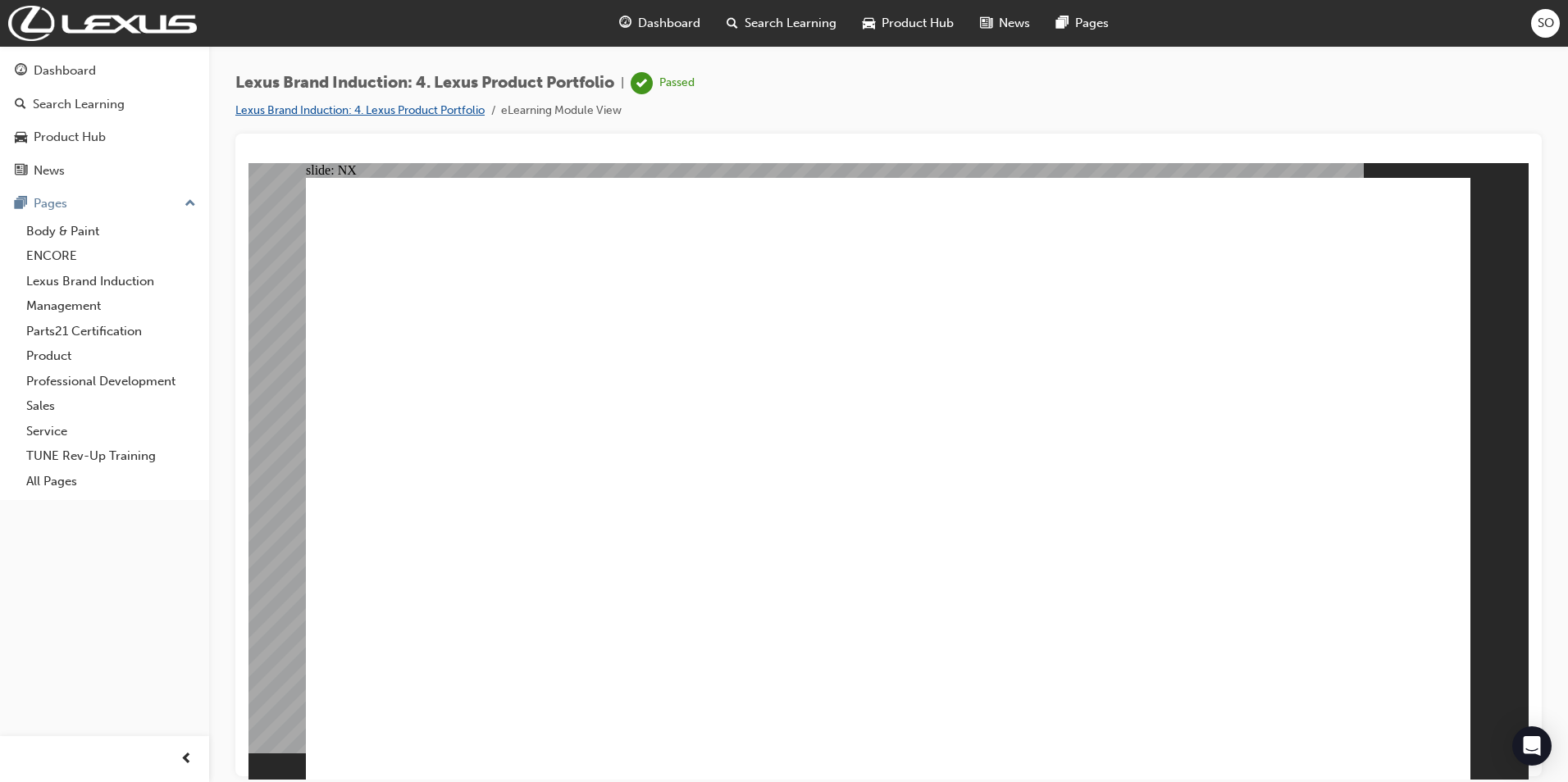 click on "Lexus Brand Induction: 4. Lexus Product Portfolio" at bounding box center (360, 110) 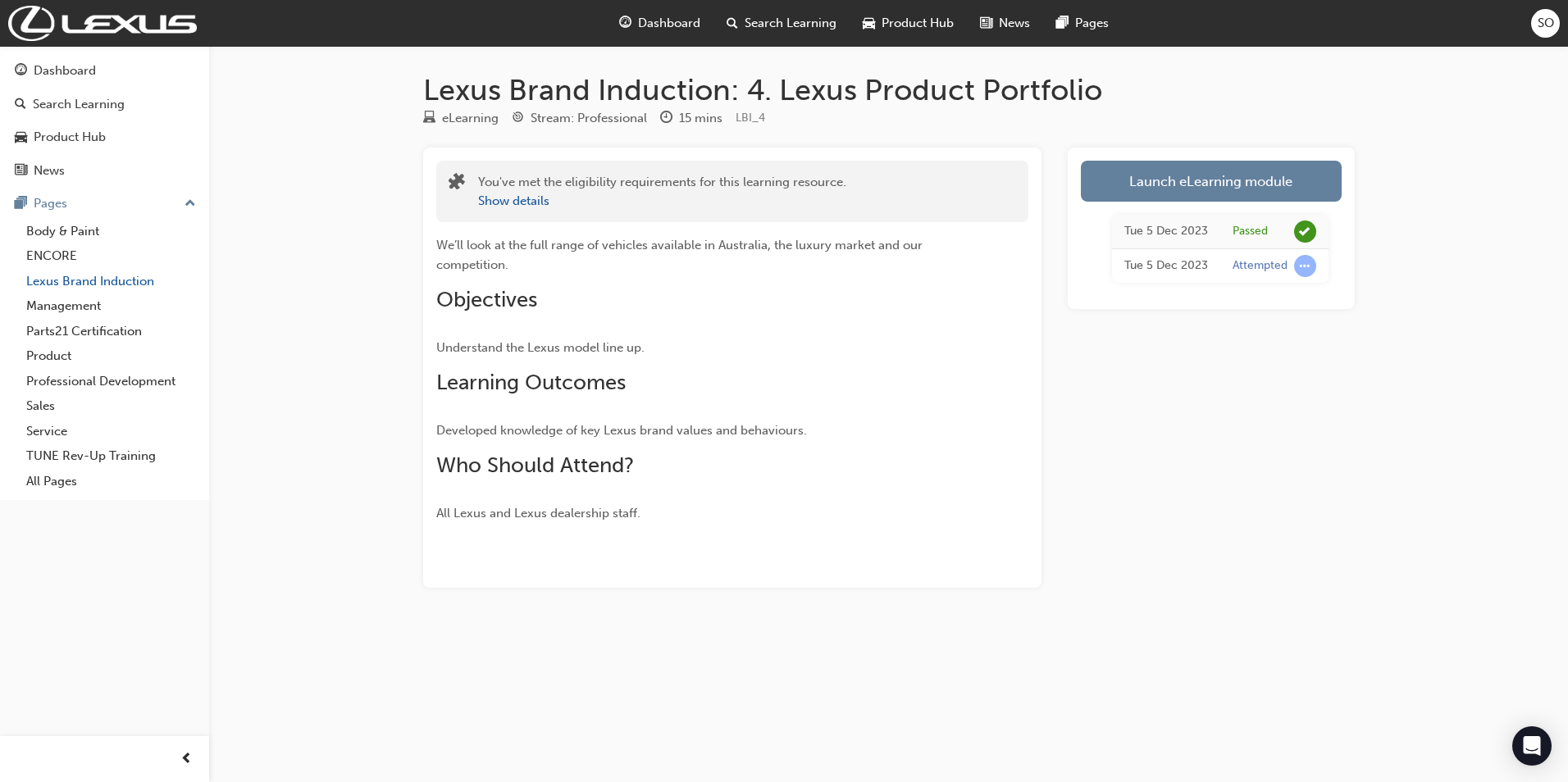 click on "Lexus Brand Induction" at bounding box center [111, 281] 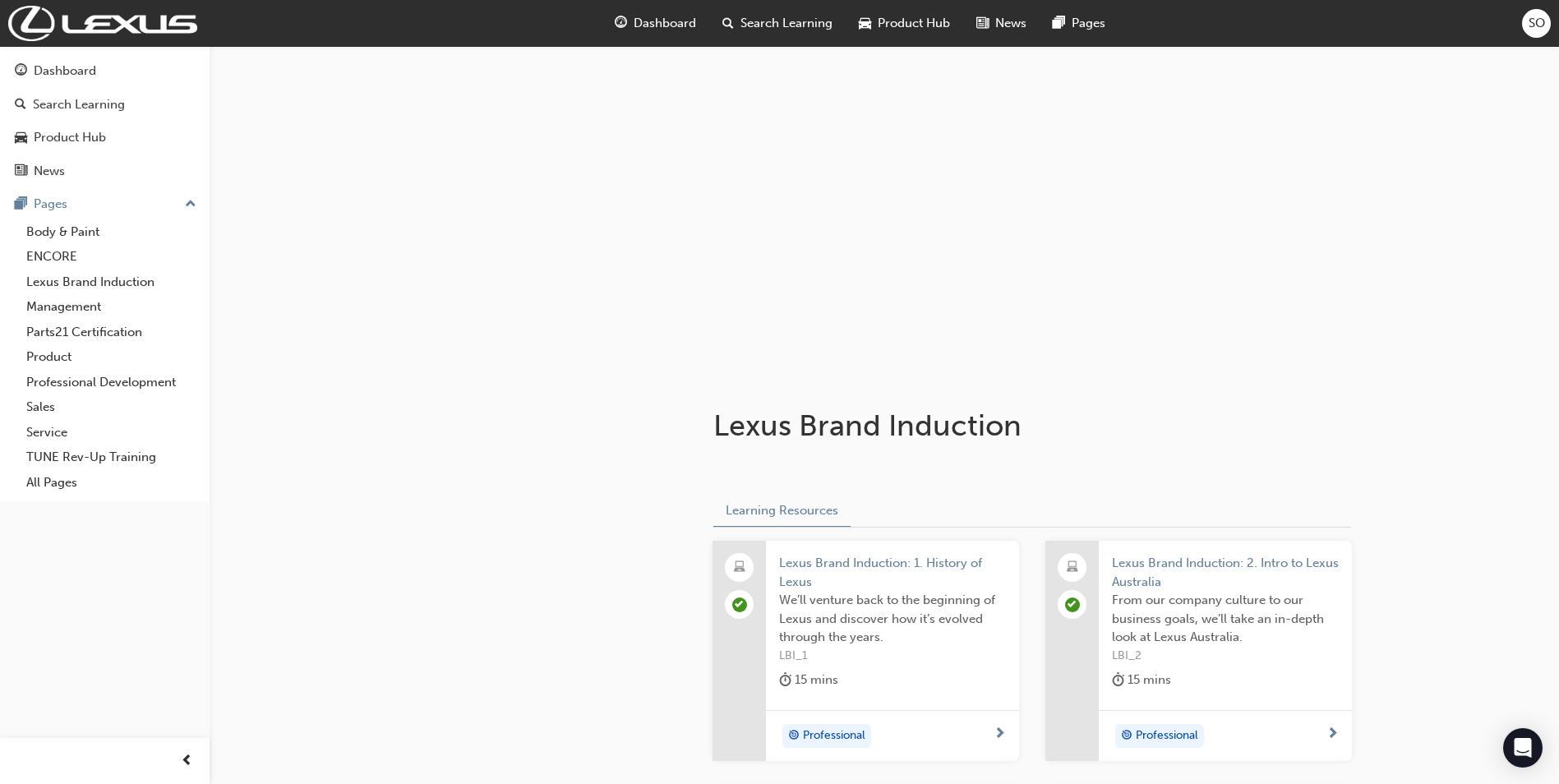 scroll, scrollTop: 657, scrollLeft: 0, axis: vertical 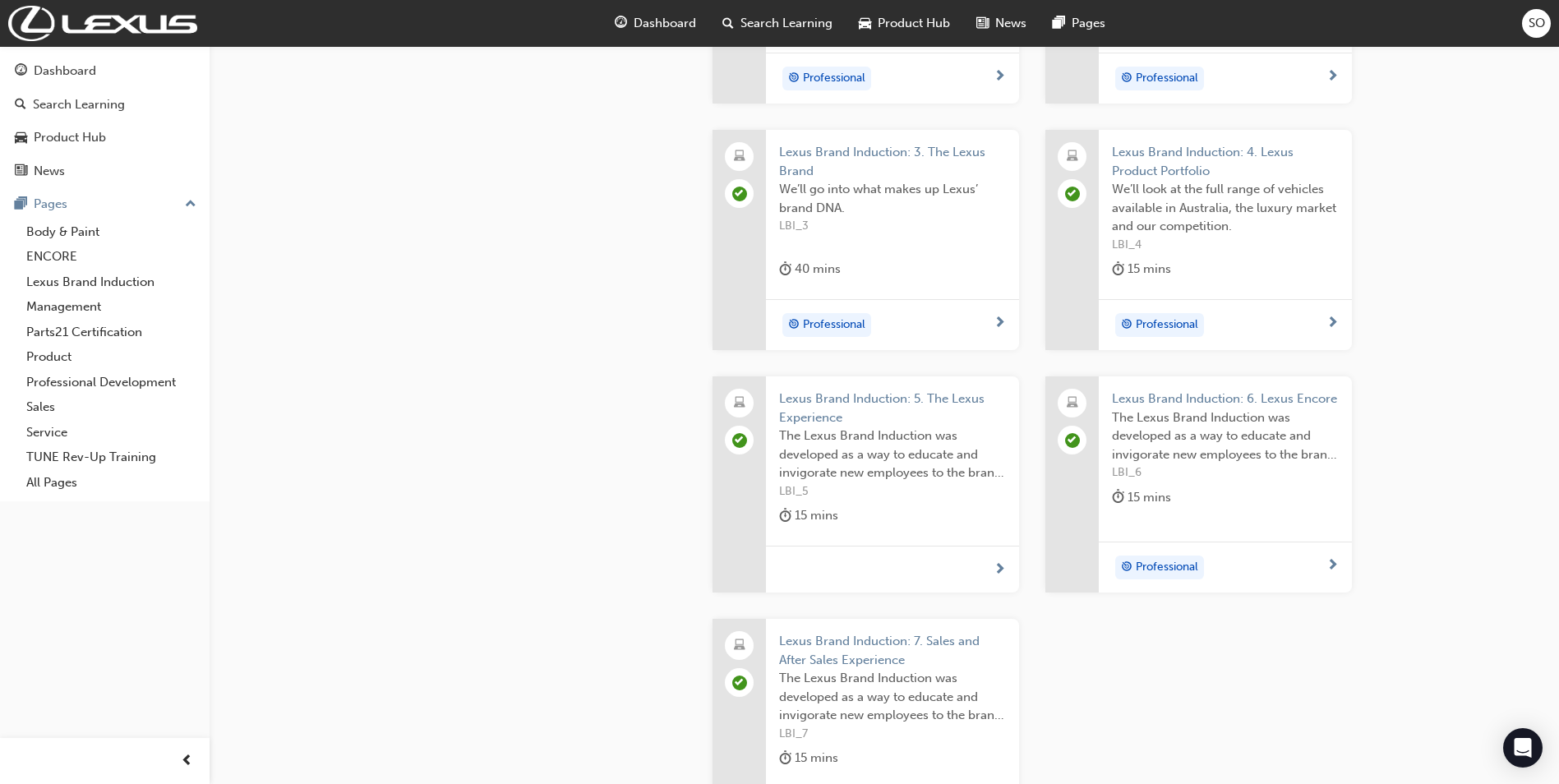 click on "Lexus Brand Induction: 5. The Lexus Experience" at bounding box center (893, 408) 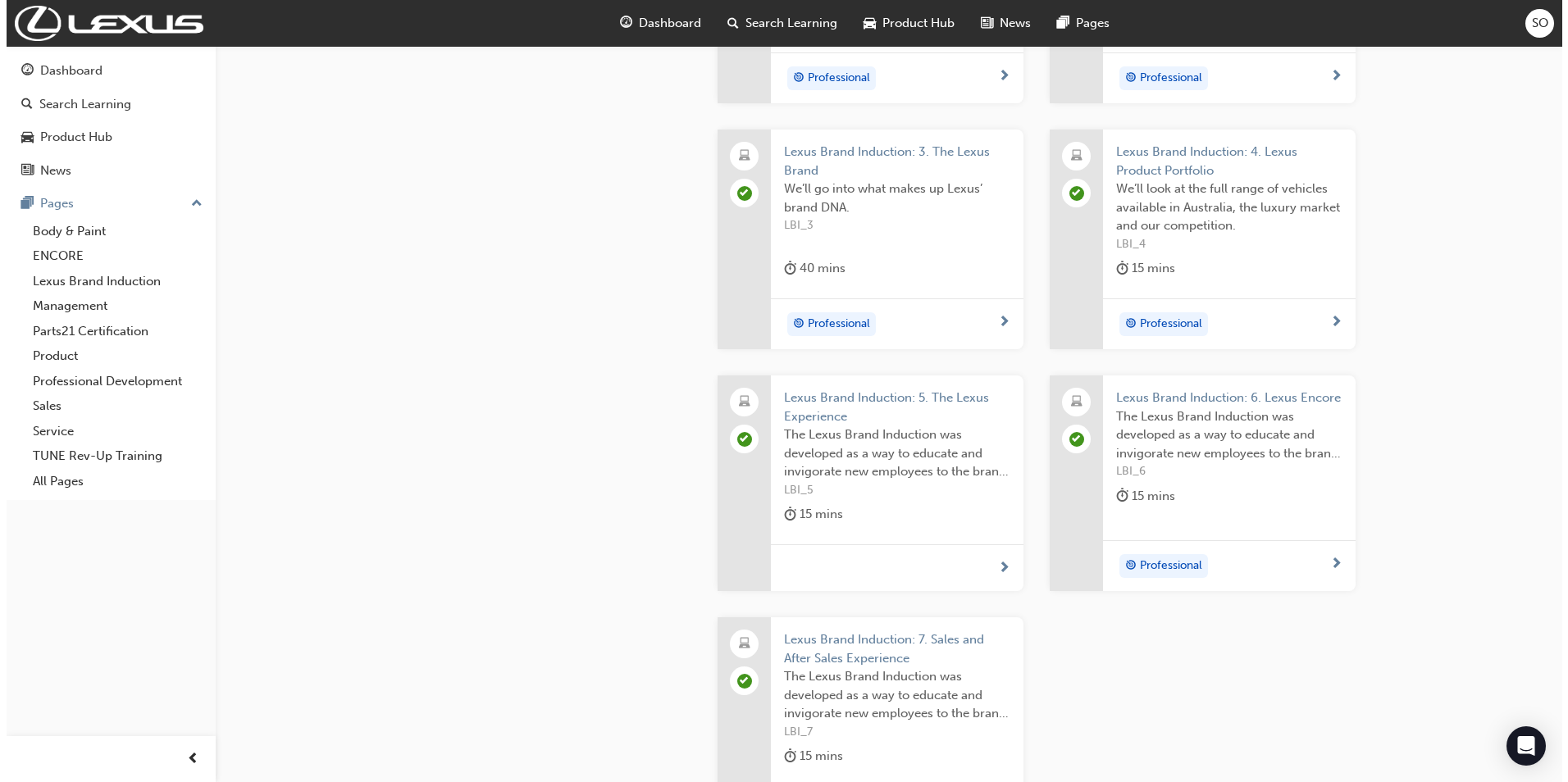 scroll, scrollTop: 0, scrollLeft: 0, axis: both 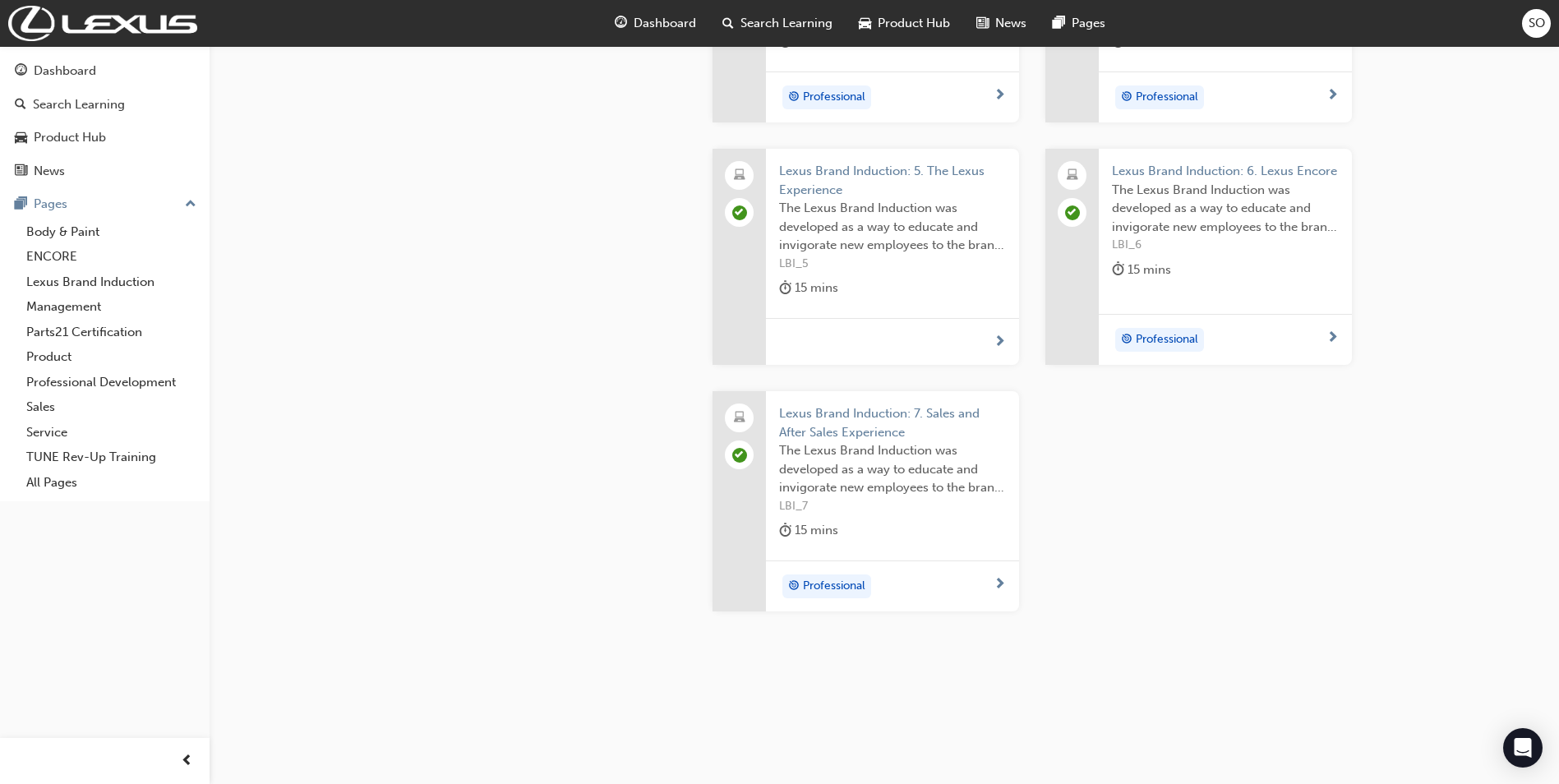 click on "Lexus Brand Induction: 6. Lexus Encore" at bounding box center (1225, 171) 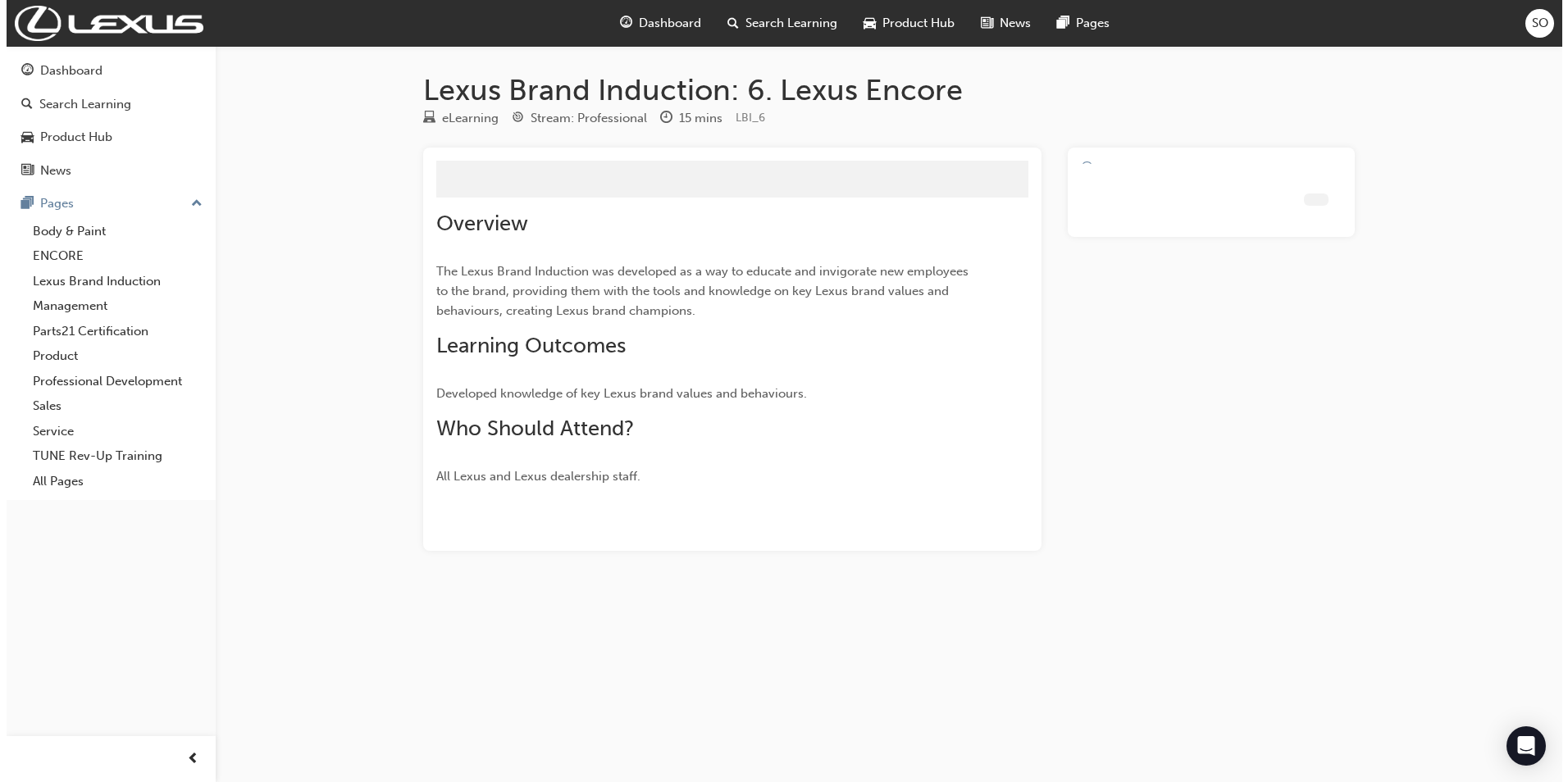 scroll, scrollTop: 0, scrollLeft: 0, axis: both 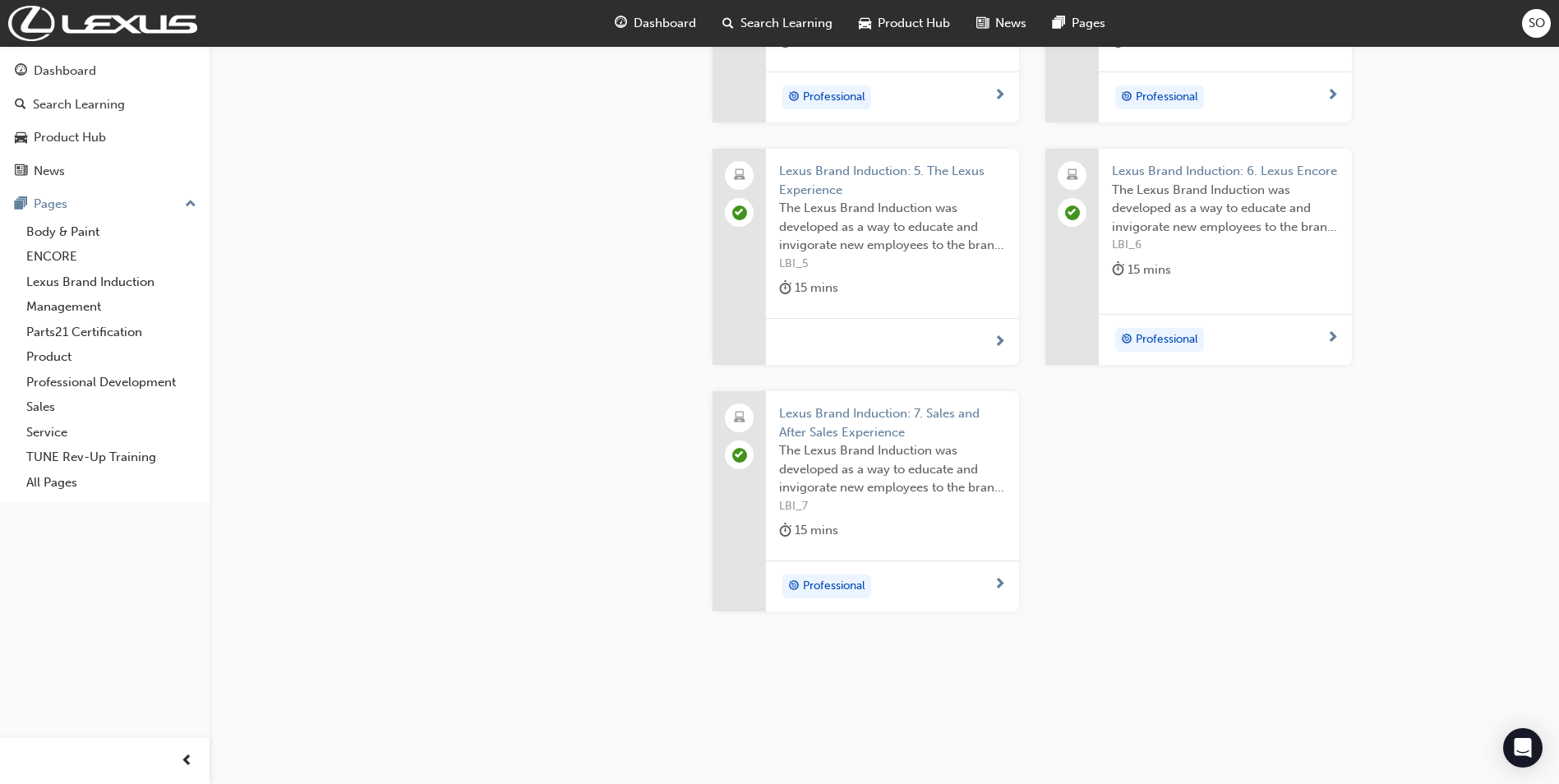 click on "Lexus Brand Induction: 5. The Lexus Experience" at bounding box center [893, 180] 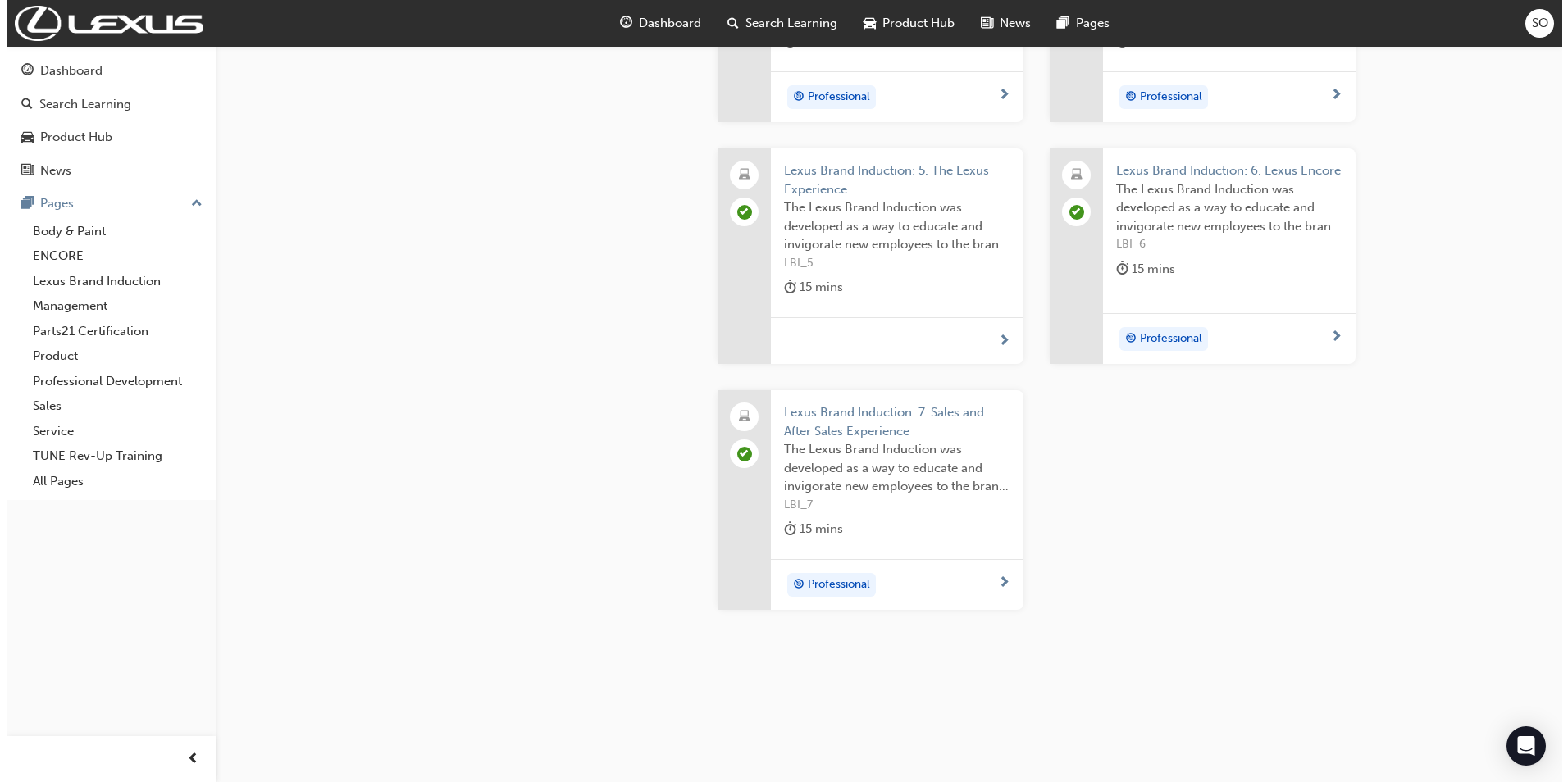 scroll, scrollTop: 0, scrollLeft: 0, axis: both 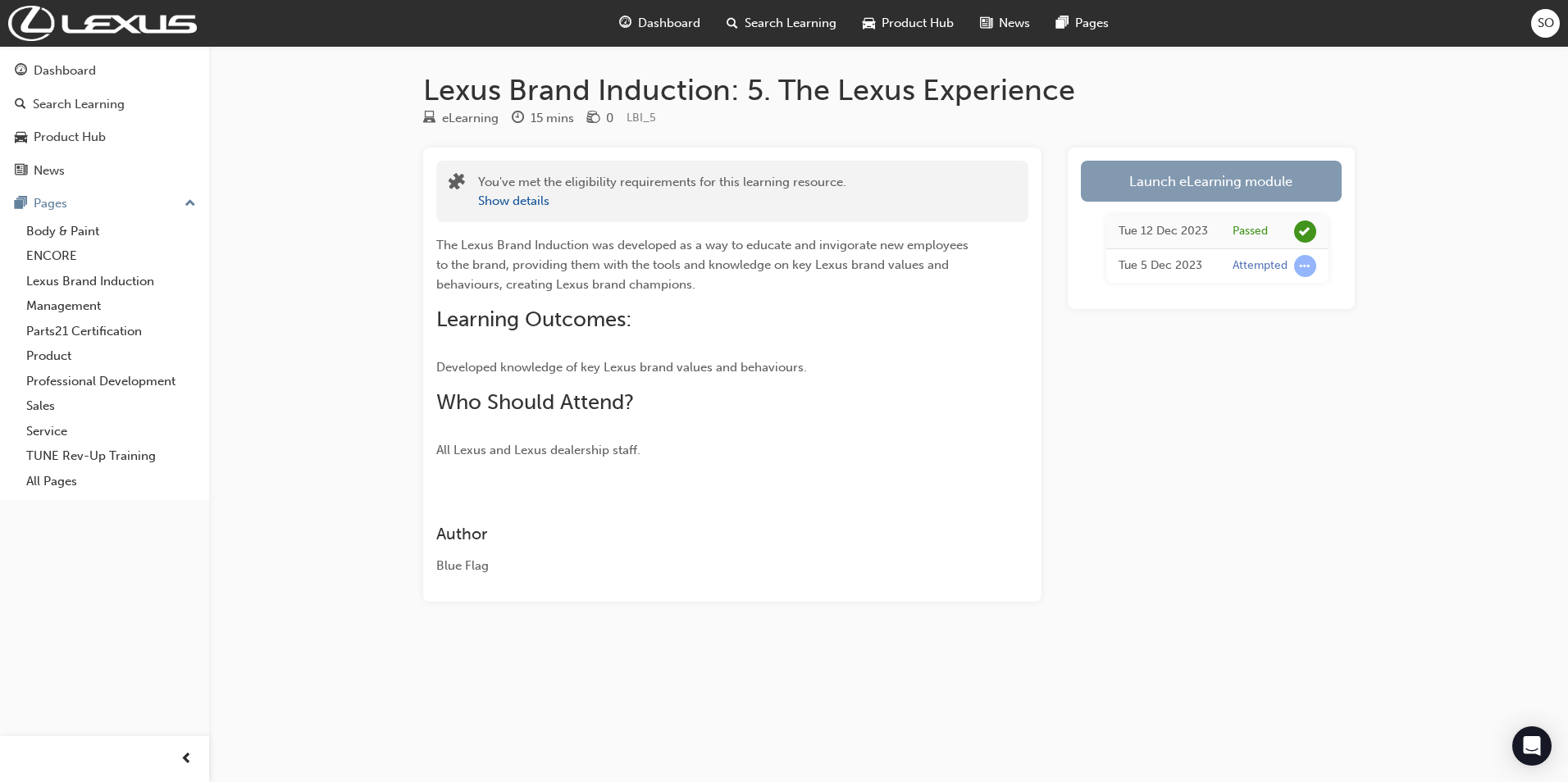 click on "Launch eLearning module" at bounding box center [1211, 181] 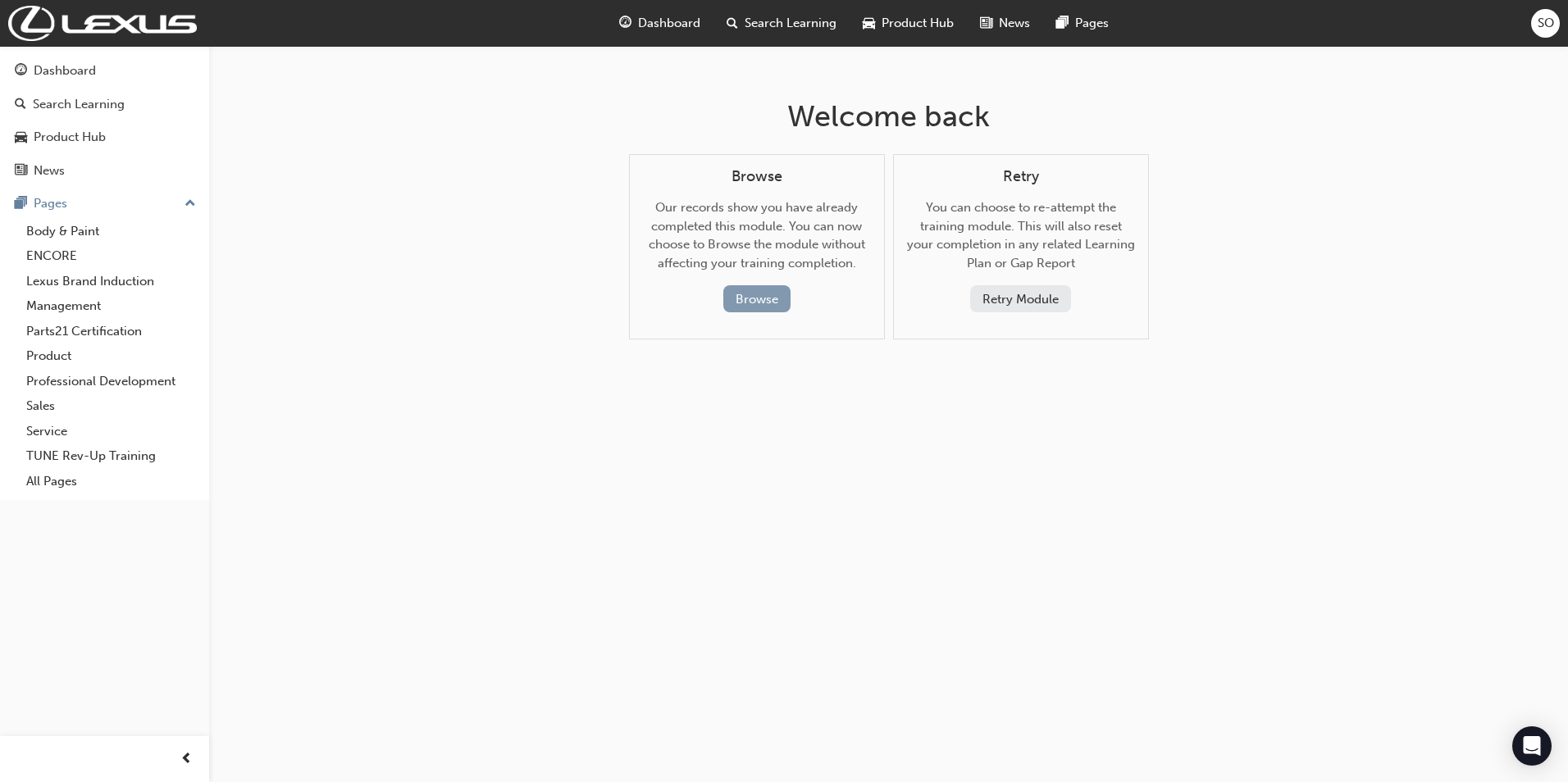 click on "Browse" at bounding box center [757, 298] 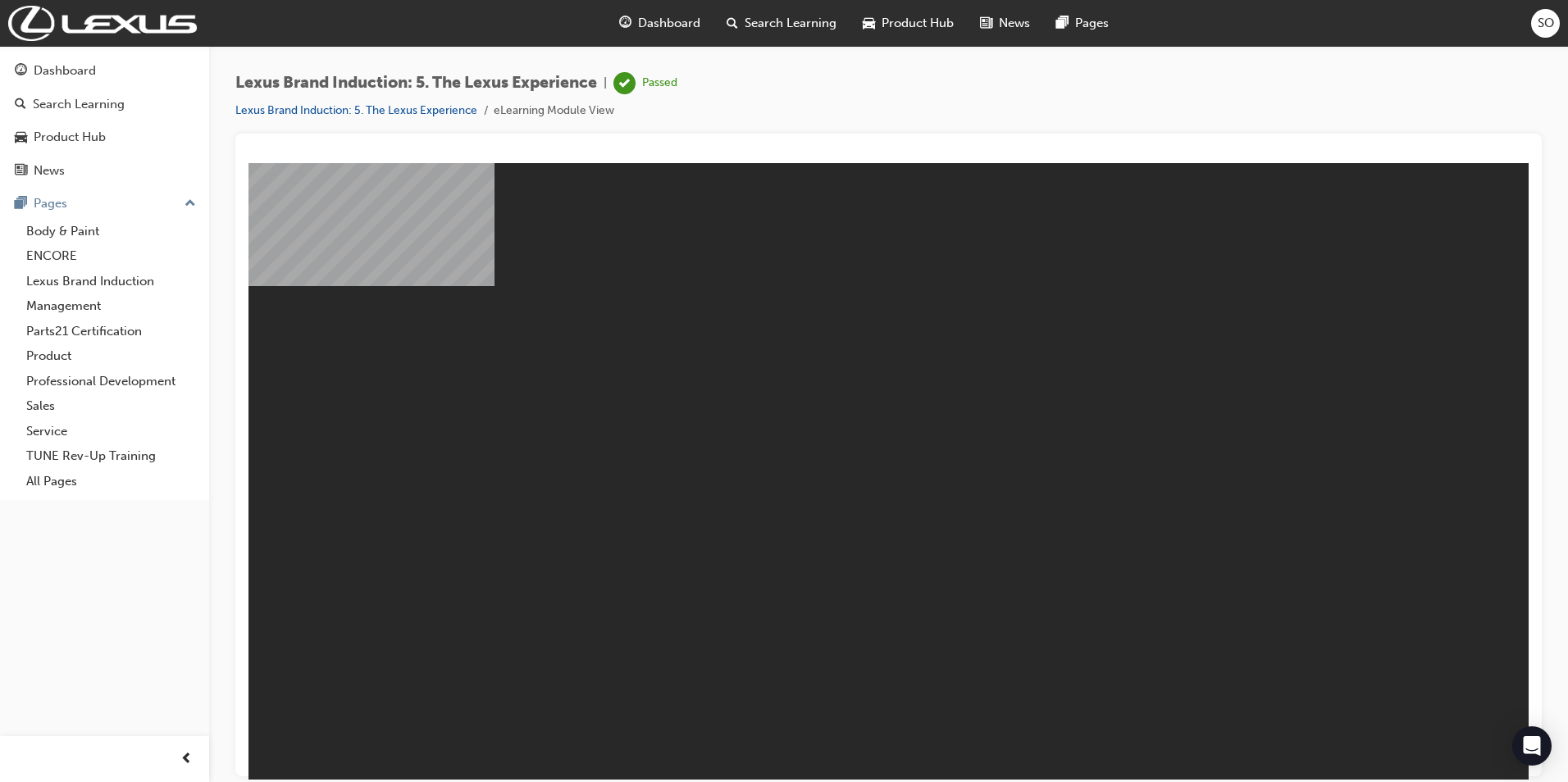 scroll, scrollTop: 0, scrollLeft: 0, axis: both 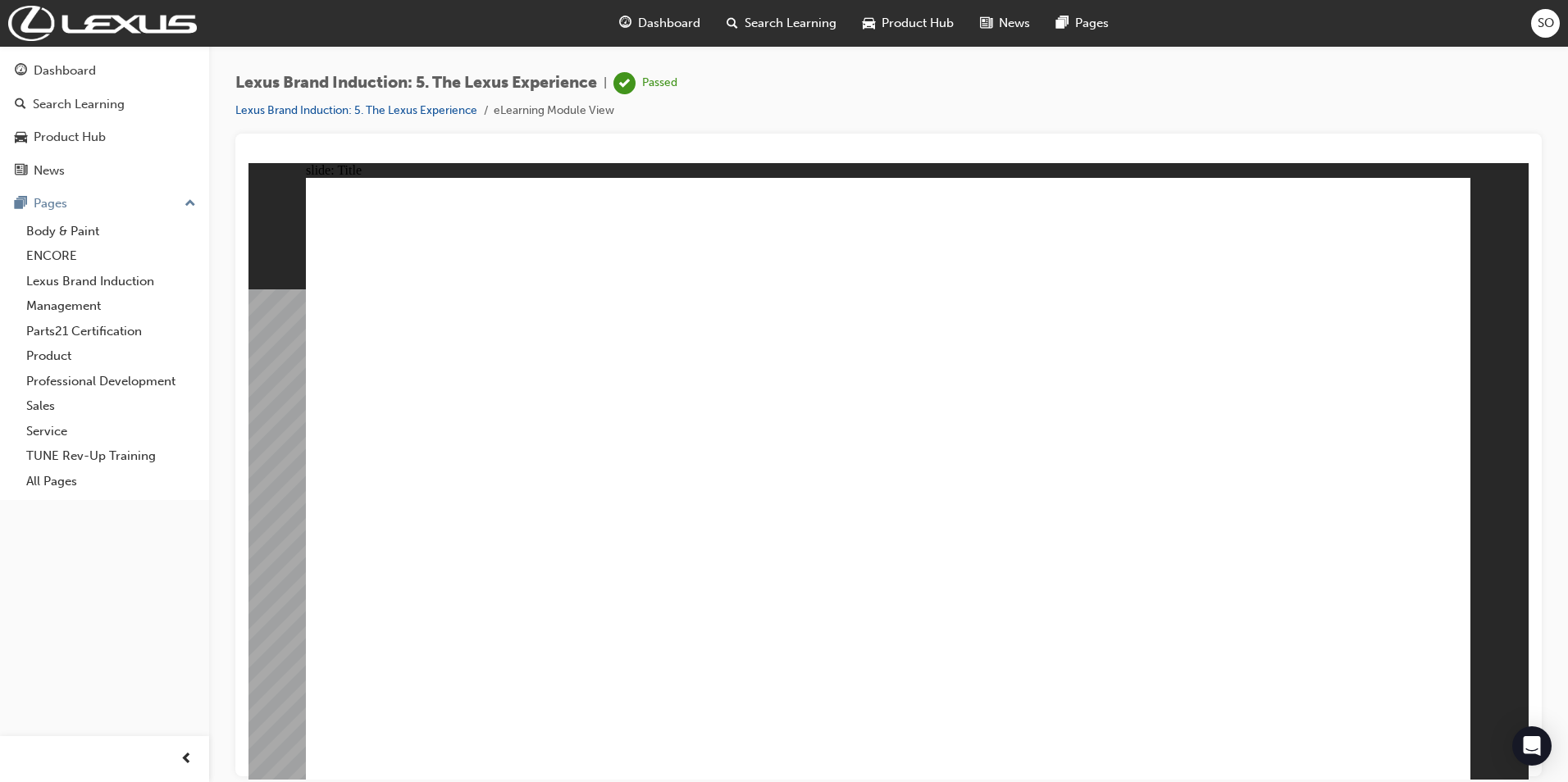 click 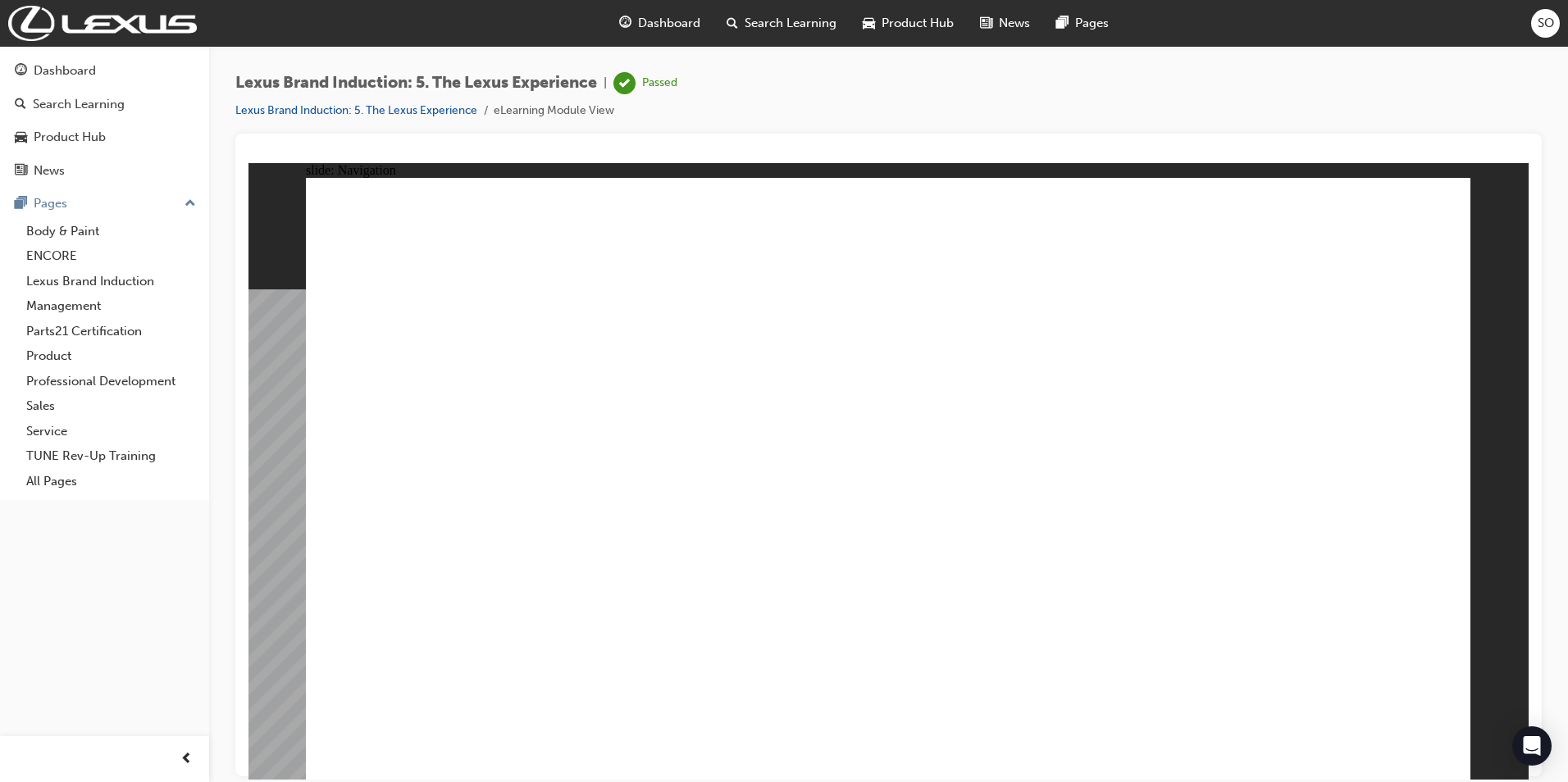 click 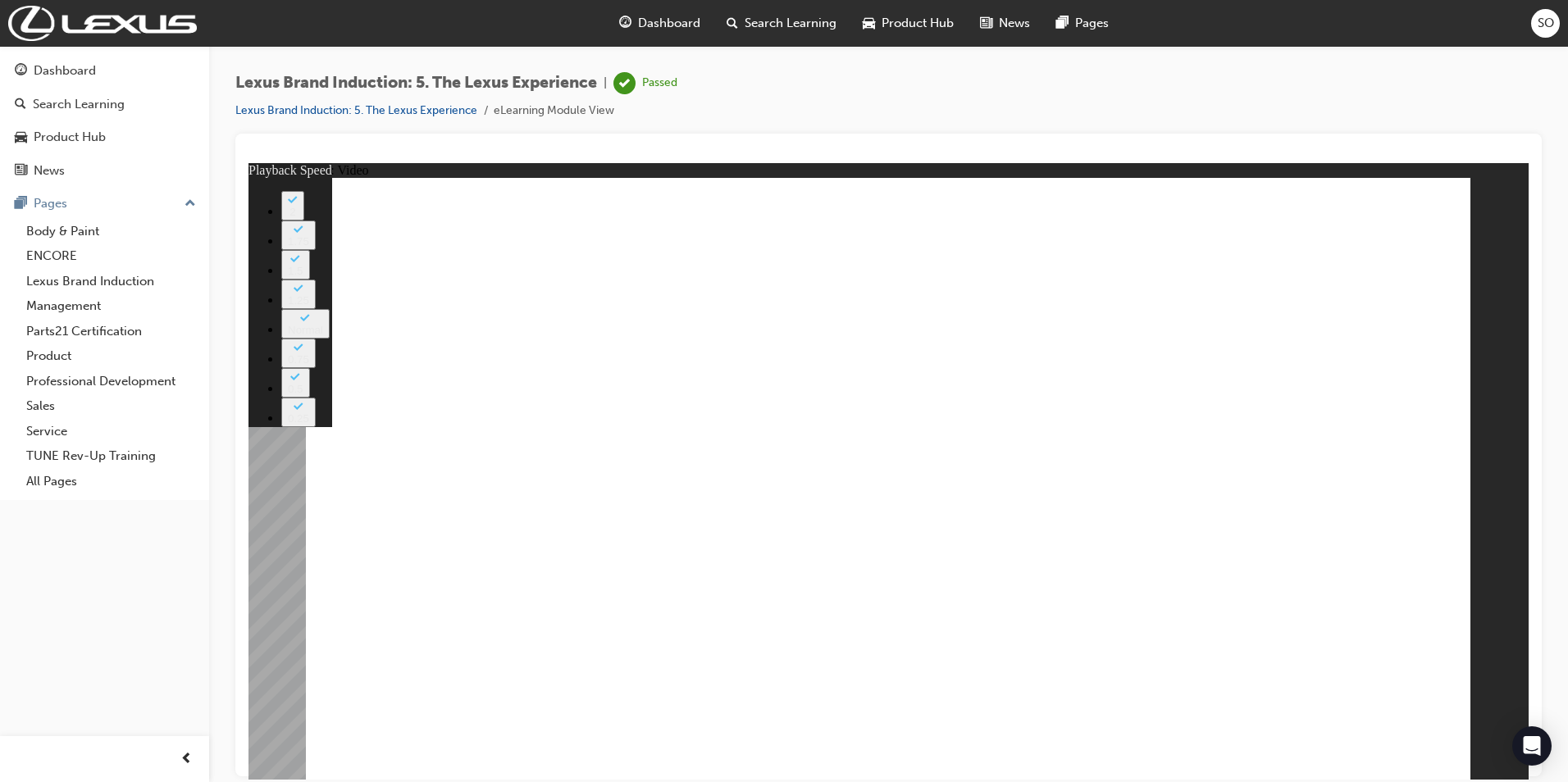 click 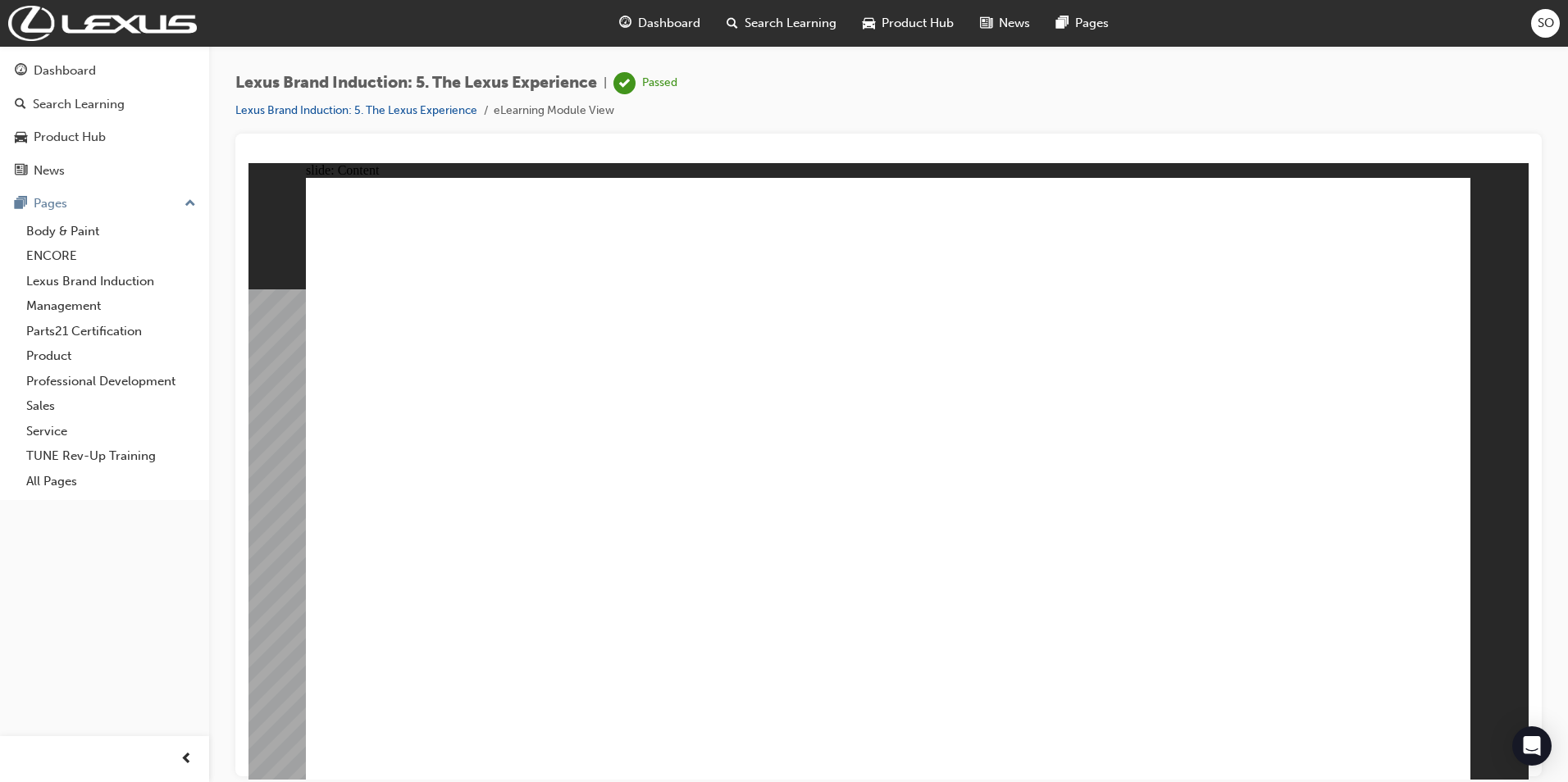 click 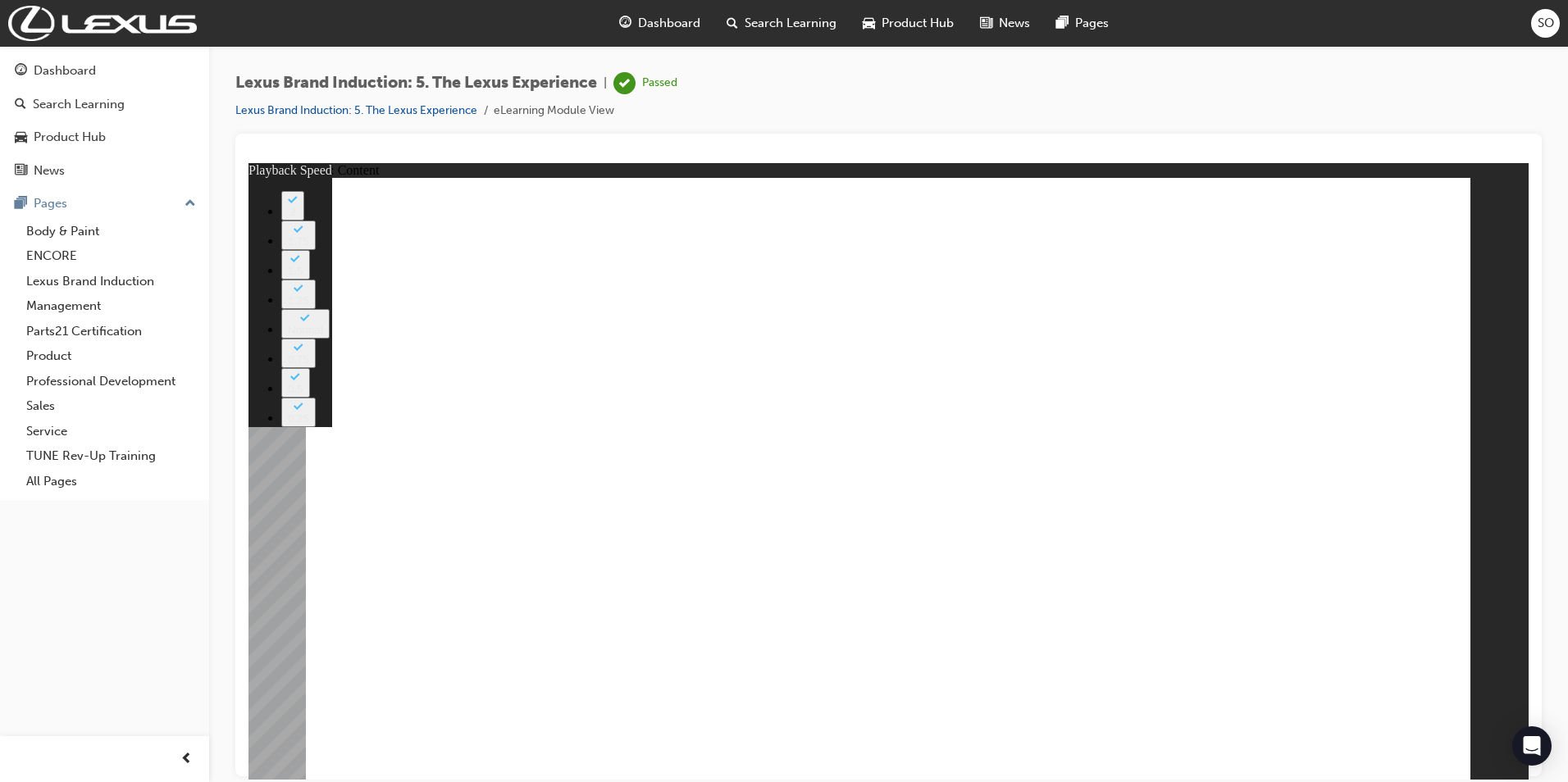 click 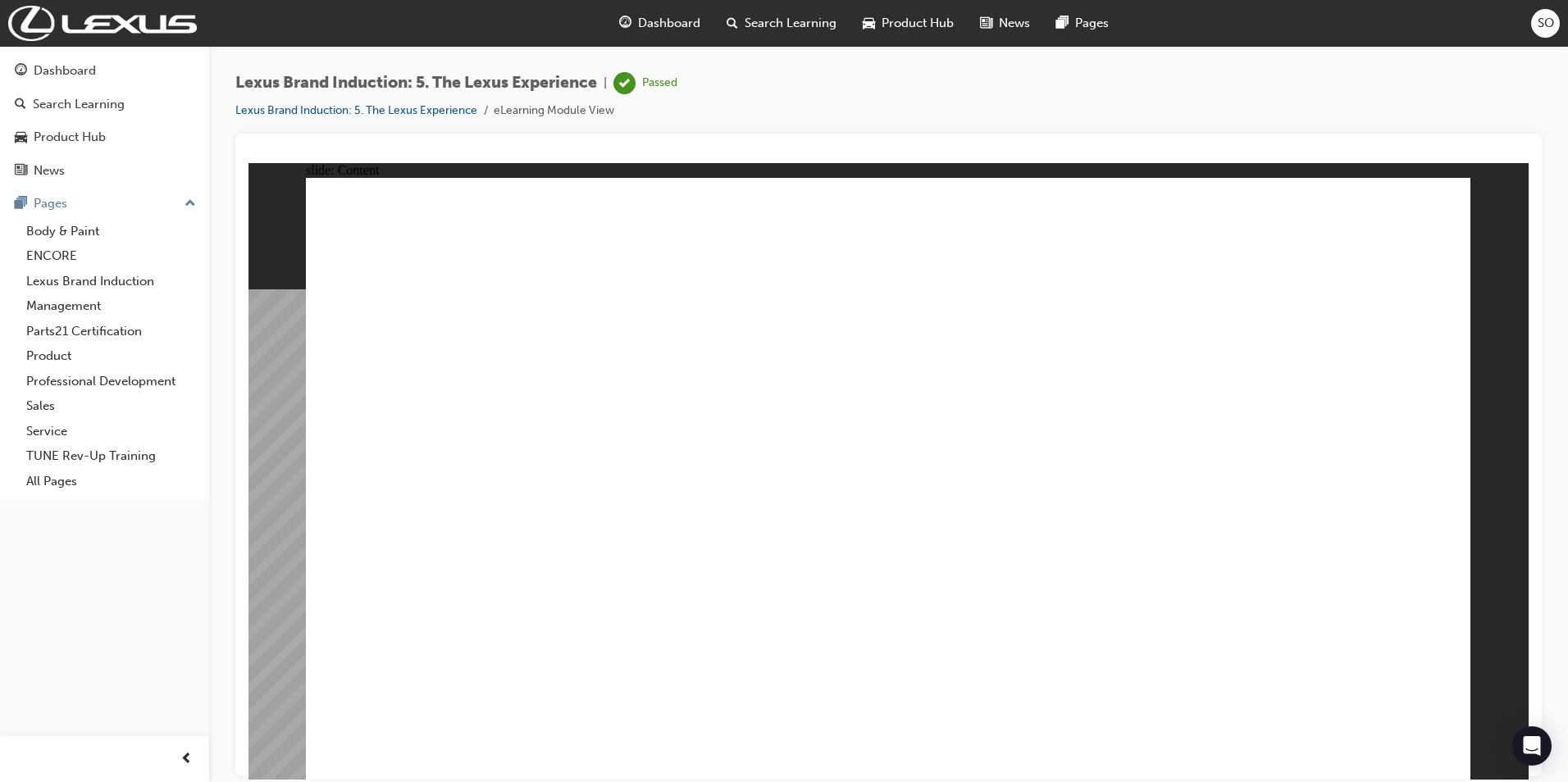 click 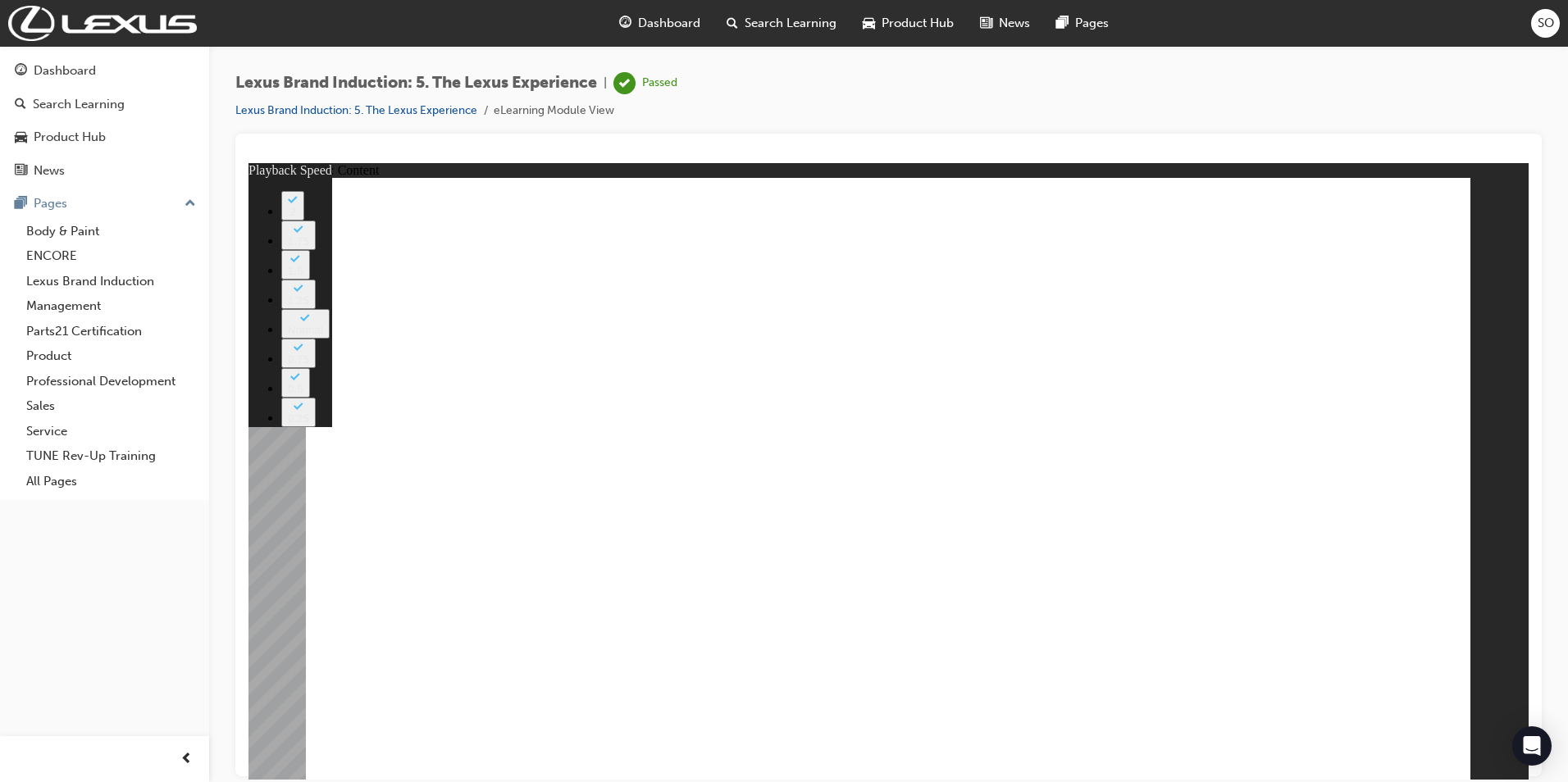 click 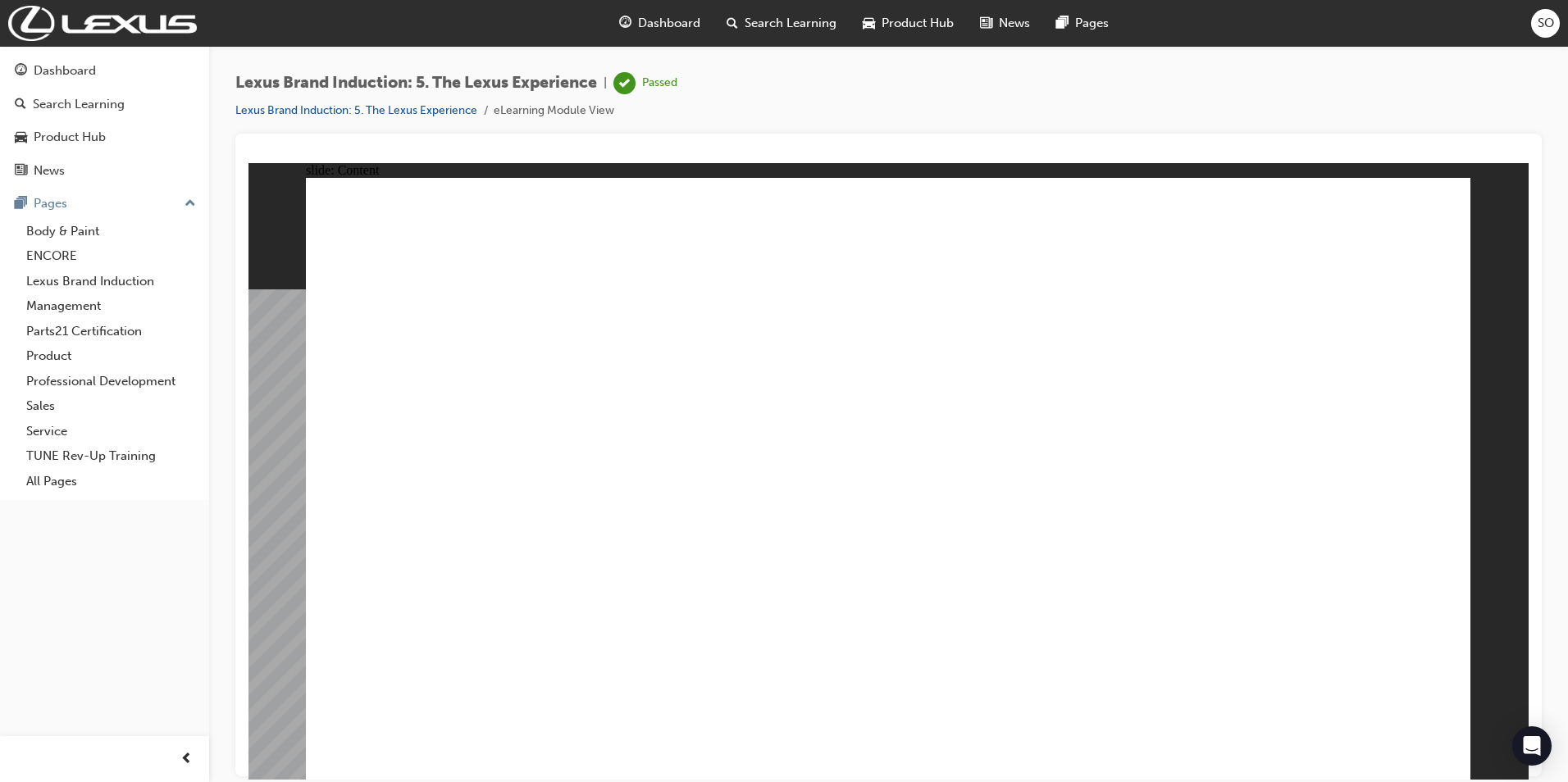 click 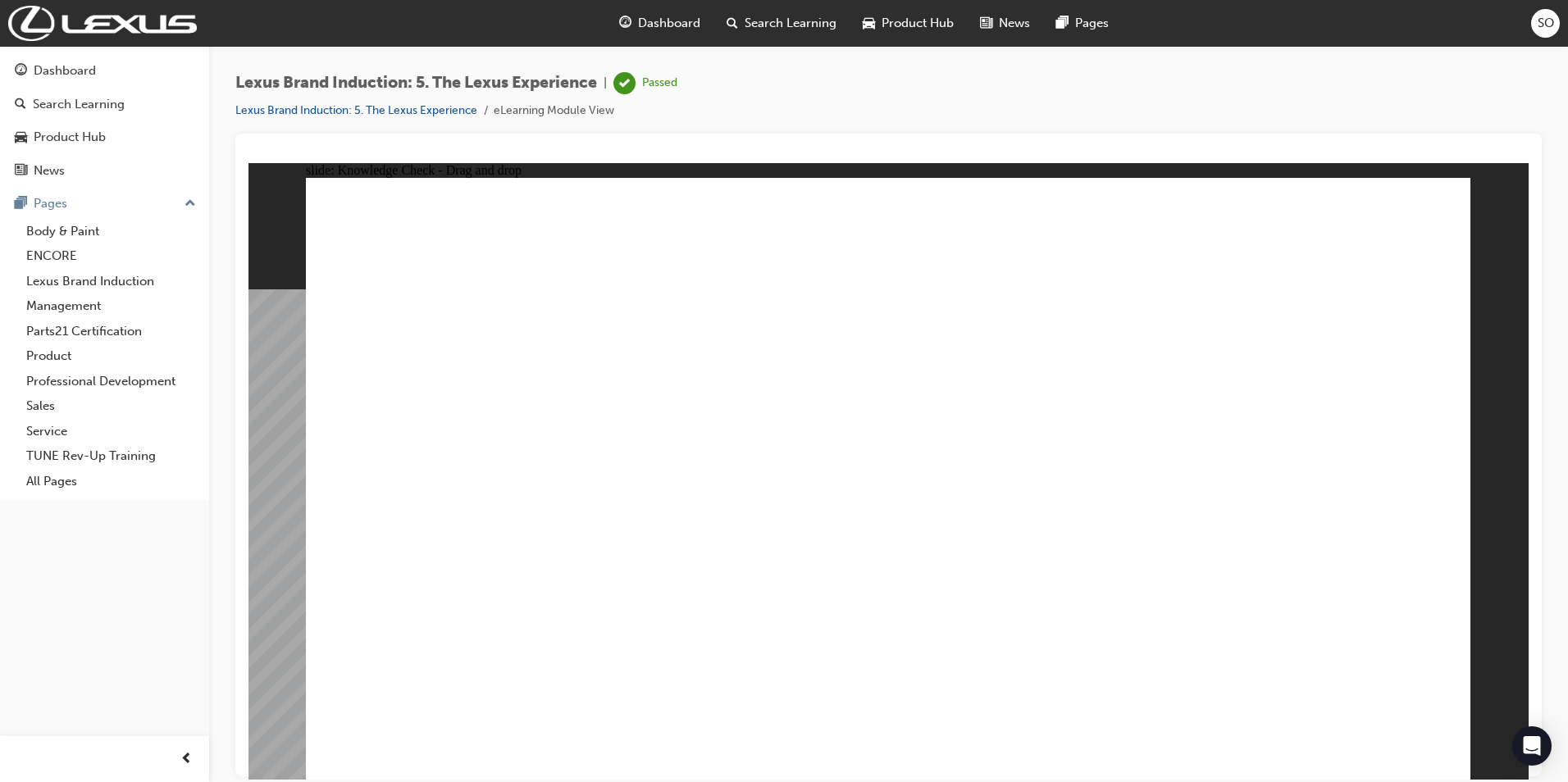 click 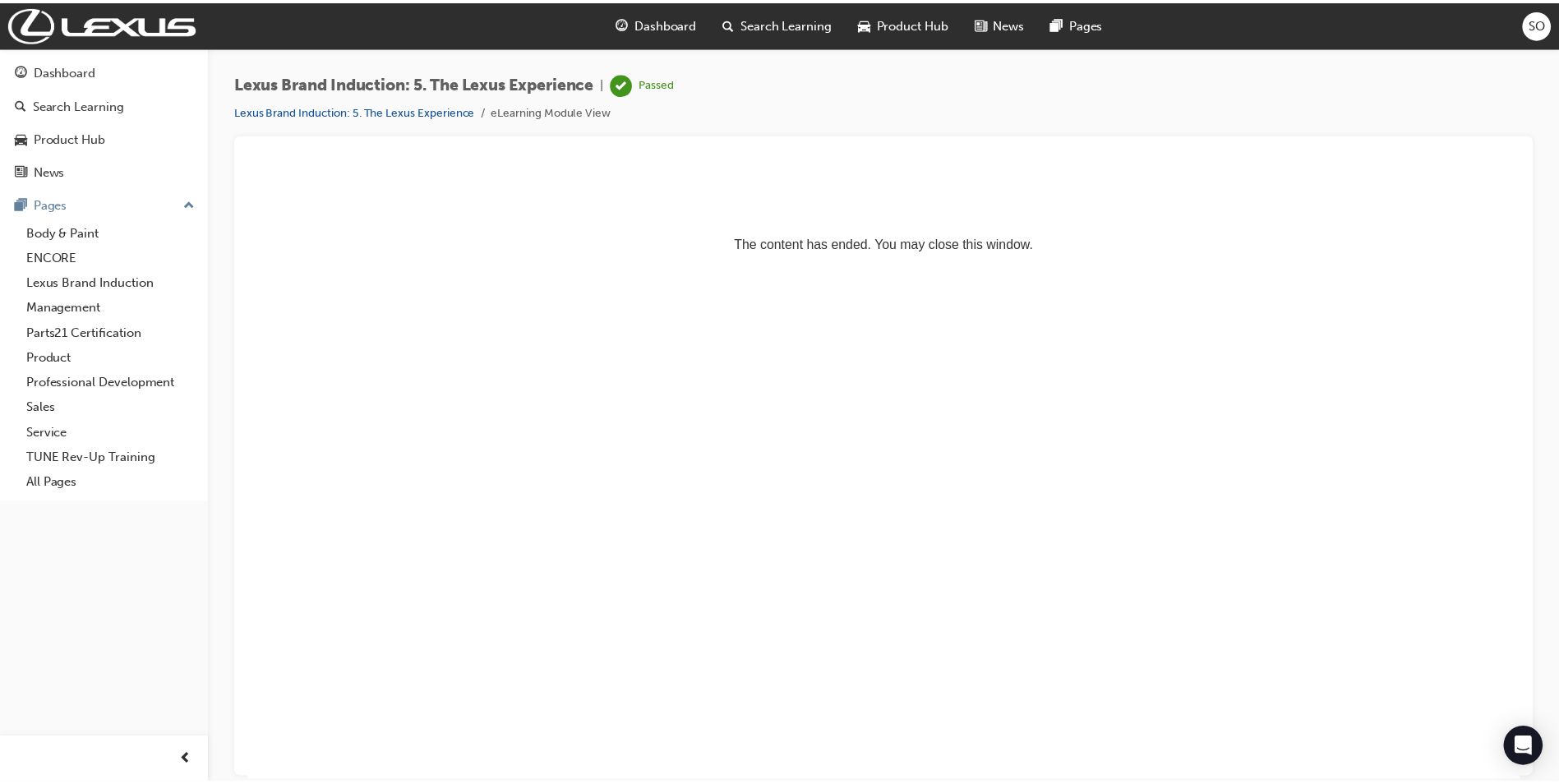 scroll, scrollTop: 0, scrollLeft: 0, axis: both 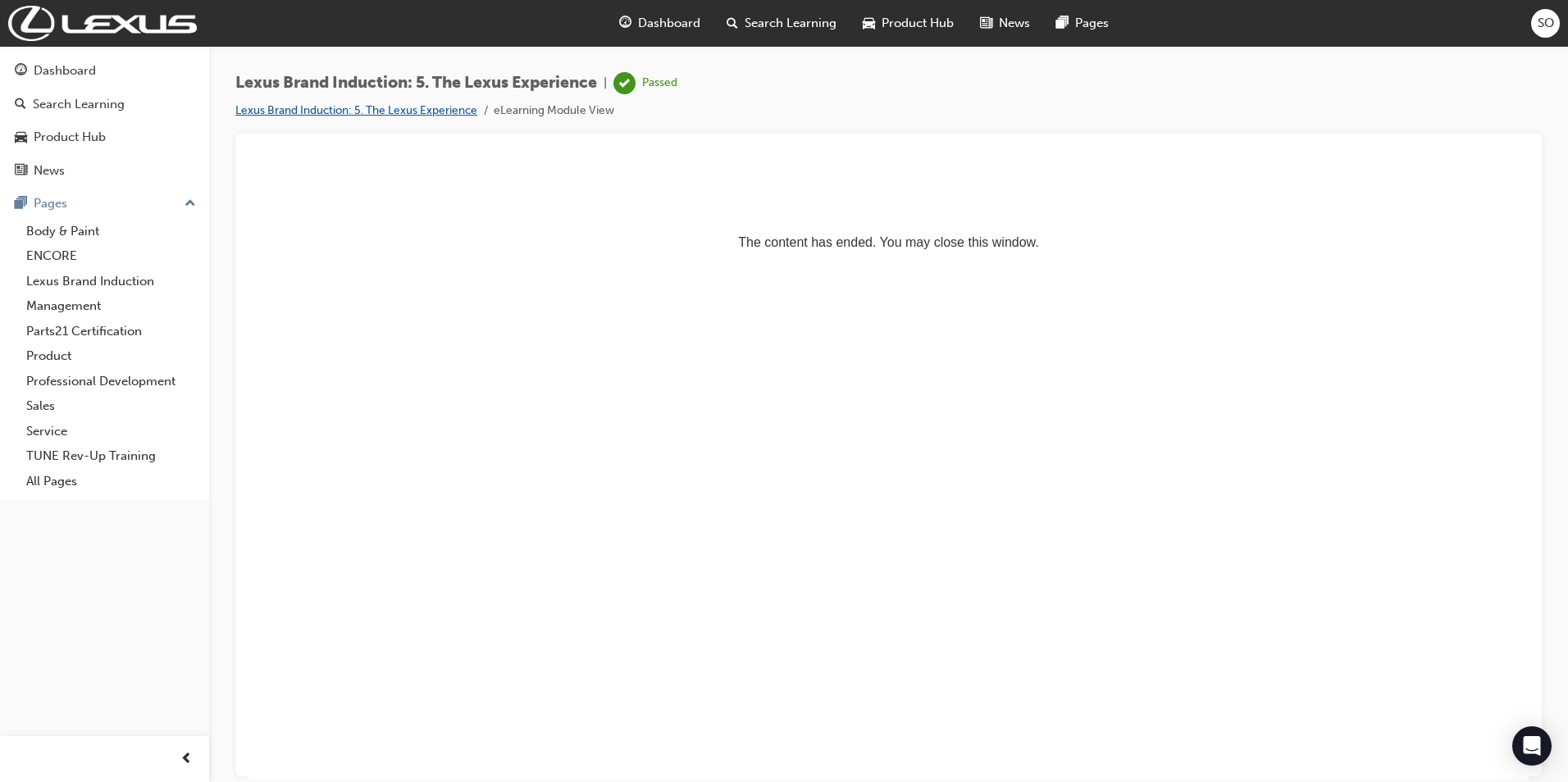click on "Lexus Brand Induction: 5. The Lexus Experience" at bounding box center (356, 110) 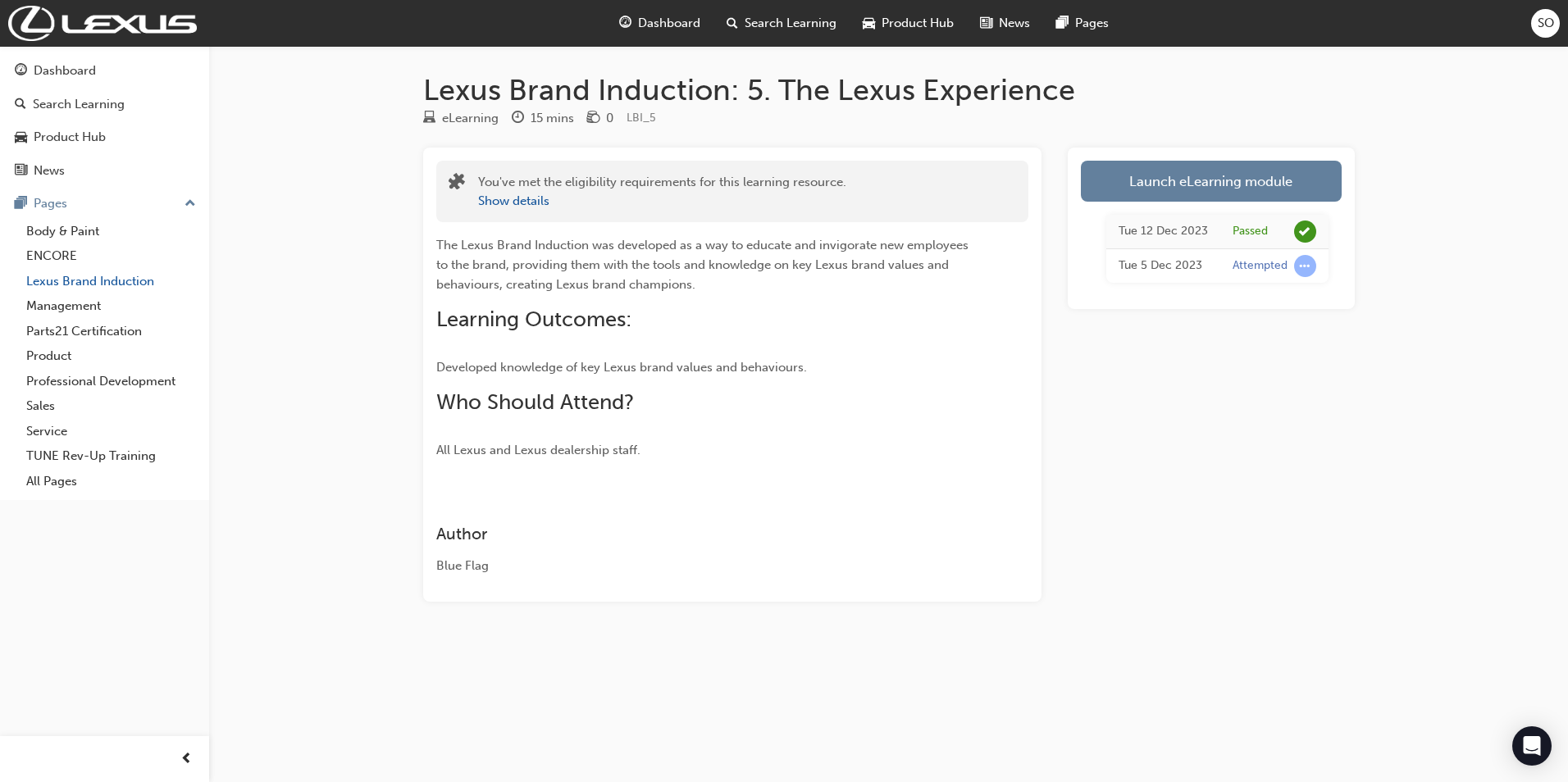 click on "Lexus Brand Induction" at bounding box center [111, 281] 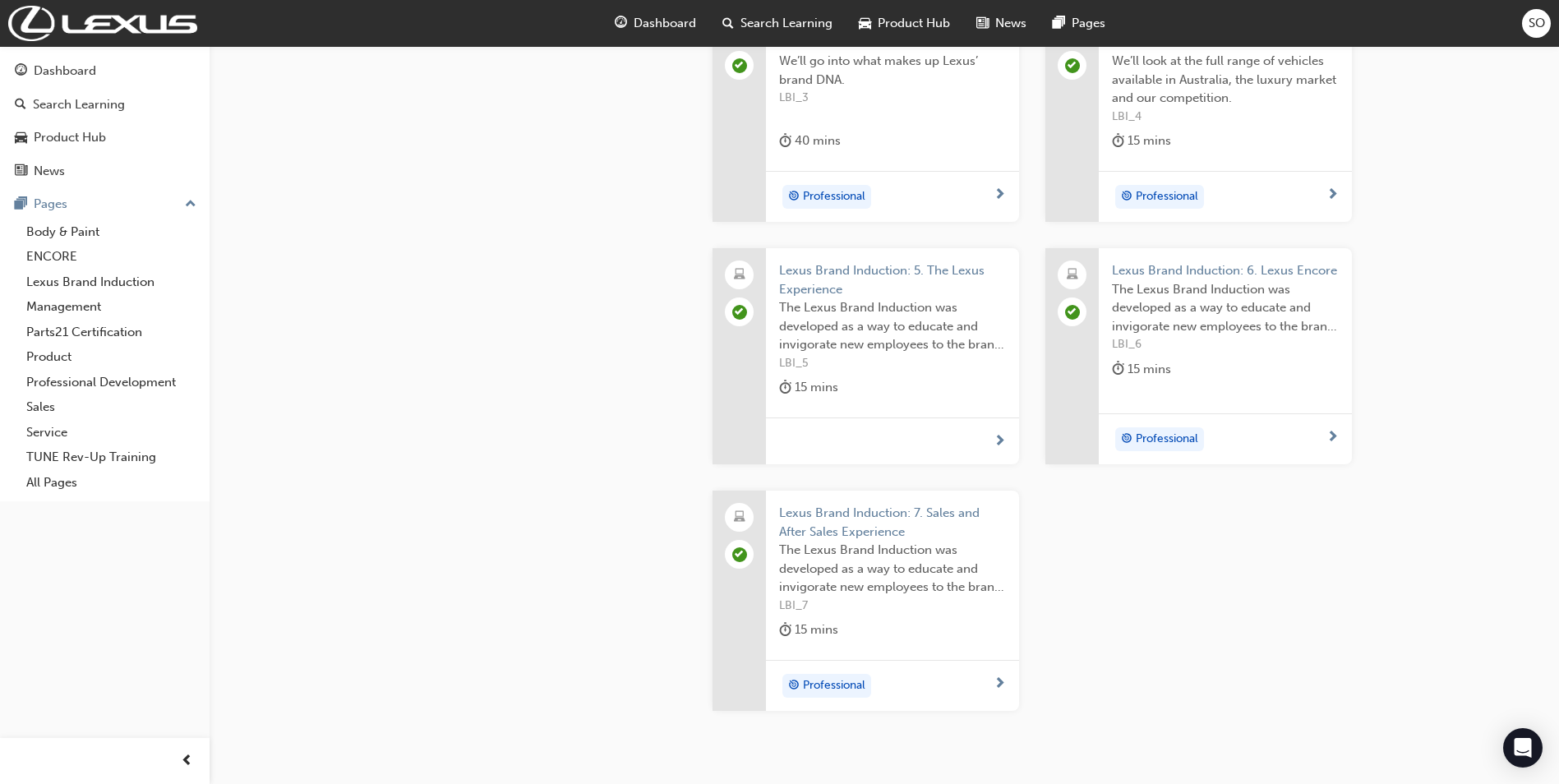 scroll, scrollTop: 885, scrollLeft: 0, axis: vertical 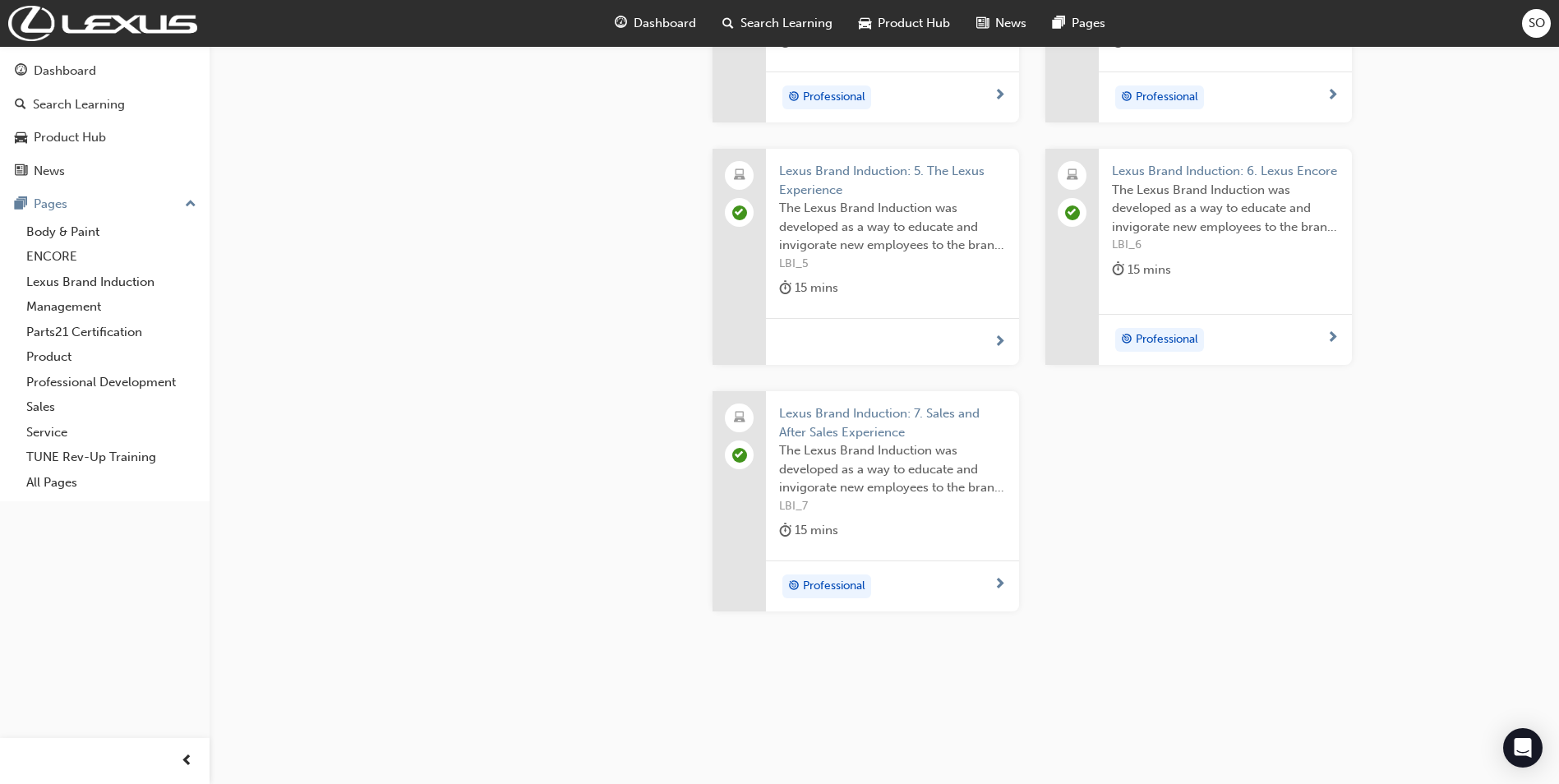 click on "Lexus Brand Induction: 6. Lexus Encore" at bounding box center (1225, 171) 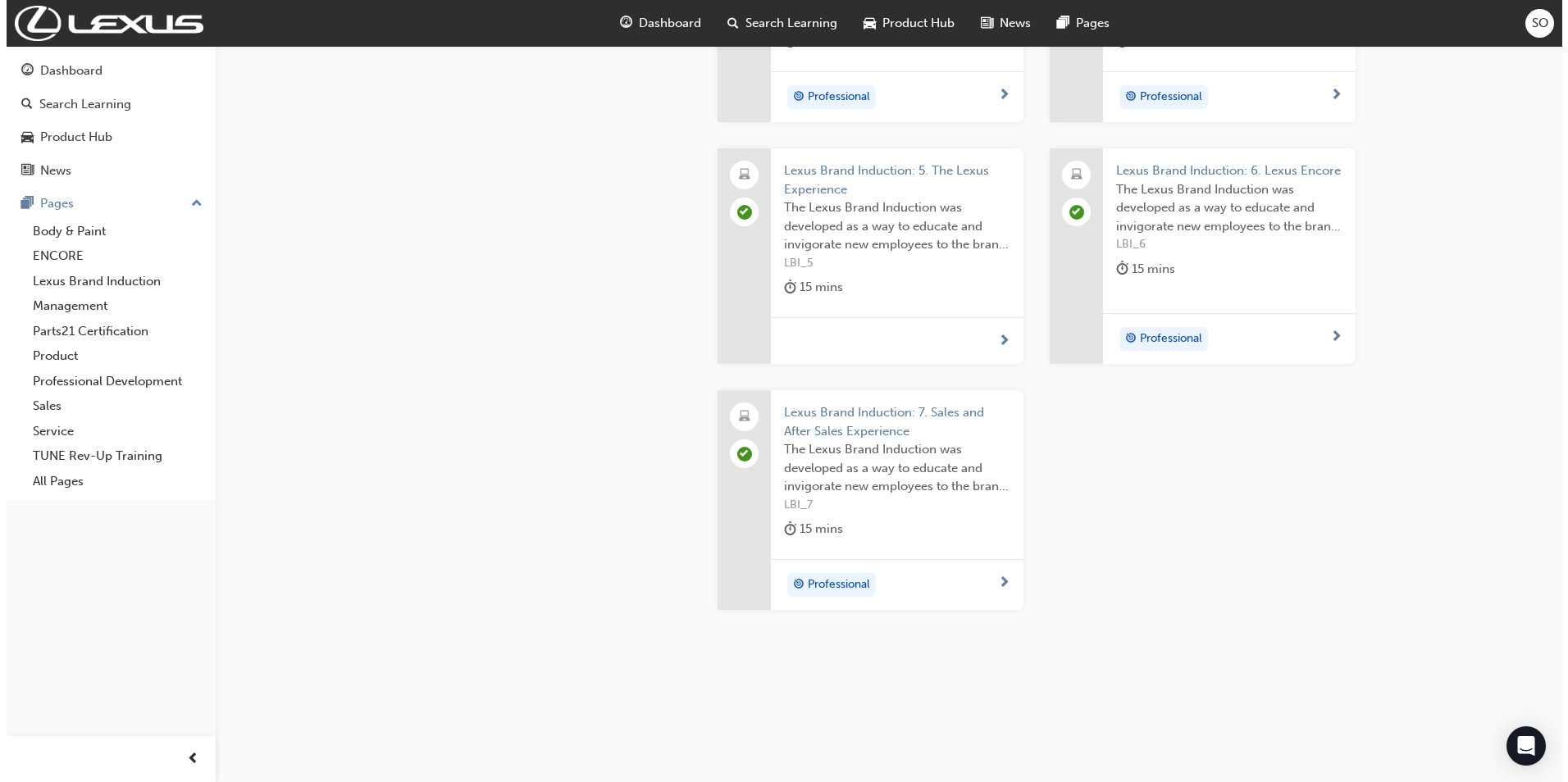 scroll, scrollTop: 0, scrollLeft: 0, axis: both 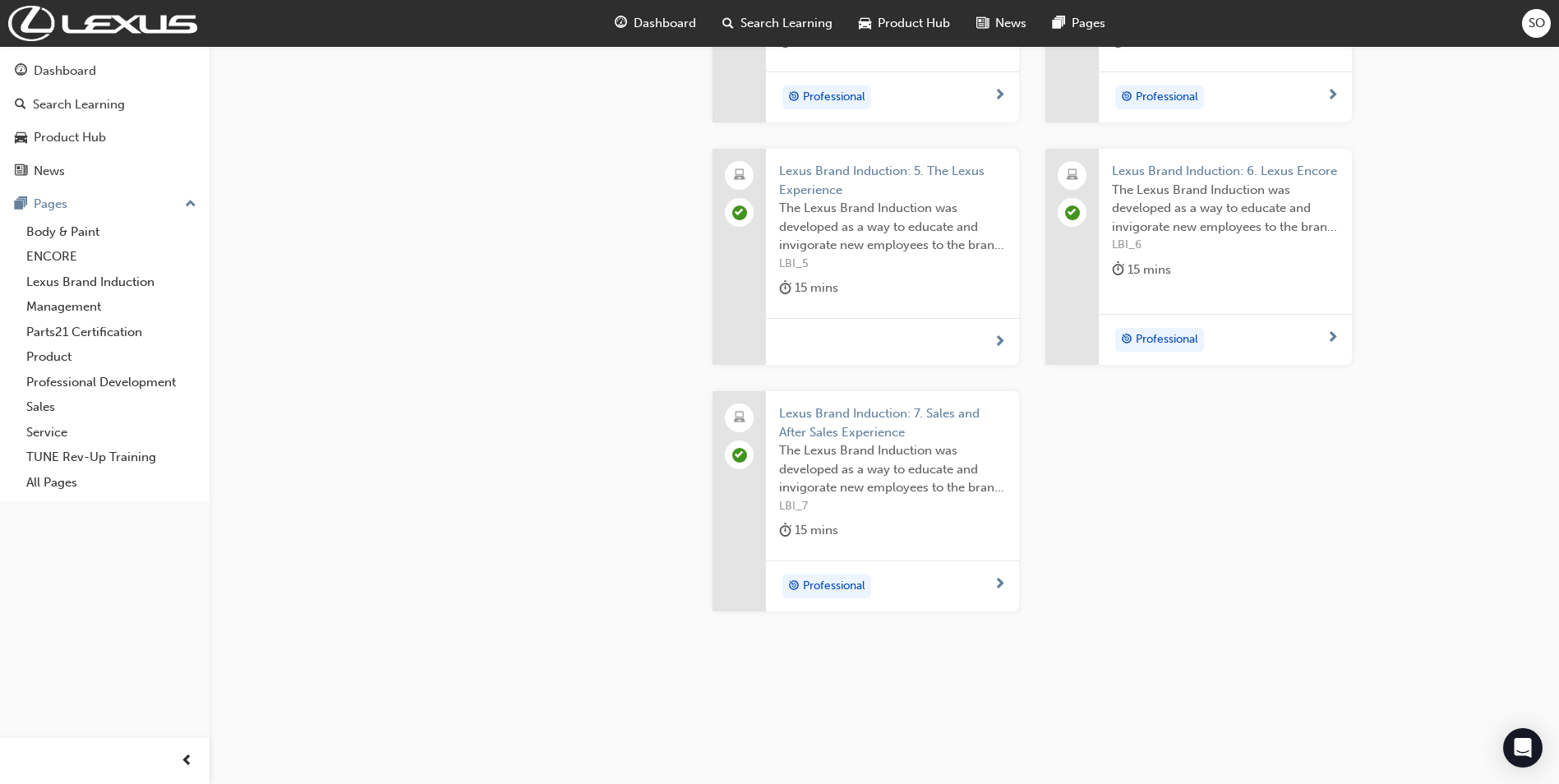 click on "Lexus Brand Induction: 7. Sales and After Sales Experience" at bounding box center [893, 422] 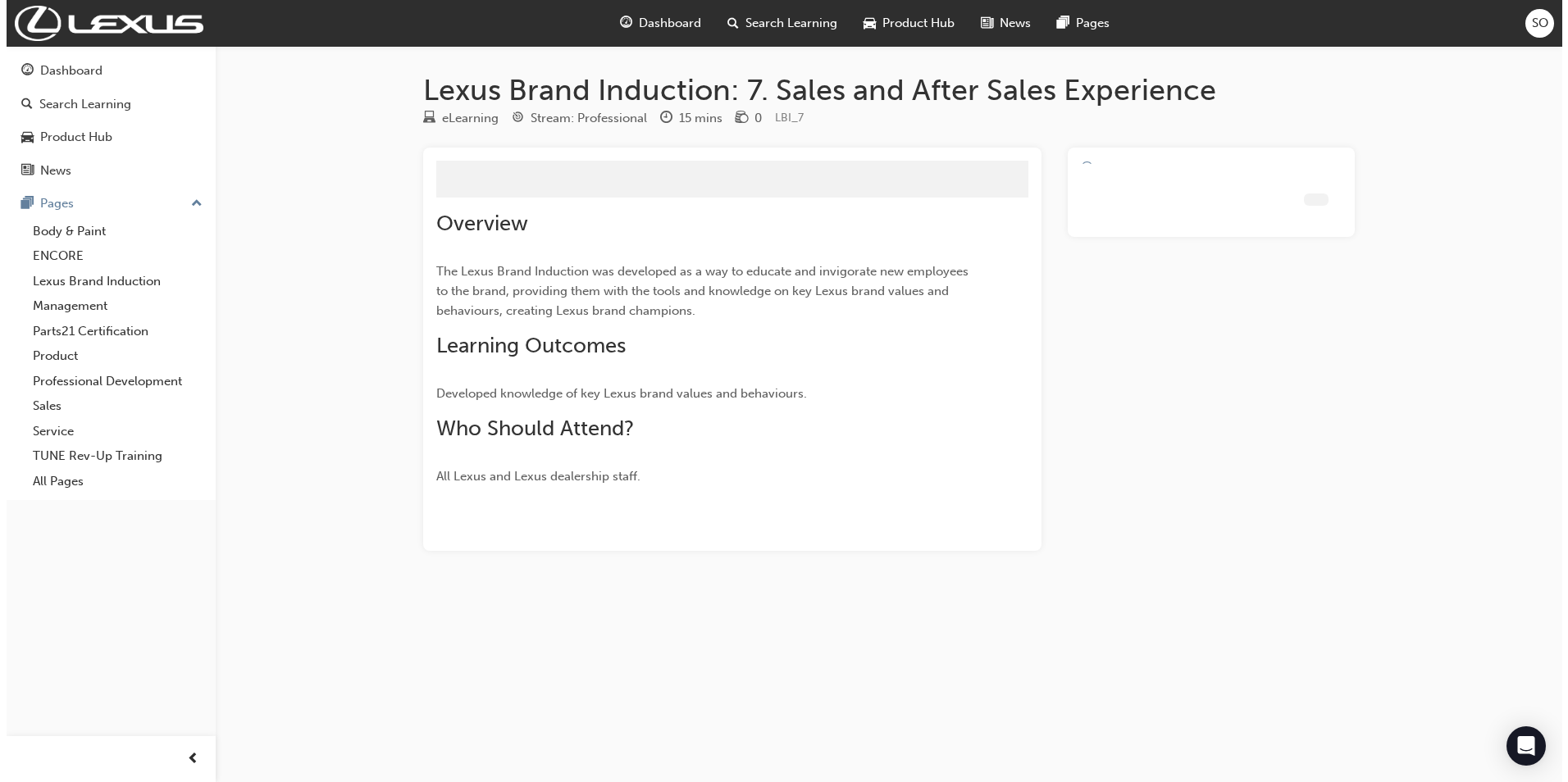 scroll, scrollTop: 0, scrollLeft: 0, axis: both 